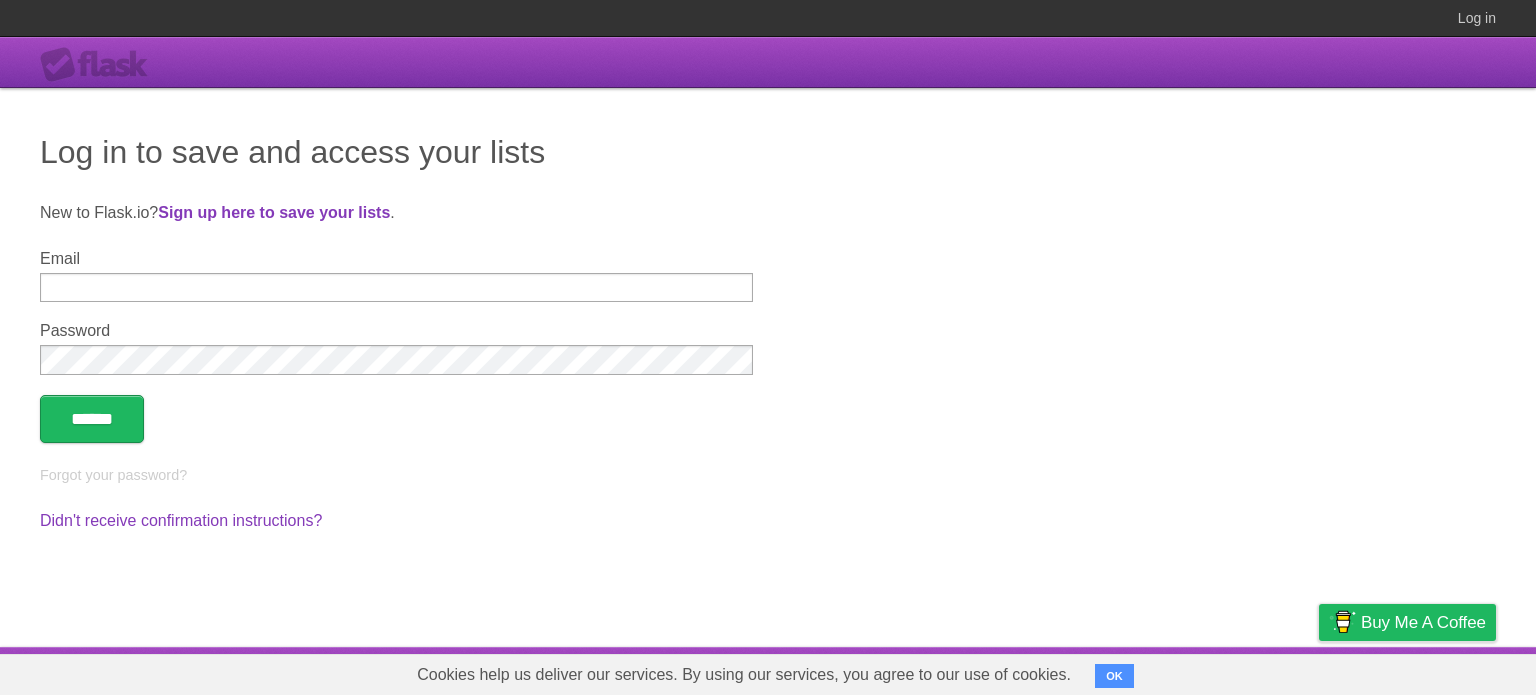 scroll, scrollTop: 0, scrollLeft: 0, axis: both 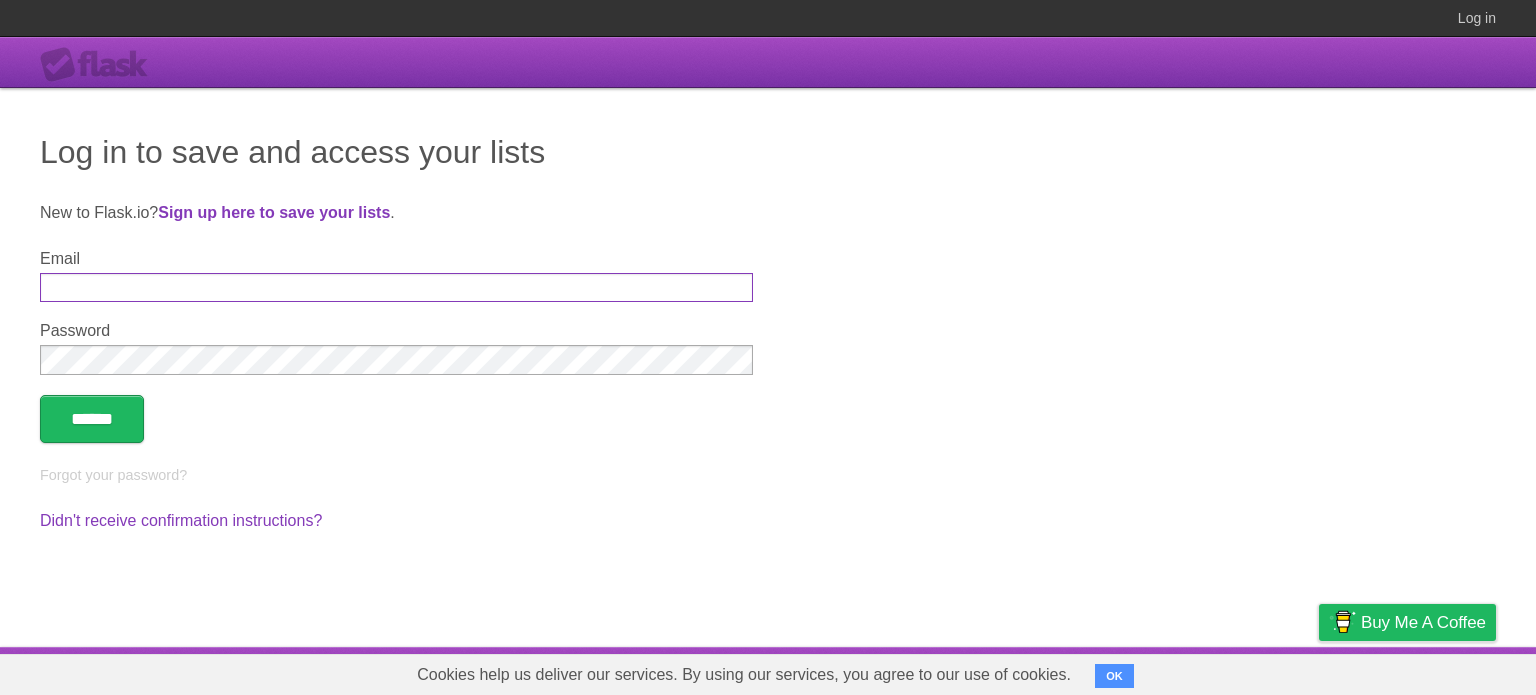 click on "Email" at bounding box center [396, 287] 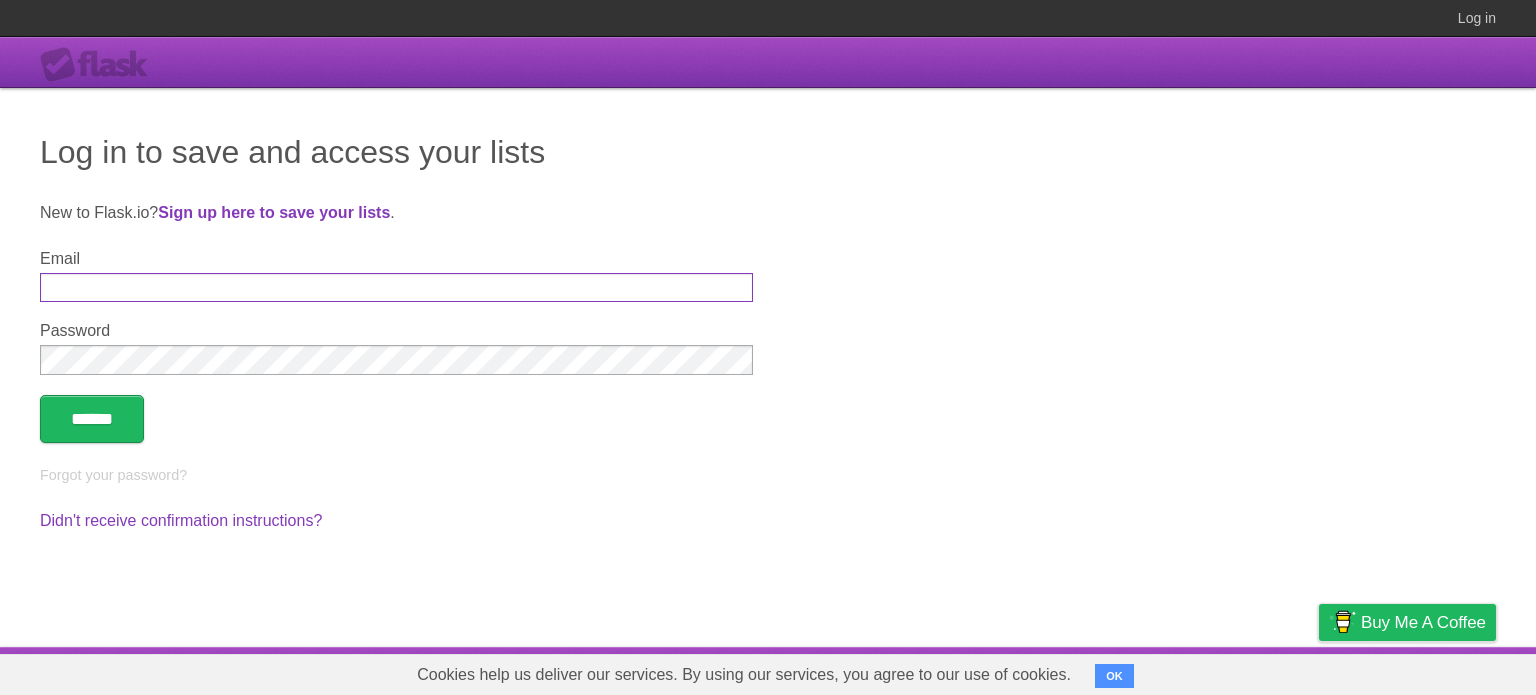 type on "*" 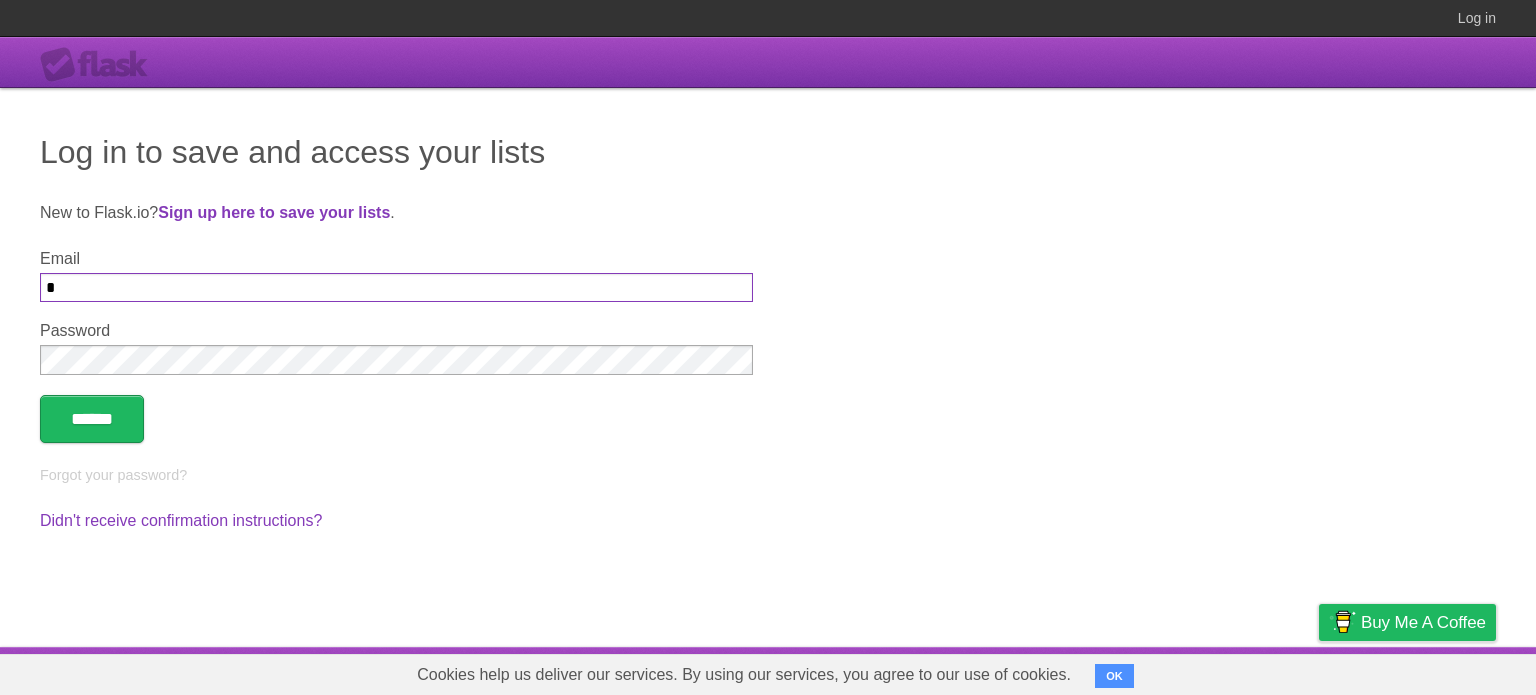 type on "**********" 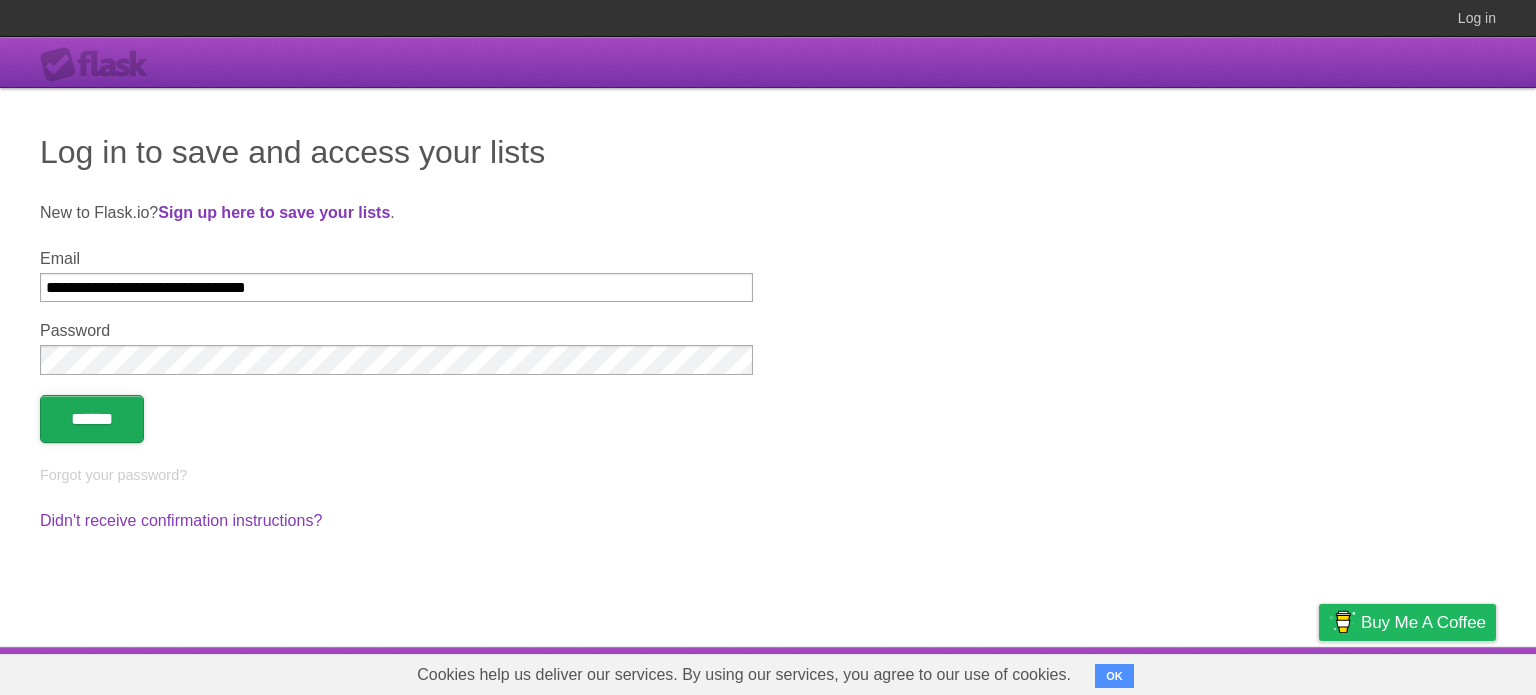 click on "******" at bounding box center [92, 419] 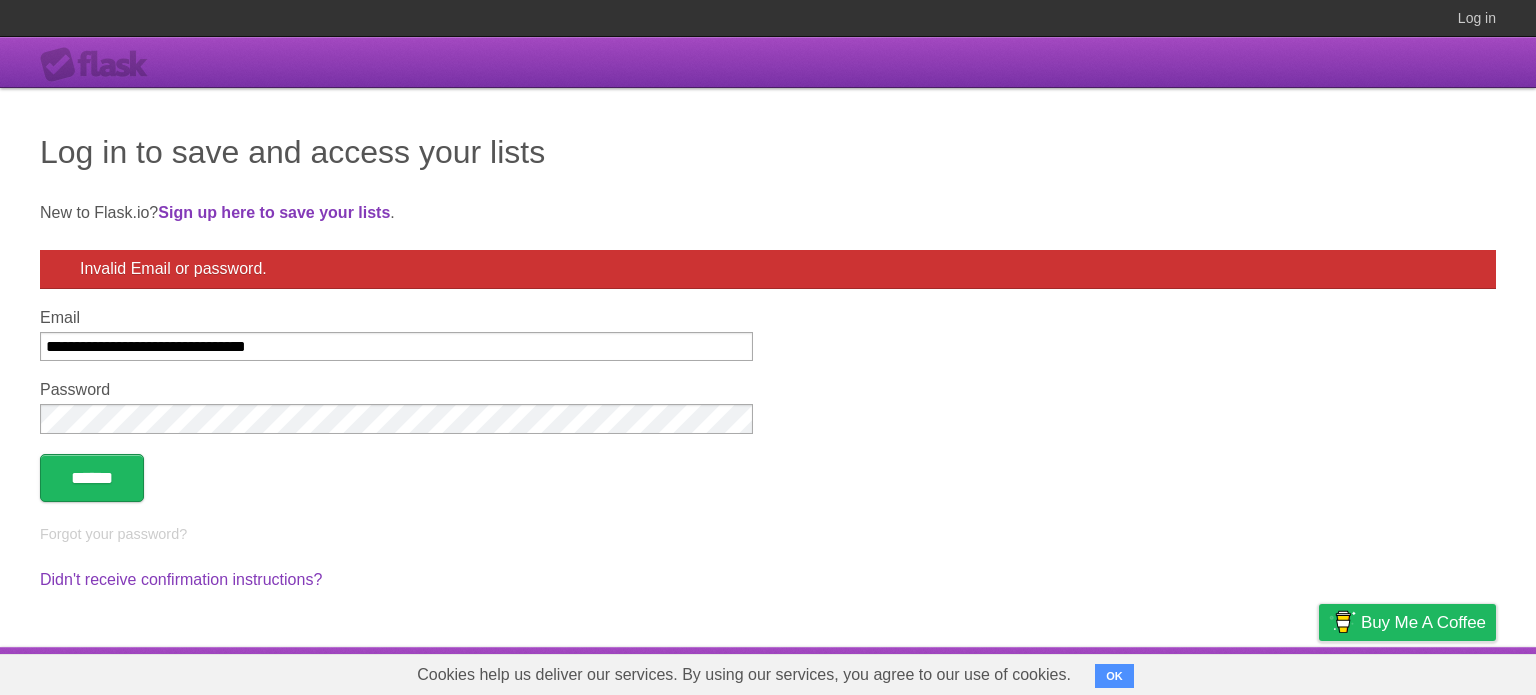 scroll, scrollTop: 0, scrollLeft: 0, axis: both 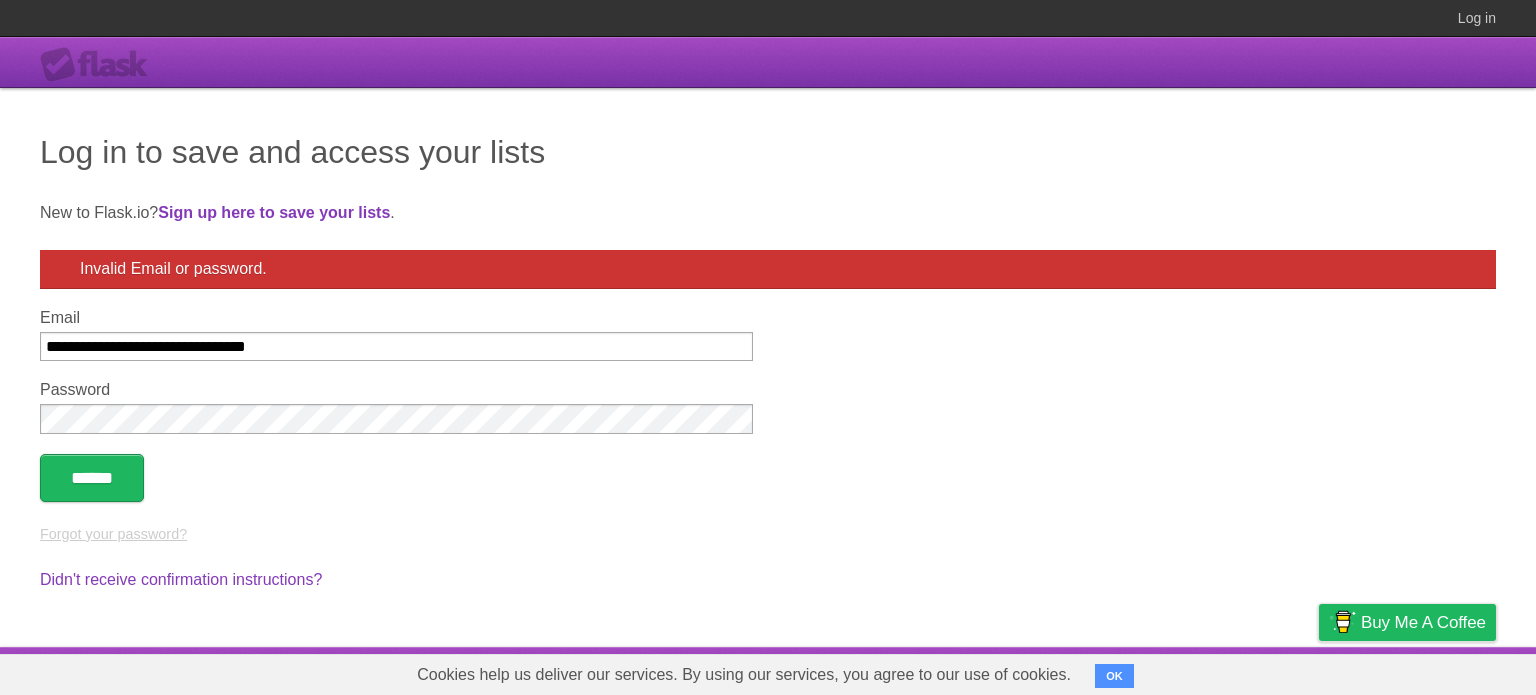 click on "Forgot your password?" at bounding box center [113, 534] 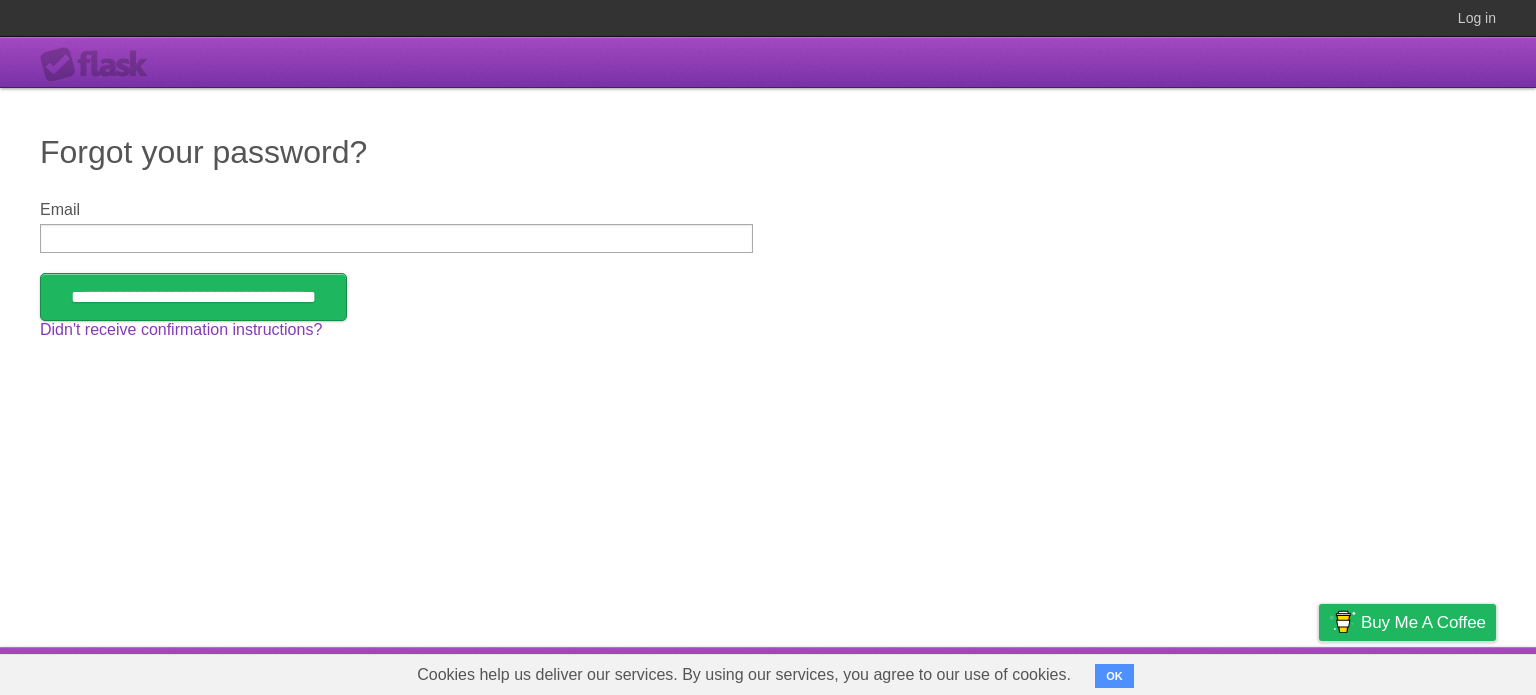 click on "Email" at bounding box center [396, 238] 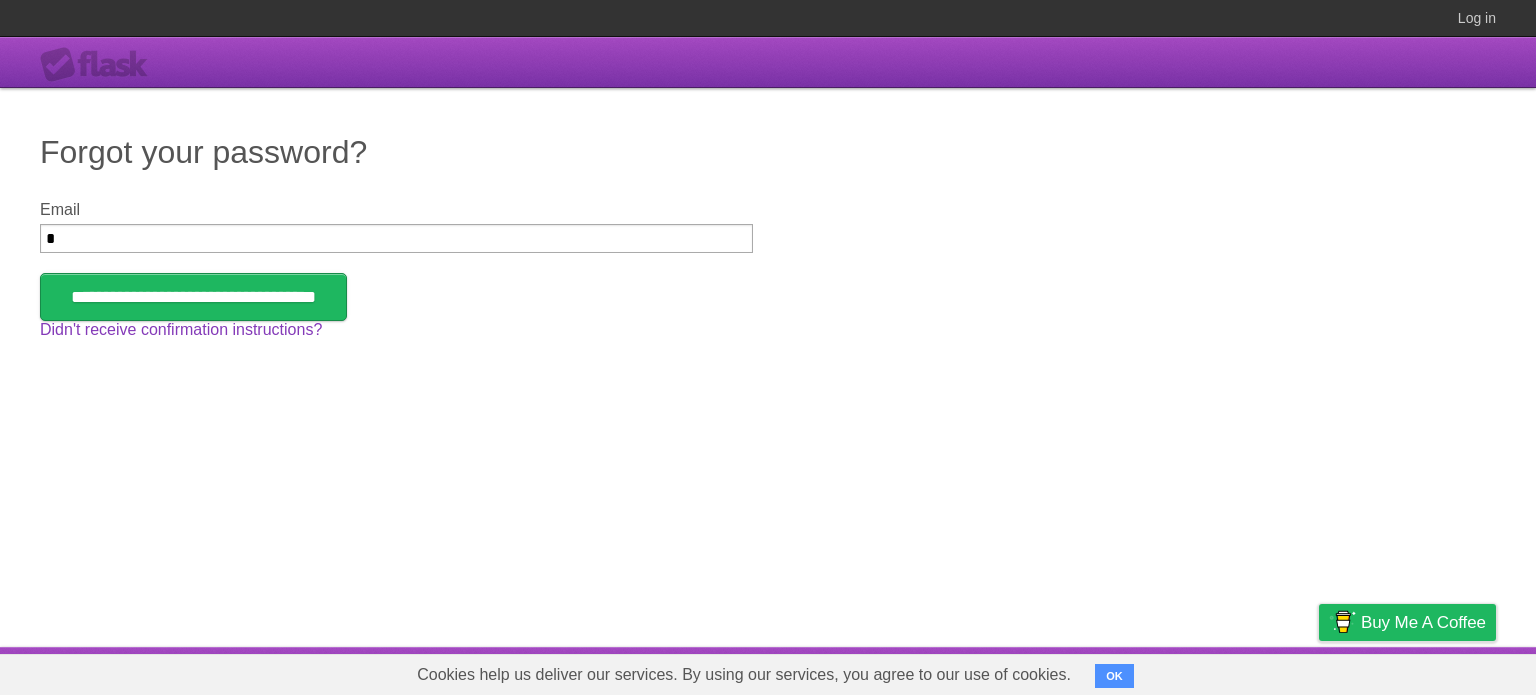 type on "**********" 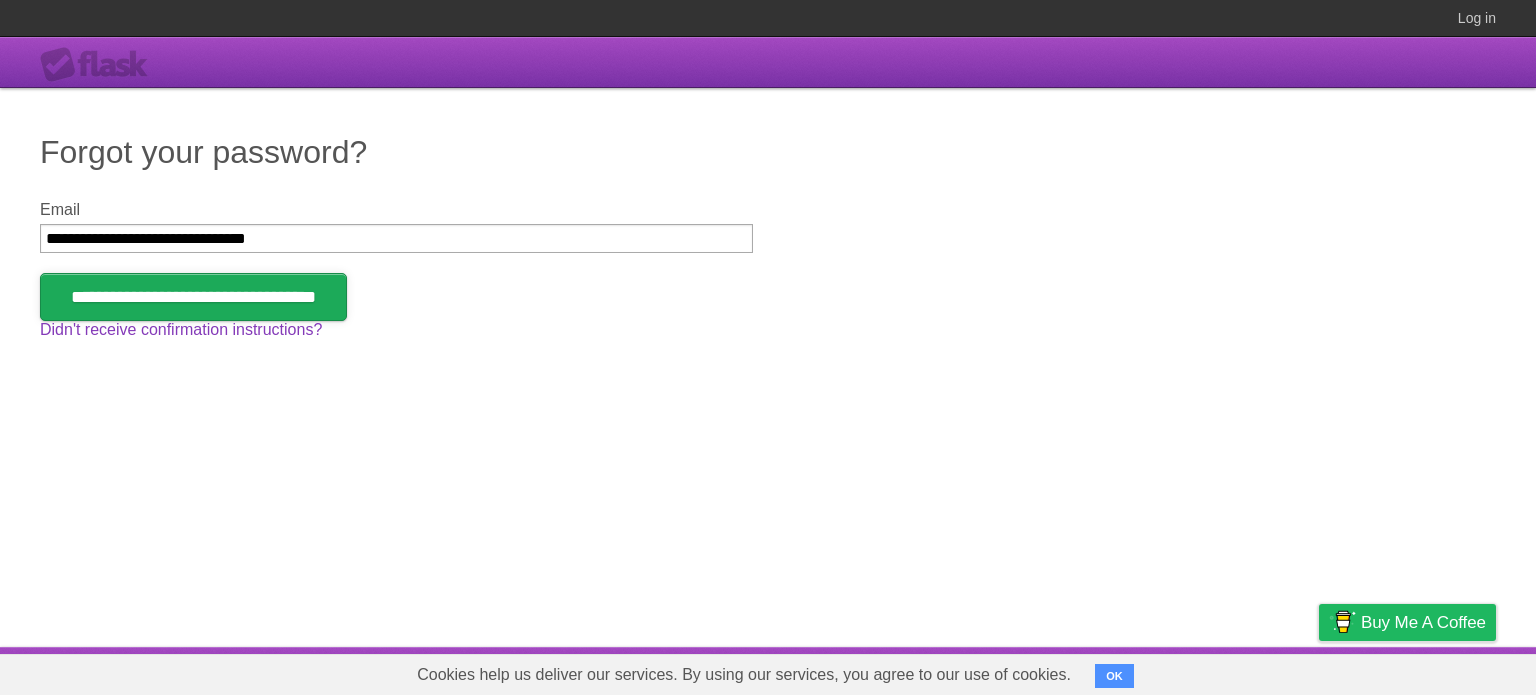 click on "**********" at bounding box center (193, 297) 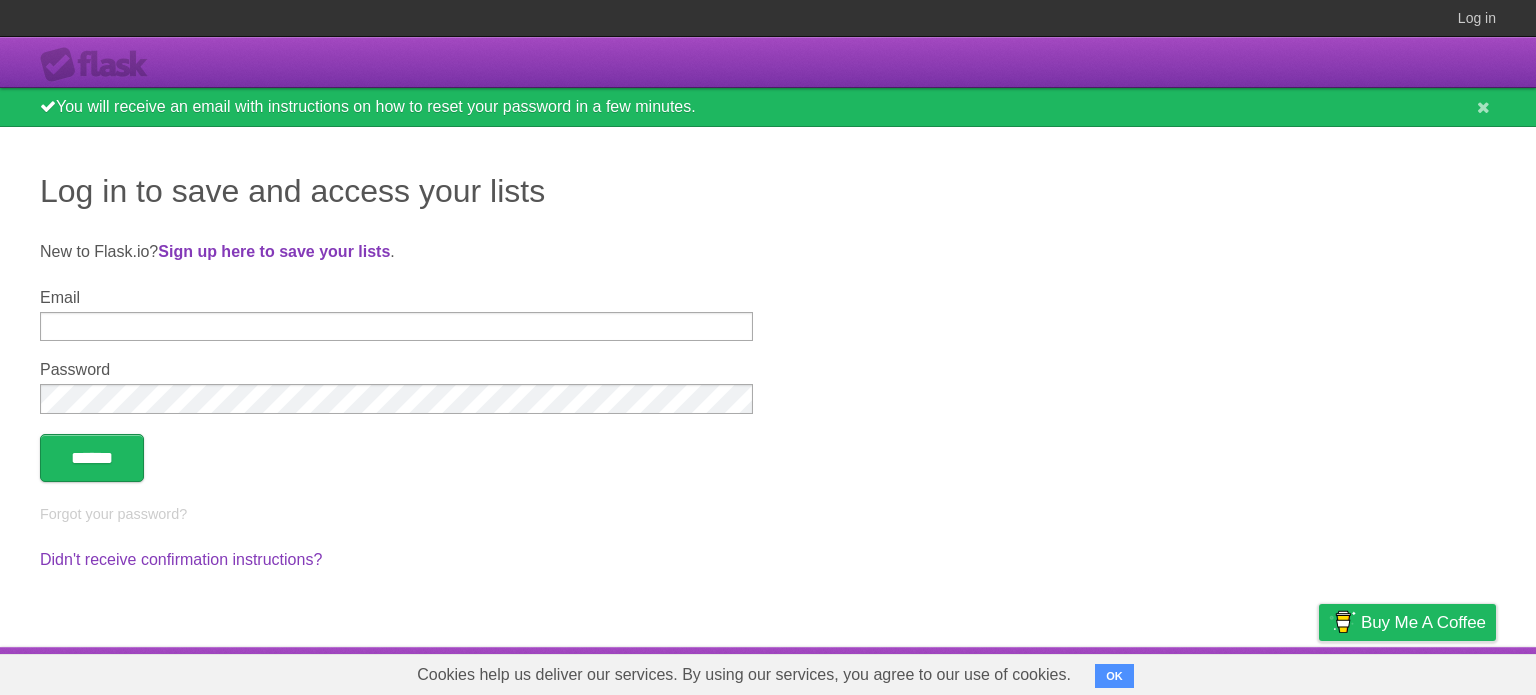 scroll, scrollTop: 0, scrollLeft: 0, axis: both 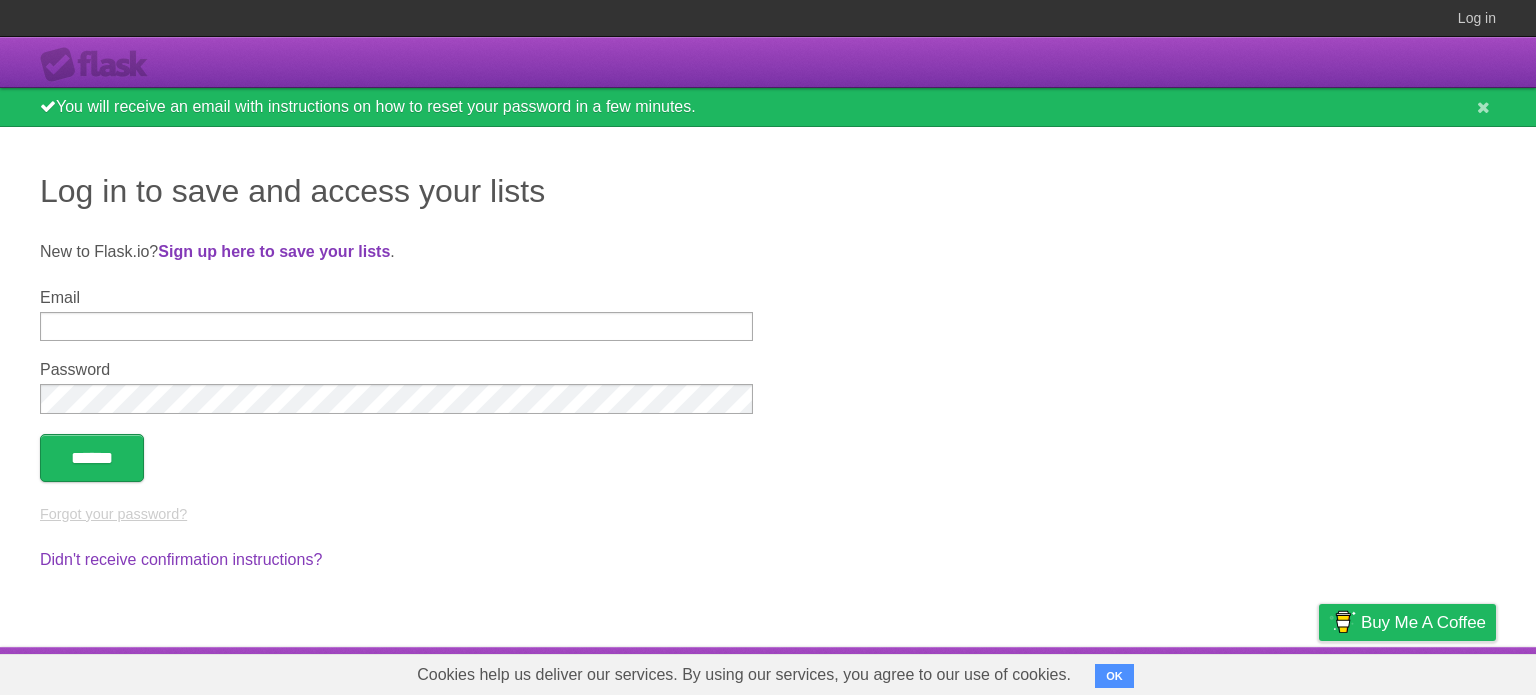 click on "Forgot your password?" at bounding box center [113, 514] 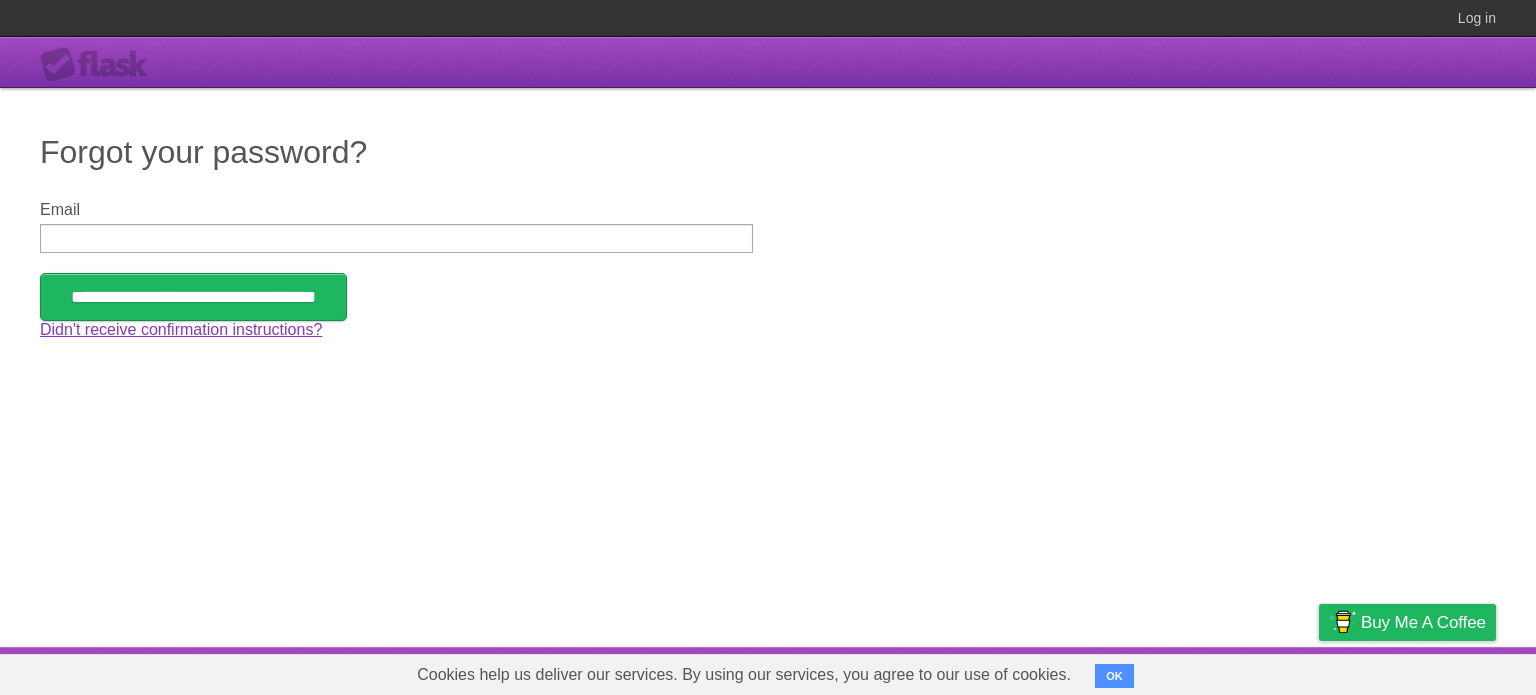 click on "Didn't receive confirmation instructions?" at bounding box center (181, 329) 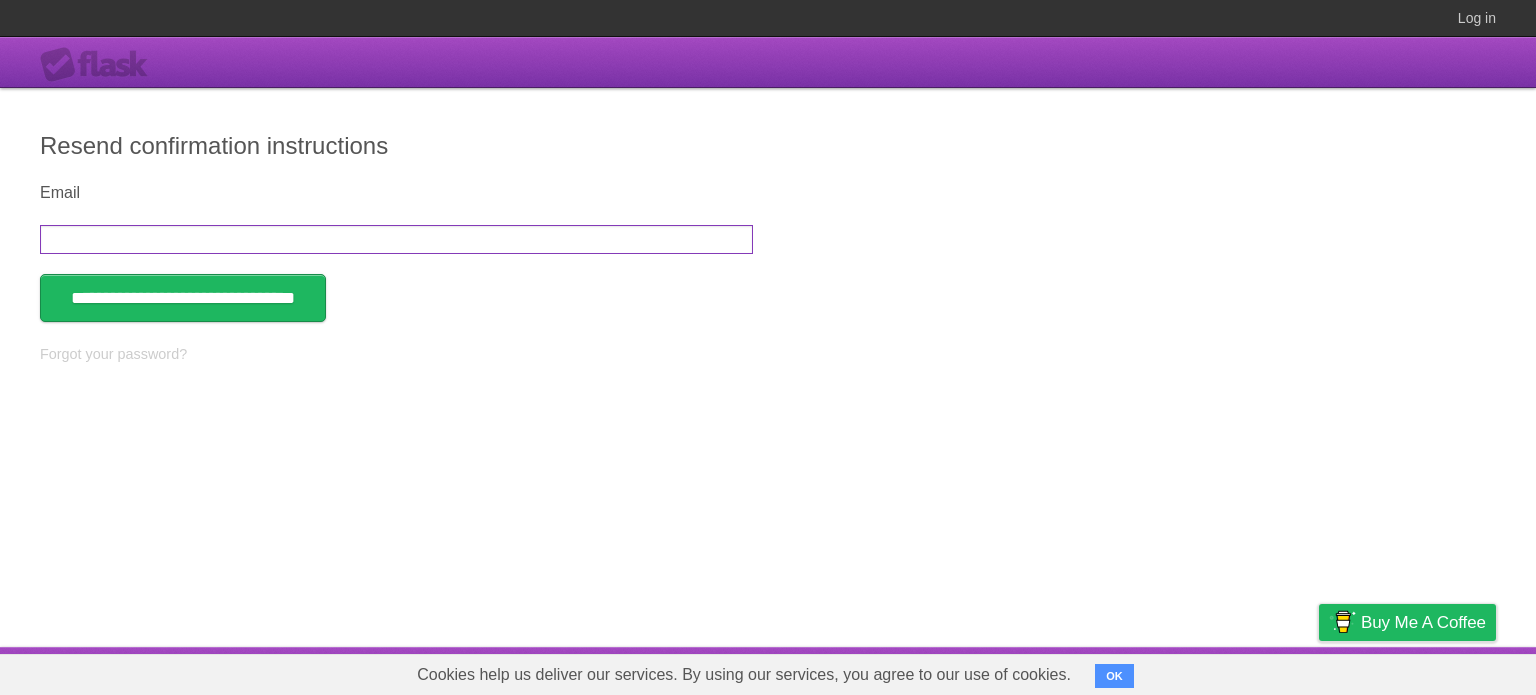 click on "Email" at bounding box center (396, 239) 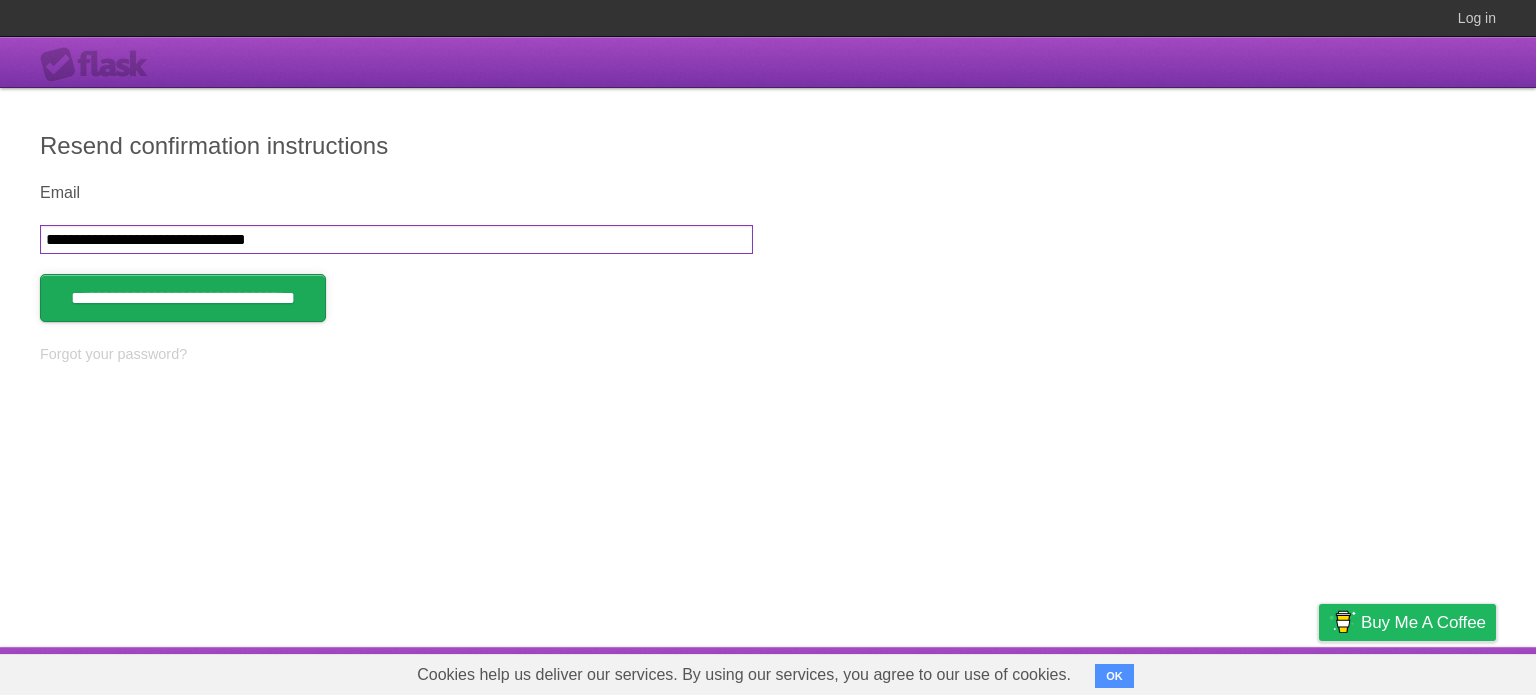 type on "**********" 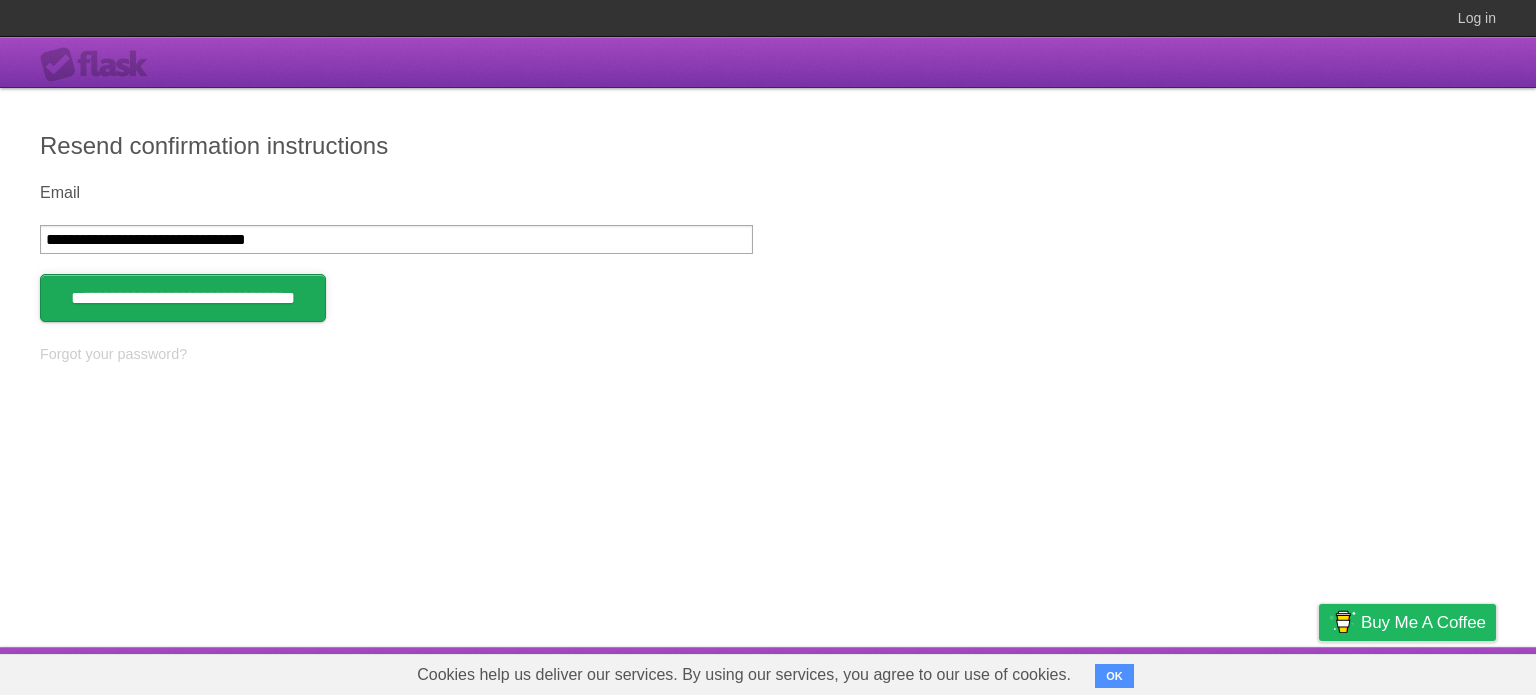 click on "**********" at bounding box center [183, 298] 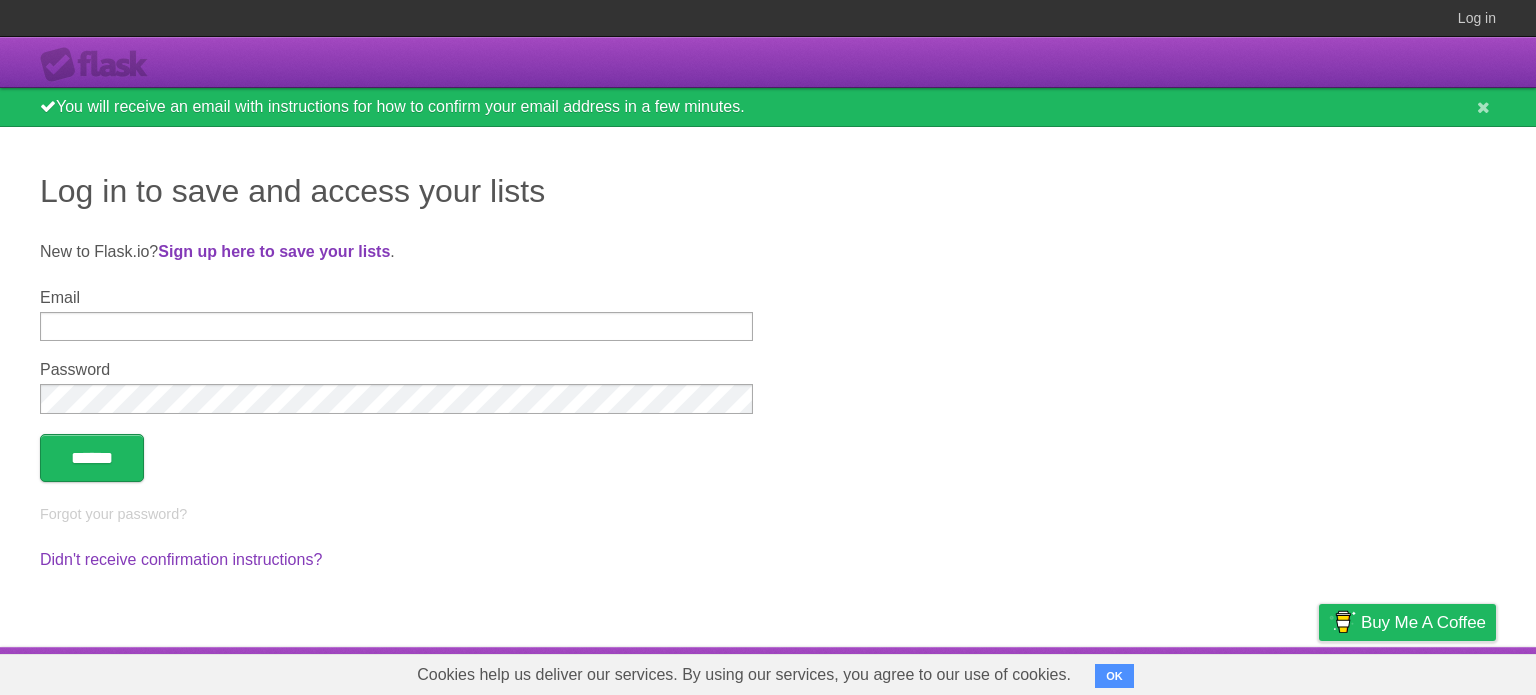 scroll, scrollTop: 0, scrollLeft: 0, axis: both 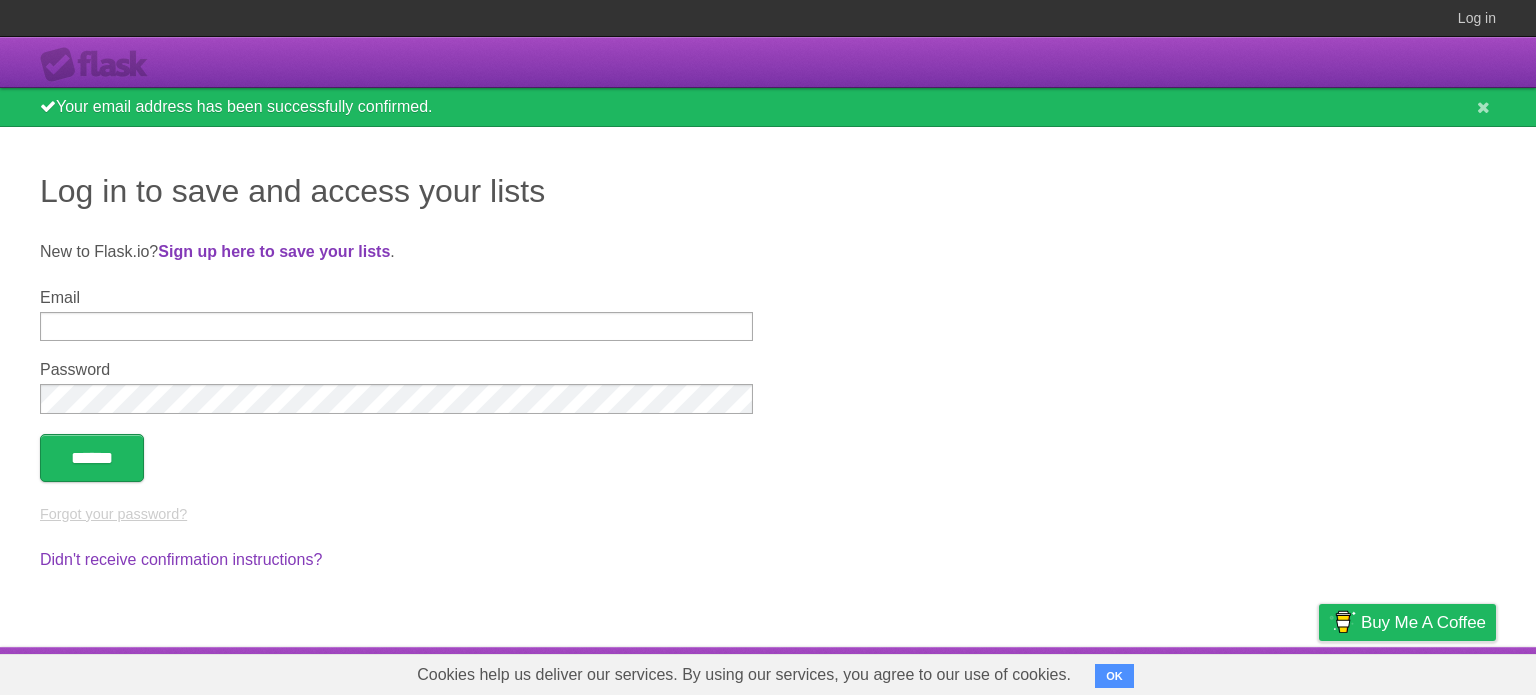 click on "Forgot your password?" at bounding box center (113, 514) 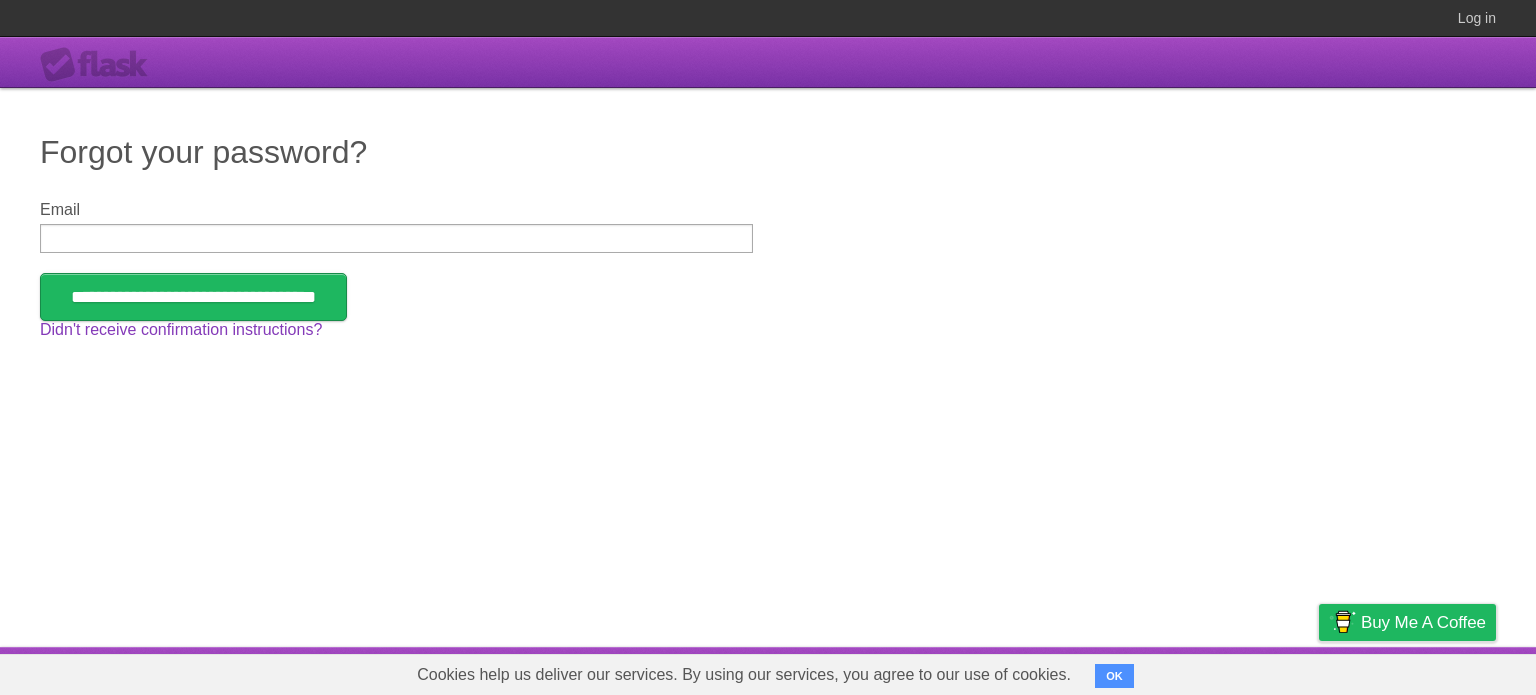 click on "Email" at bounding box center (396, 238) 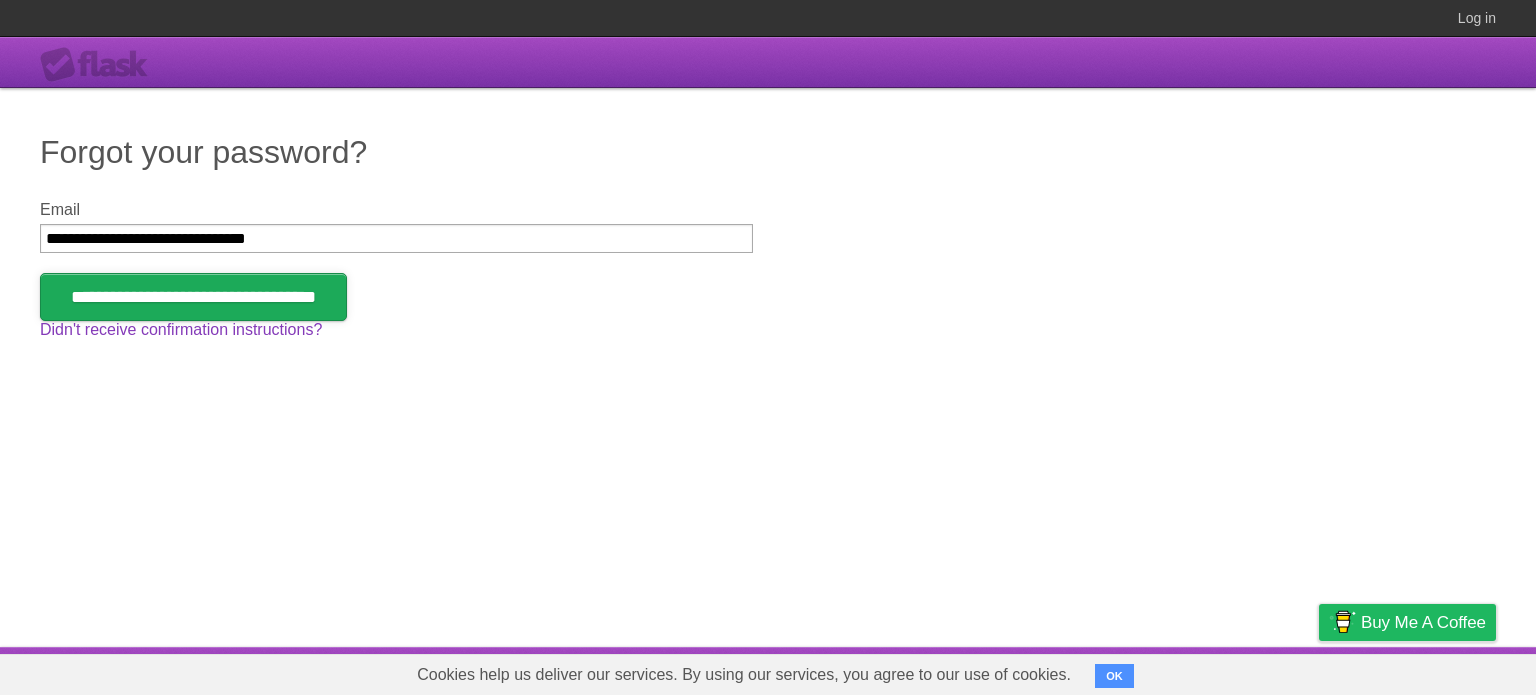 type on "**********" 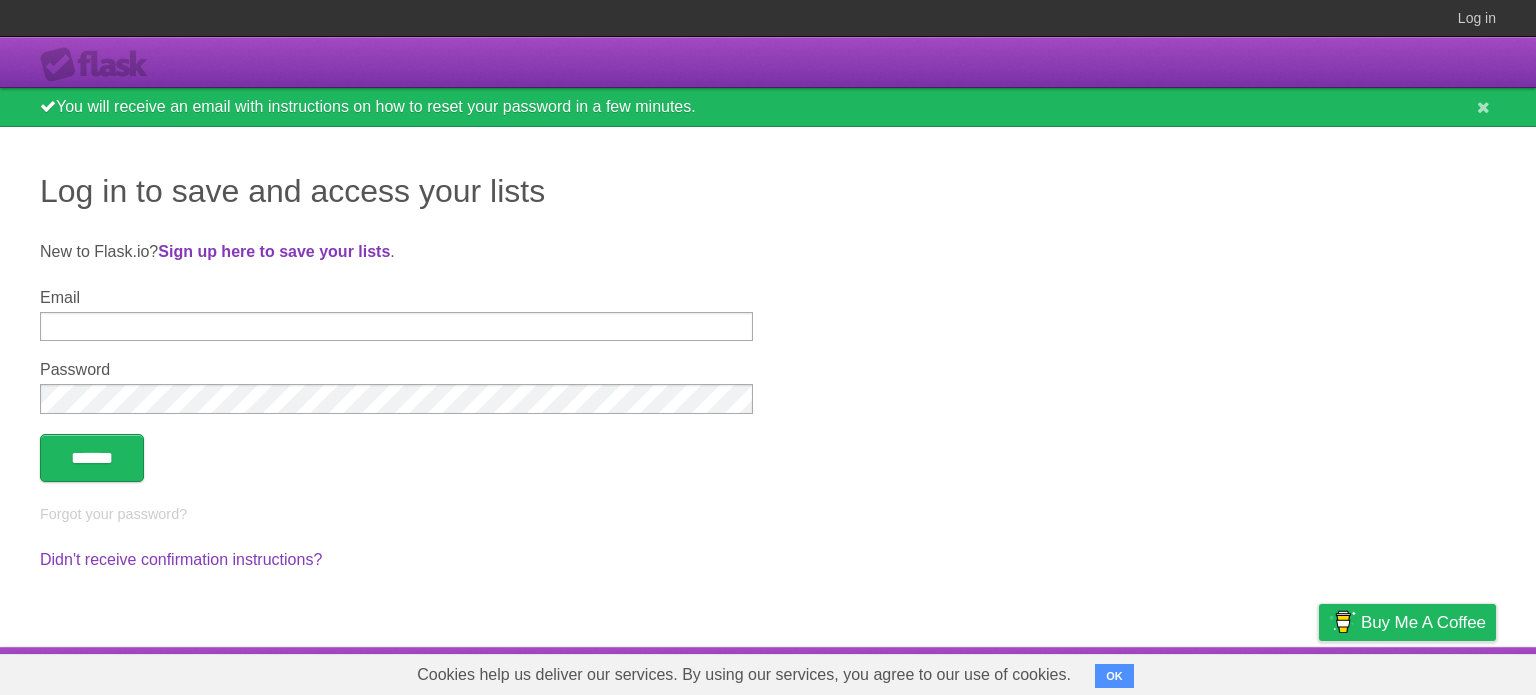 scroll, scrollTop: 0, scrollLeft: 0, axis: both 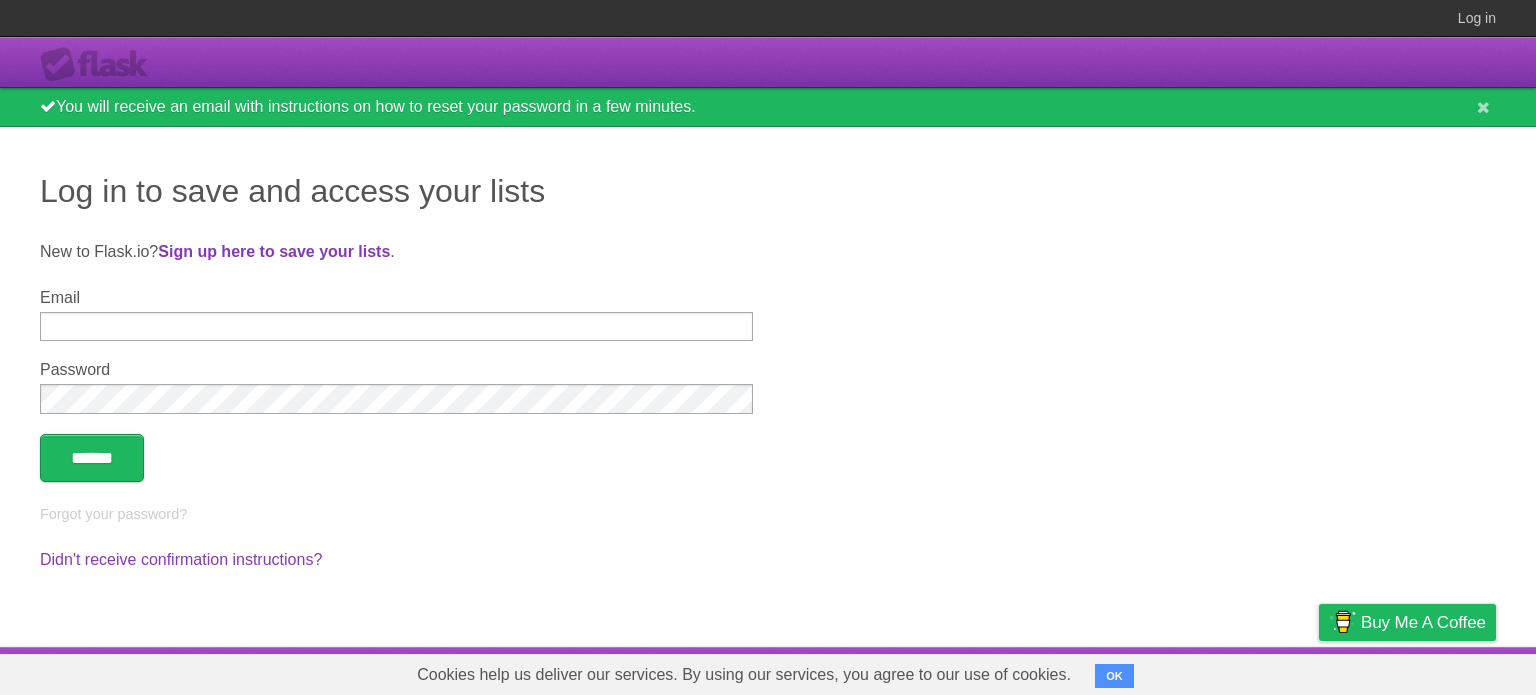 click on "Log in to save and access your lists
New to Flask.io?  Sign up here to save your lists .
[EMAIL]
Password
******
Forgot your password?
Didn't receive confirmation instructions?" at bounding box center (768, 387) 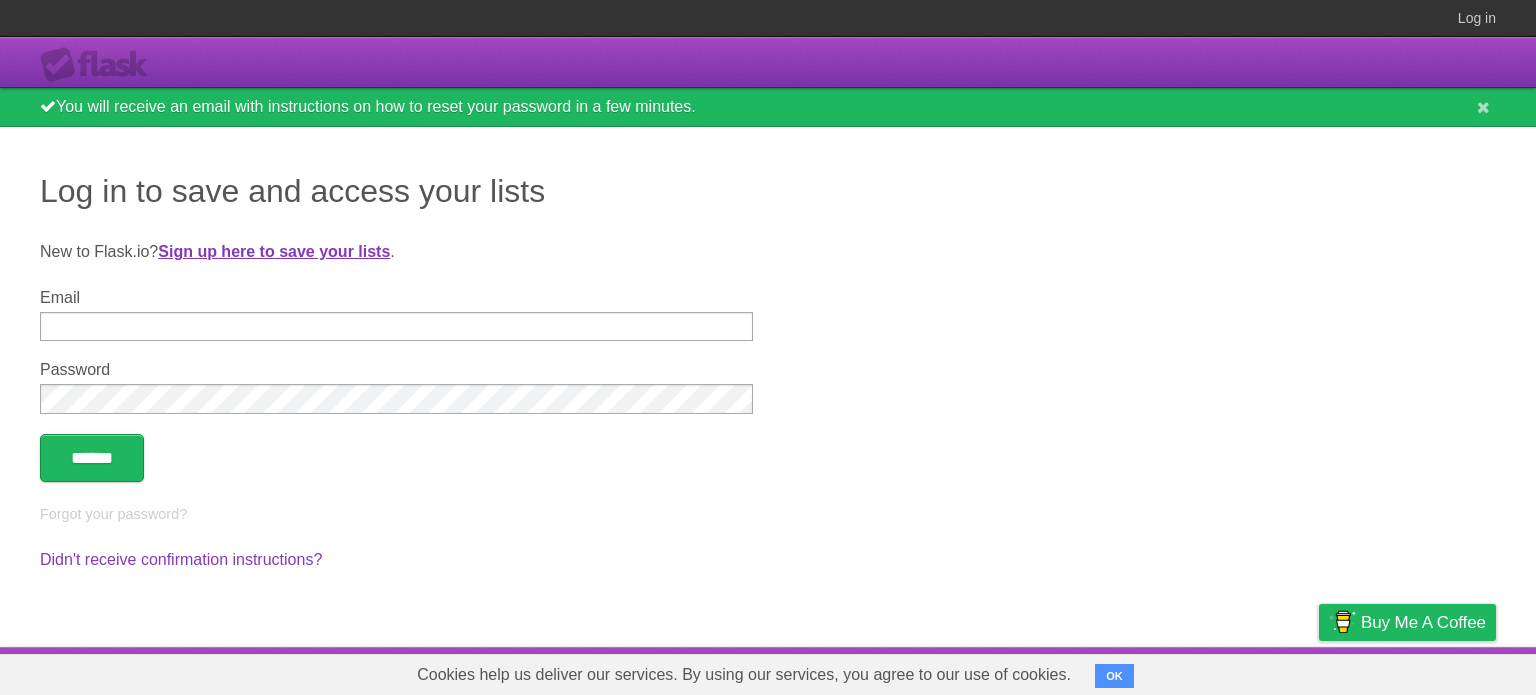 click on "Sign up here to save your lists" at bounding box center (274, 251) 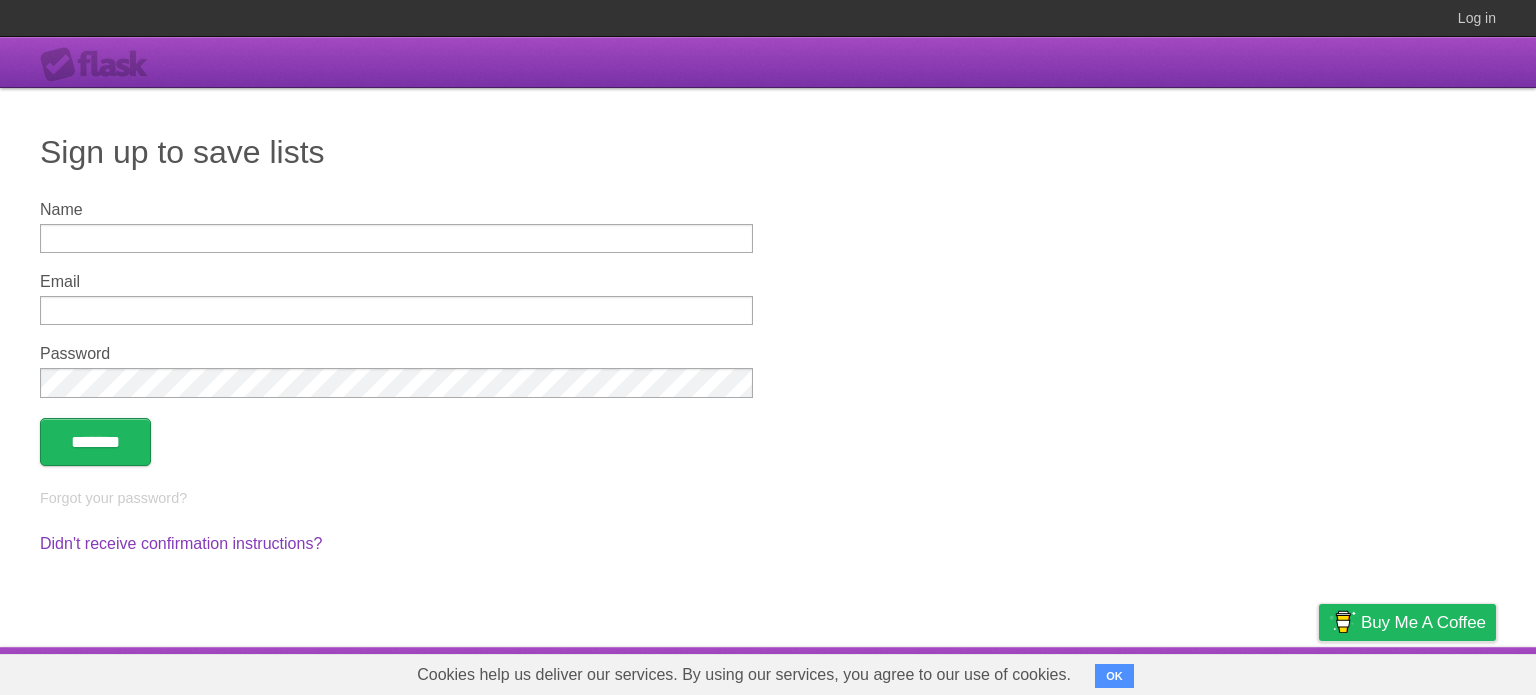 click on "Name" at bounding box center [396, 238] 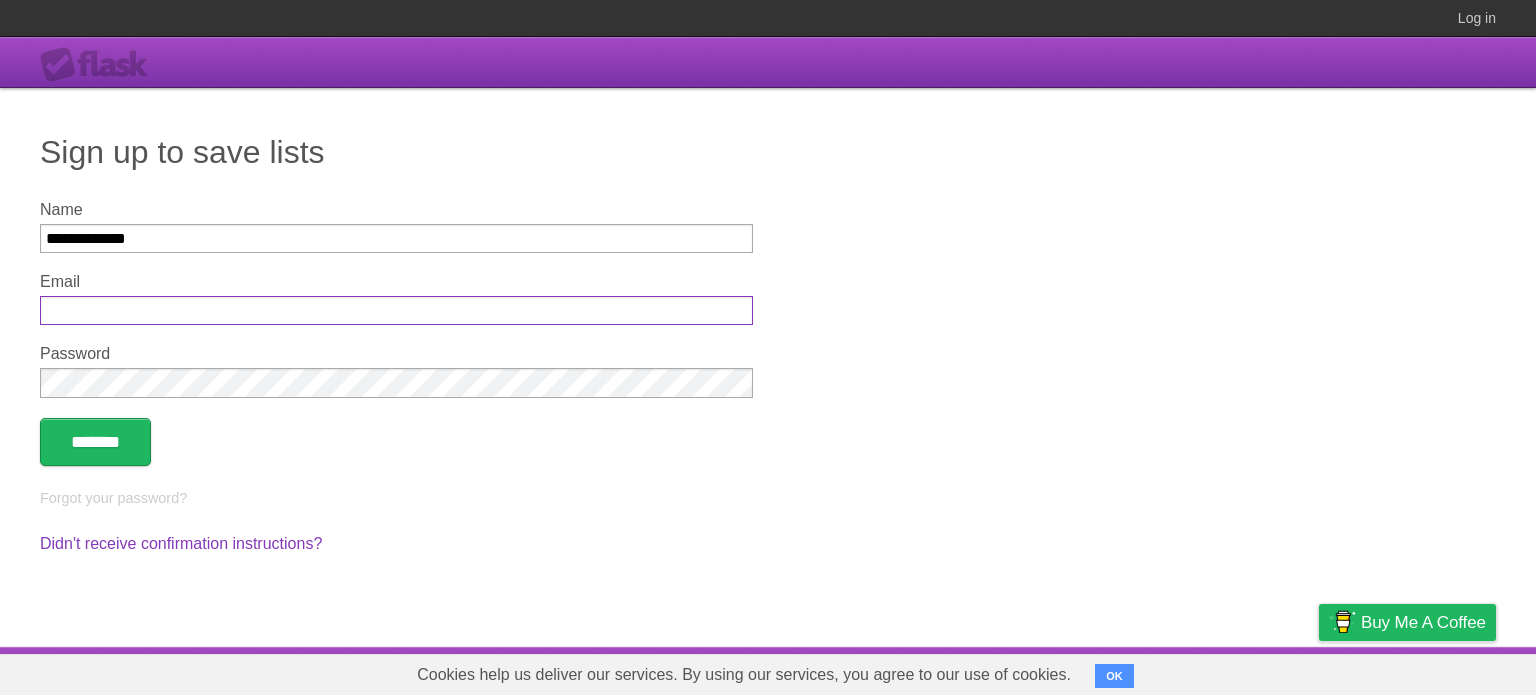 click on "Email" at bounding box center (396, 310) 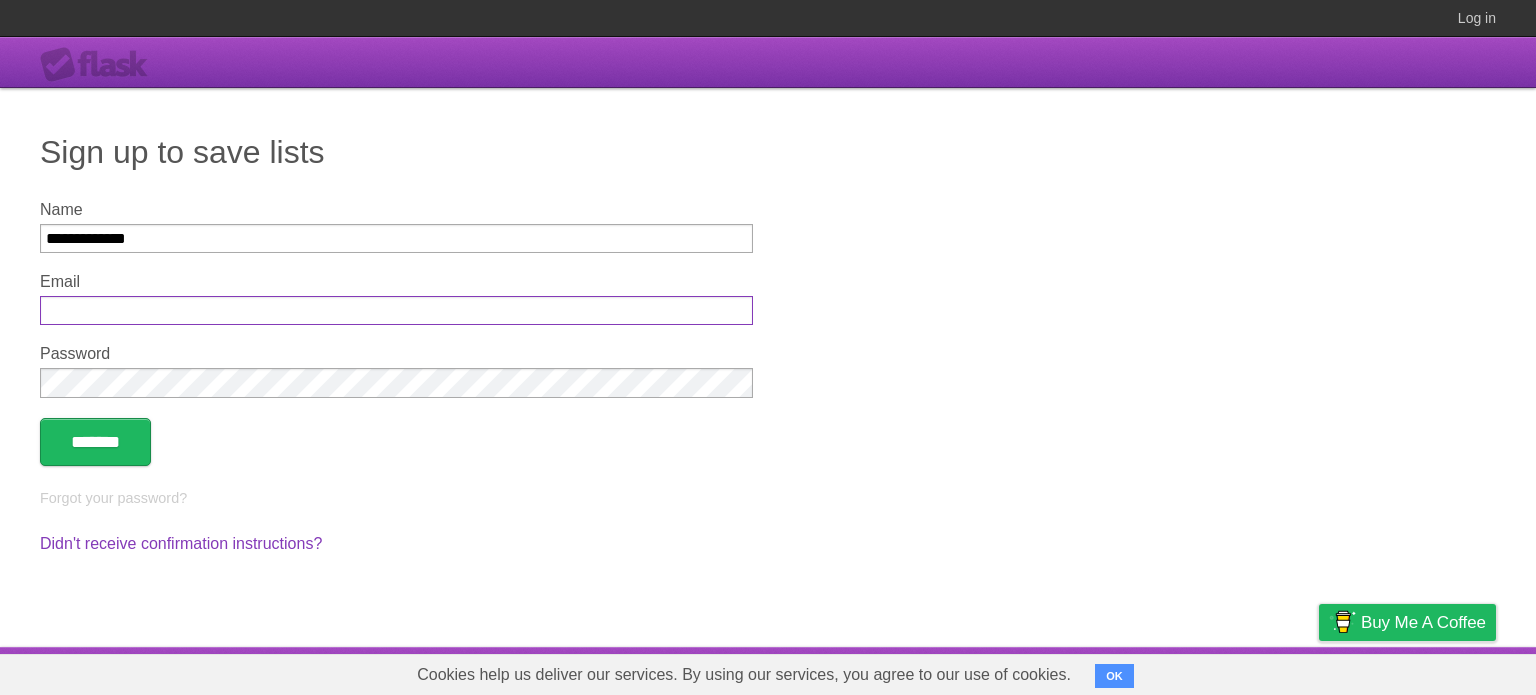 paste on "**********" 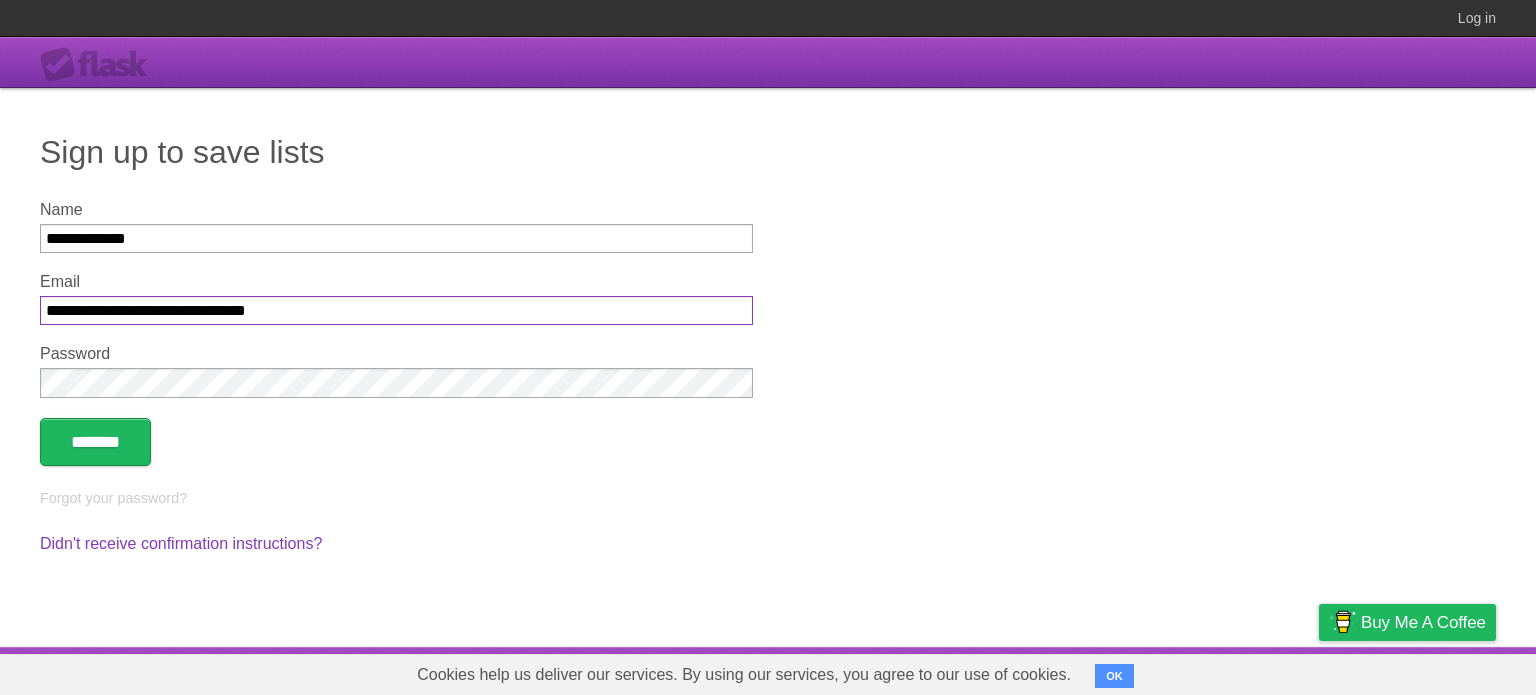type on "**********" 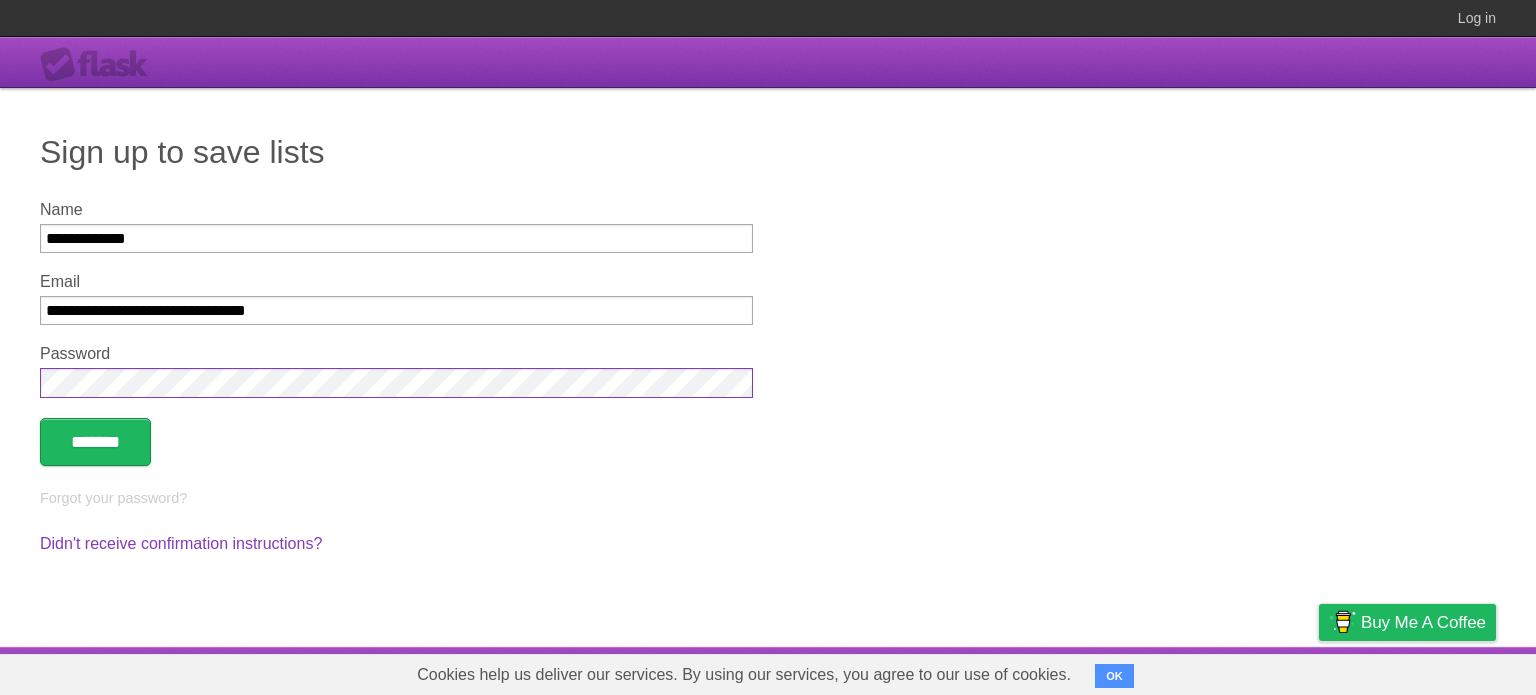 click on "*******" at bounding box center (95, 442) 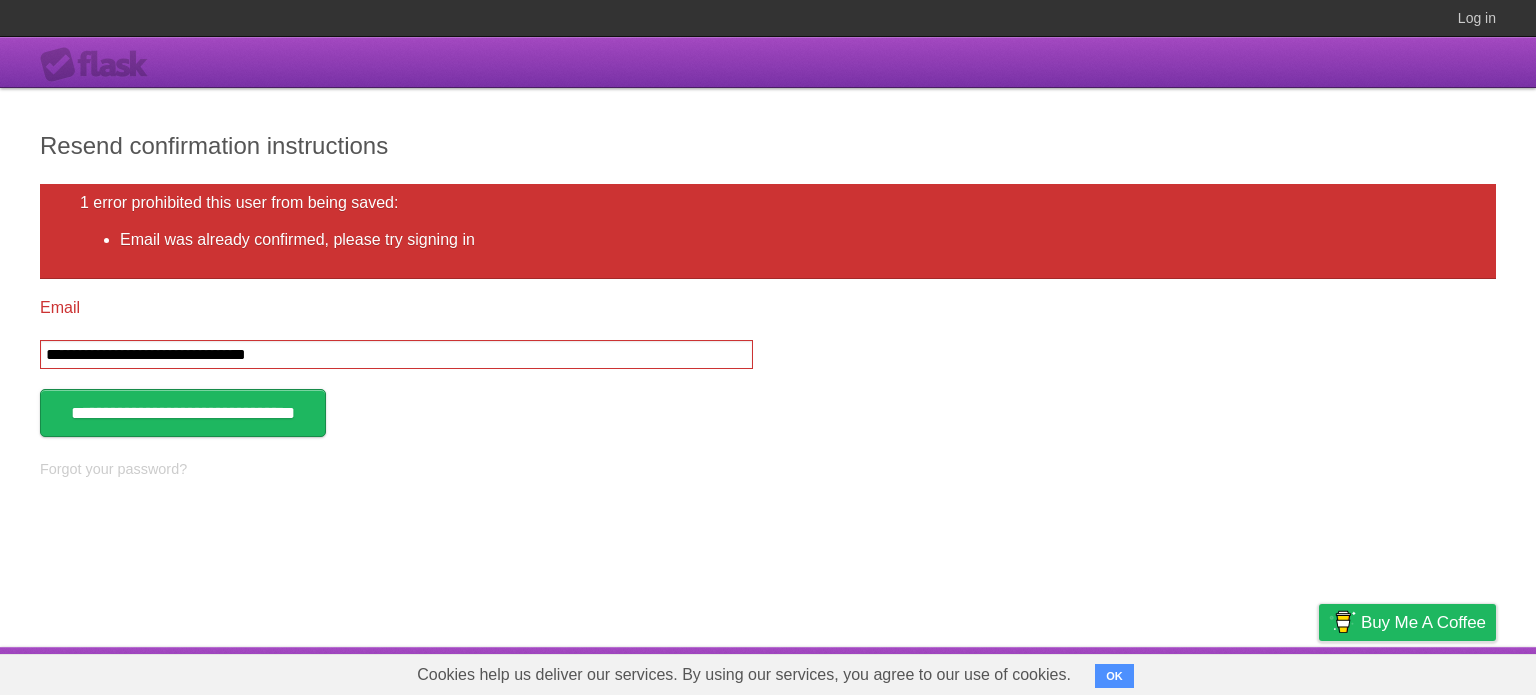 scroll, scrollTop: 0, scrollLeft: 0, axis: both 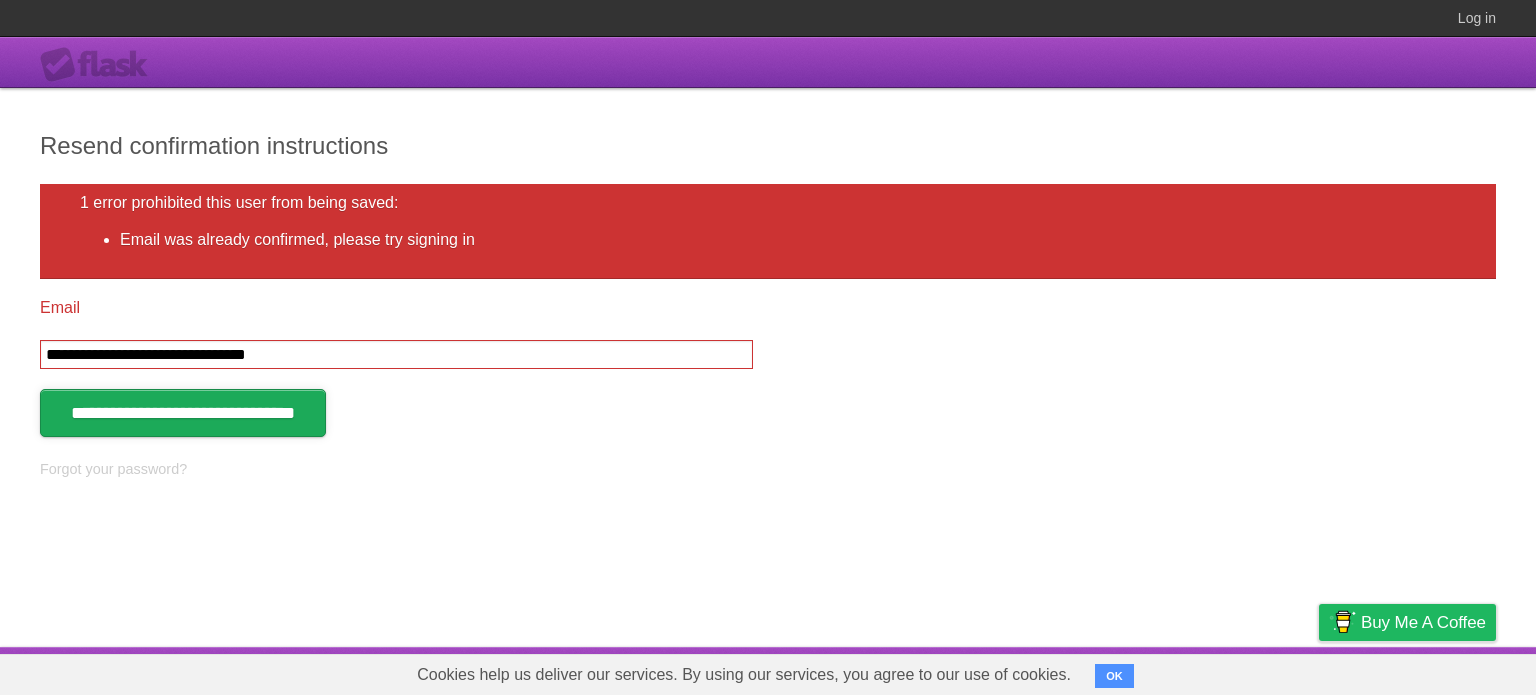 click on "**********" at bounding box center [183, 413] 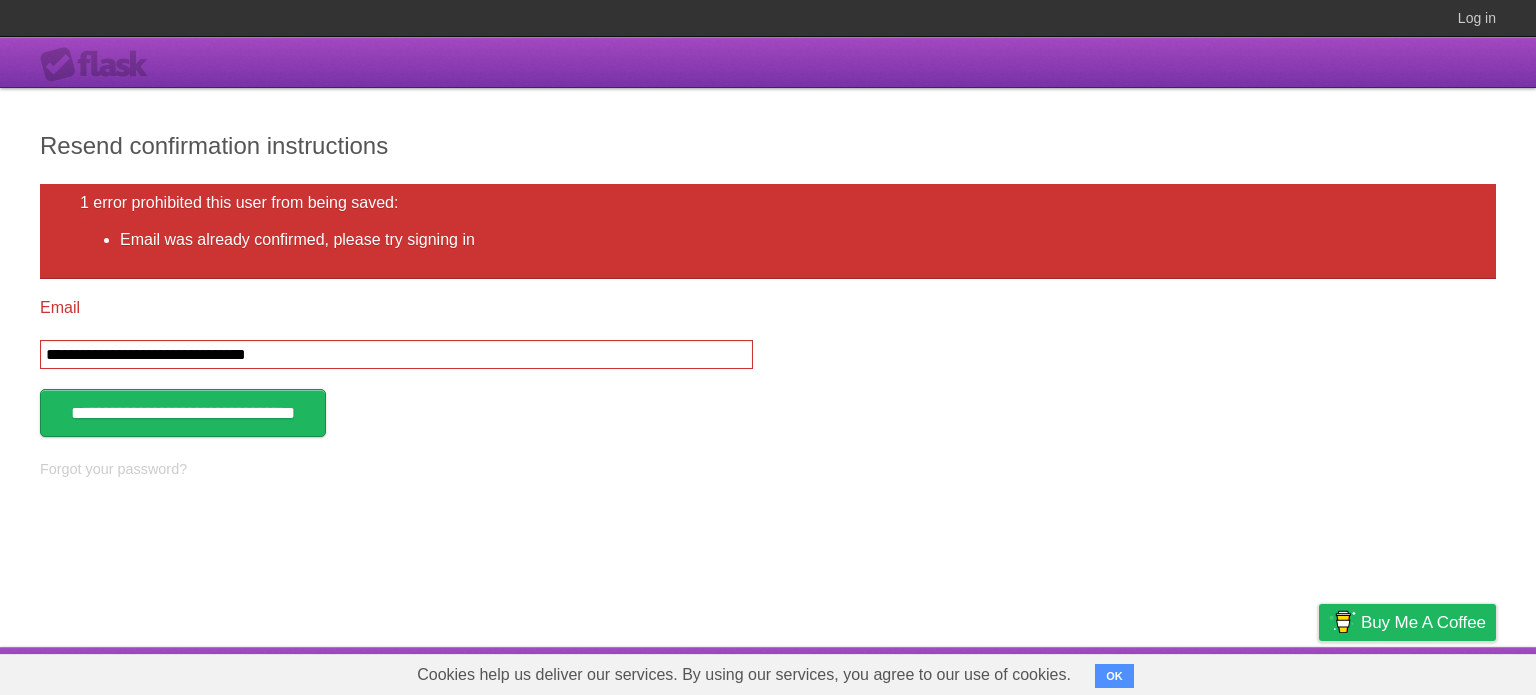scroll, scrollTop: 0, scrollLeft: 0, axis: both 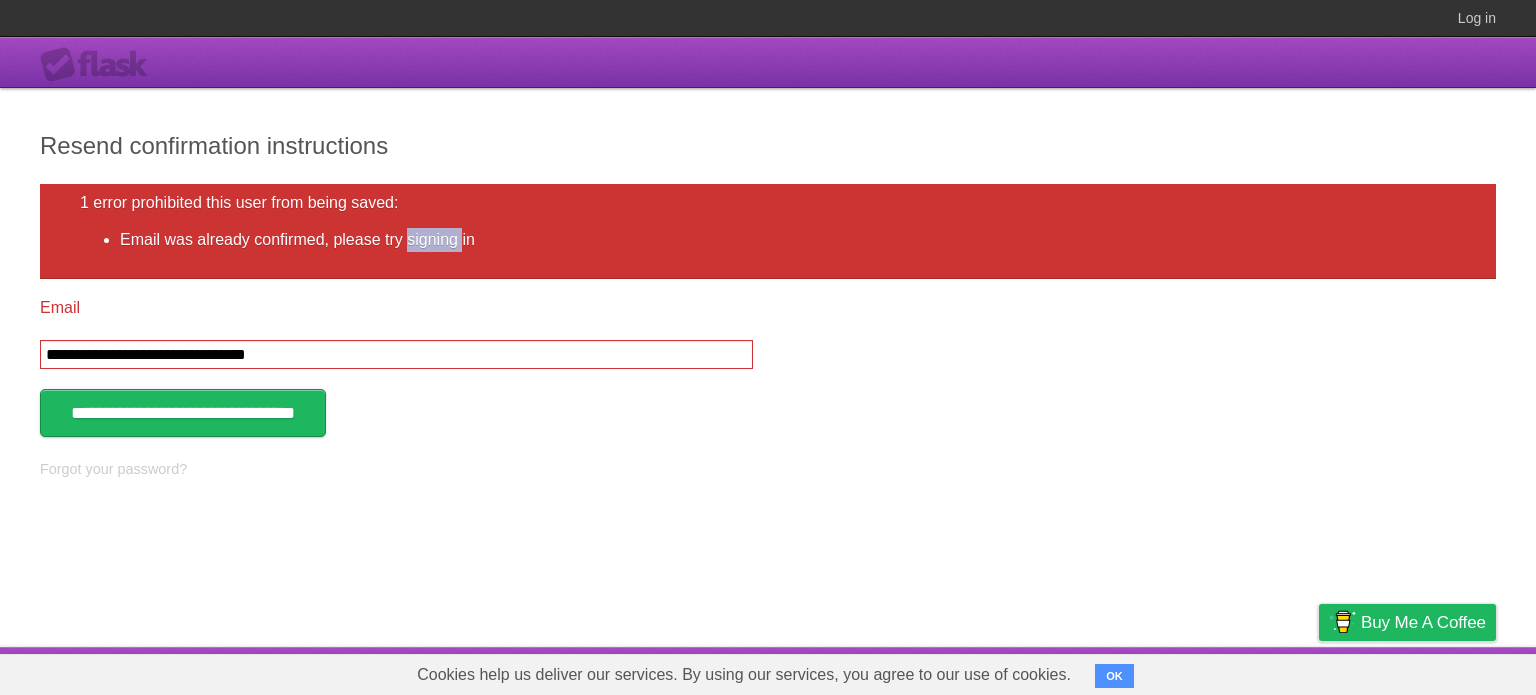 click on "Email was already confirmed, please try signing in" at bounding box center (788, 240) 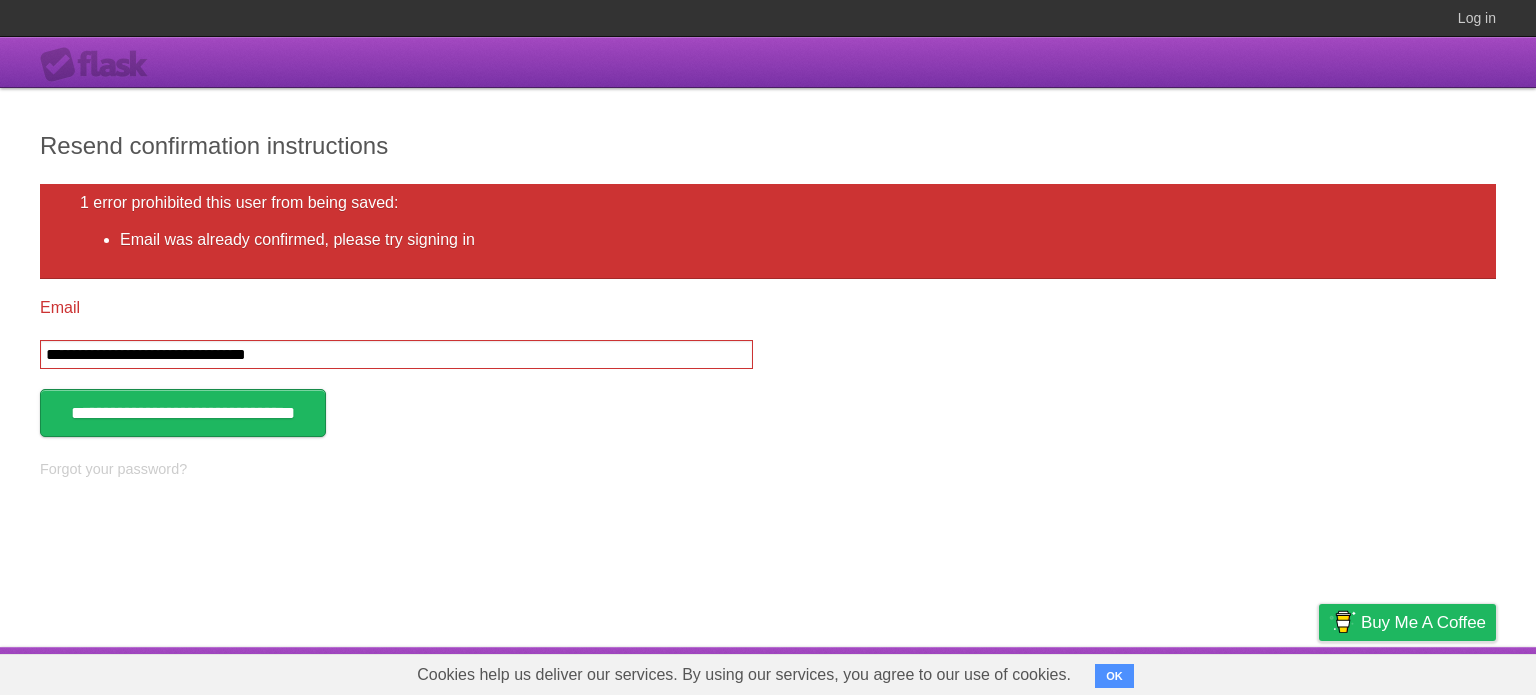 click on "Email was already confirmed, please try signing in" at bounding box center (788, 240) 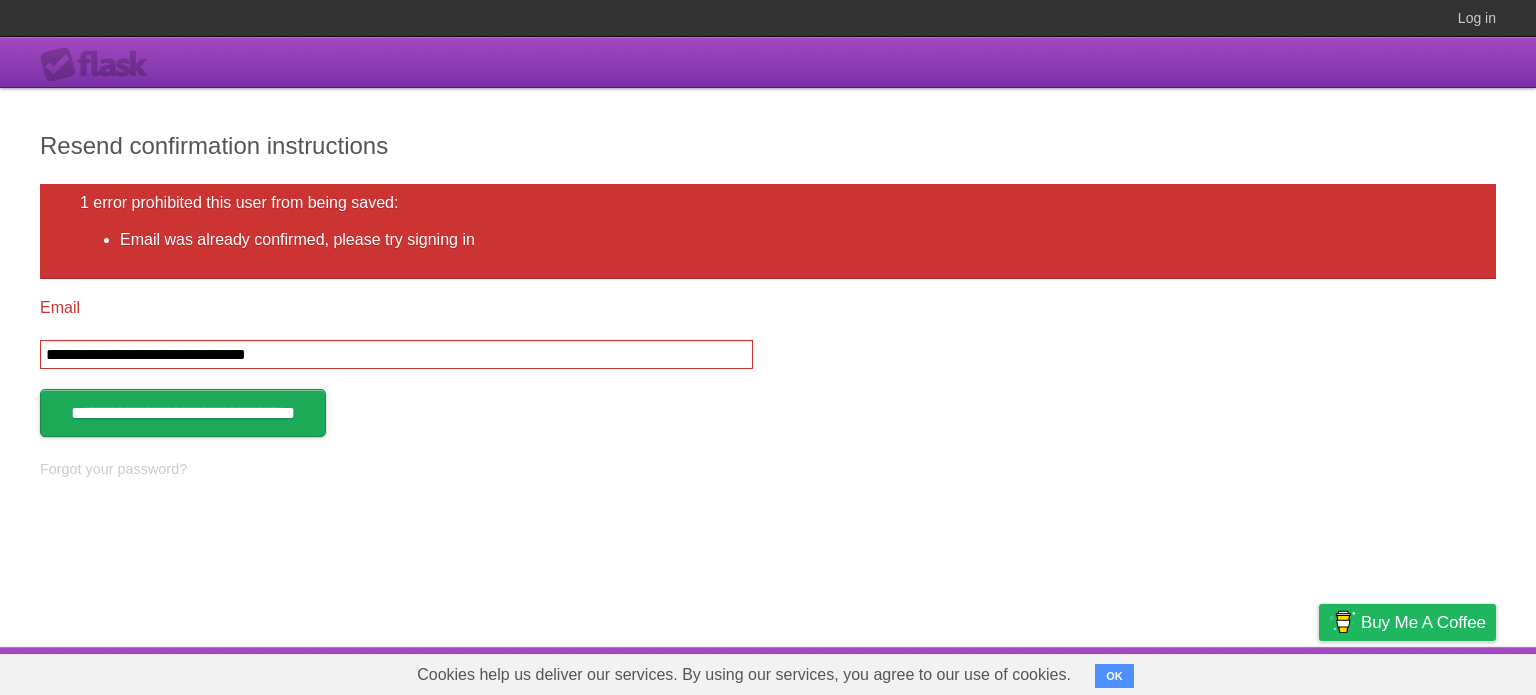 click on "**********" at bounding box center [183, 413] 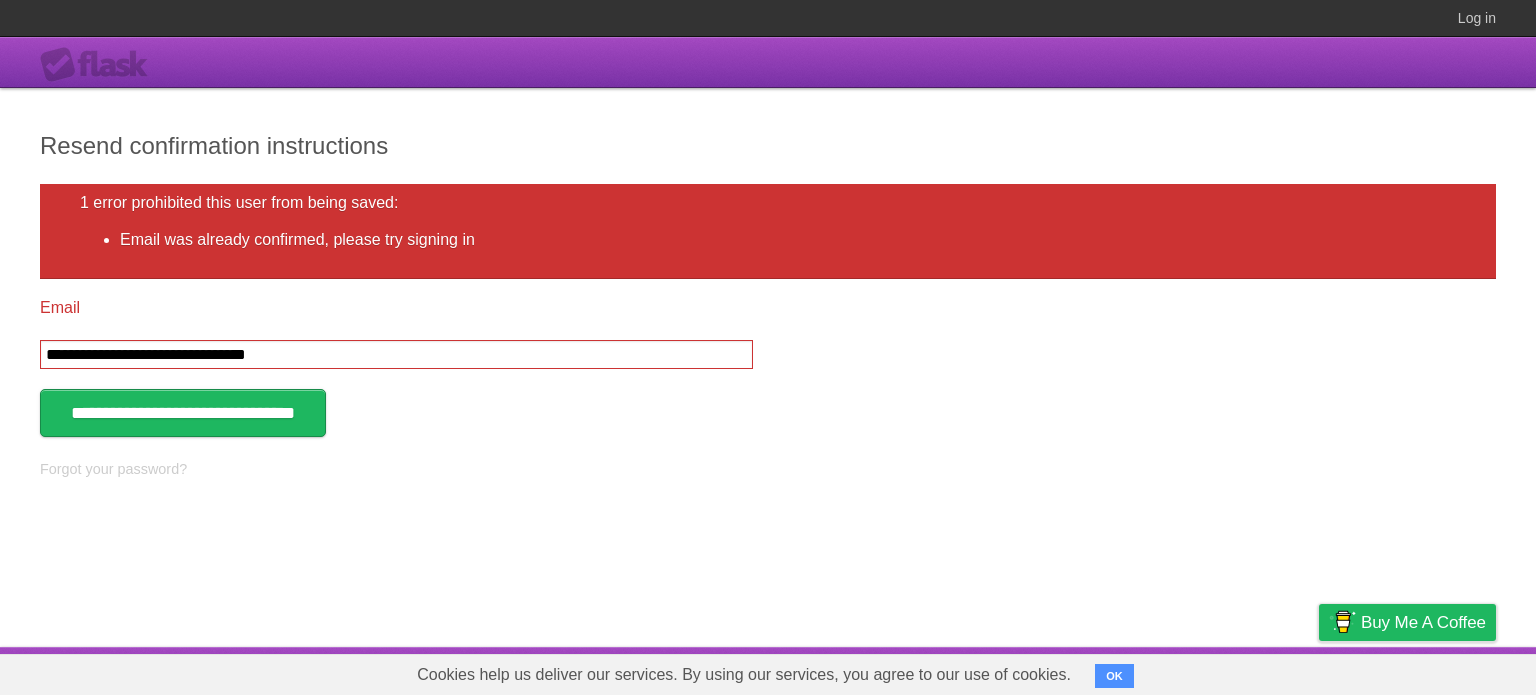 scroll, scrollTop: 0, scrollLeft: 0, axis: both 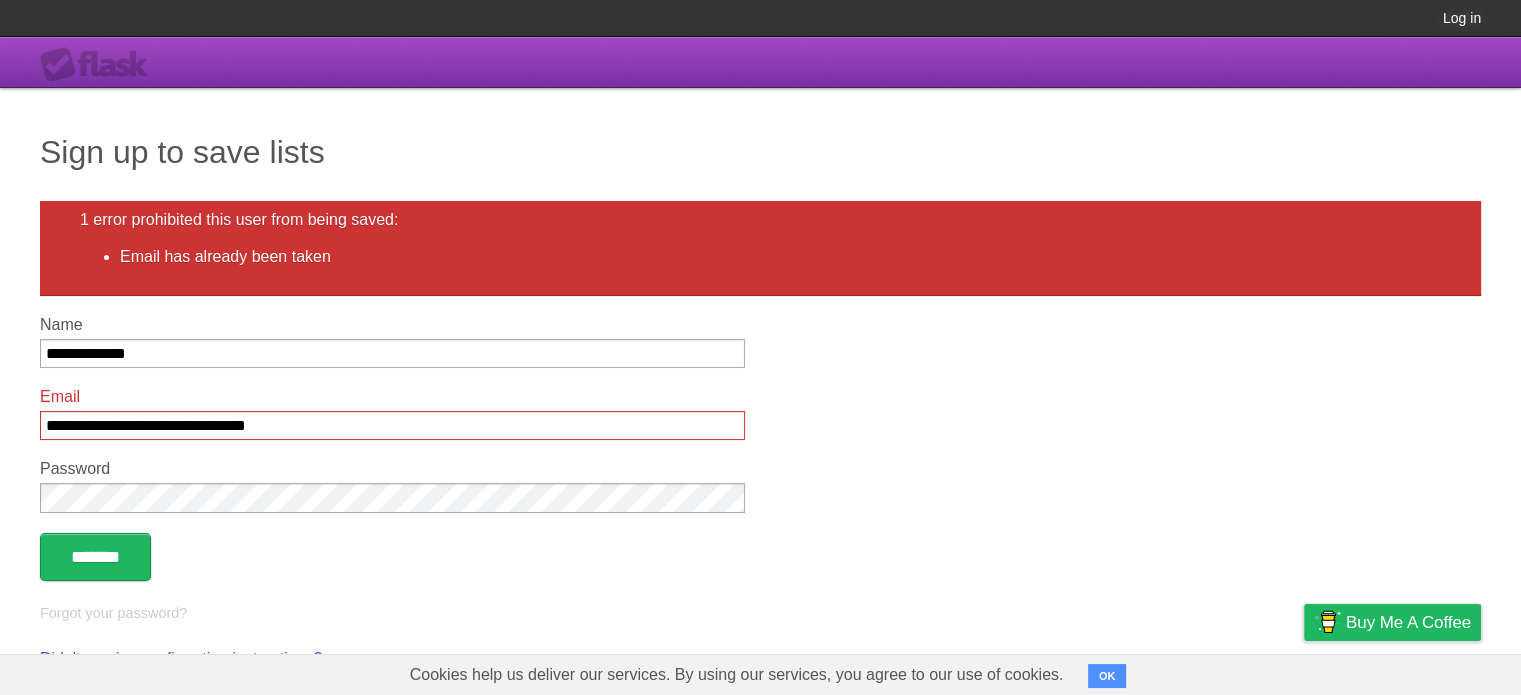 click on "Log in" at bounding box center [1462, 18] 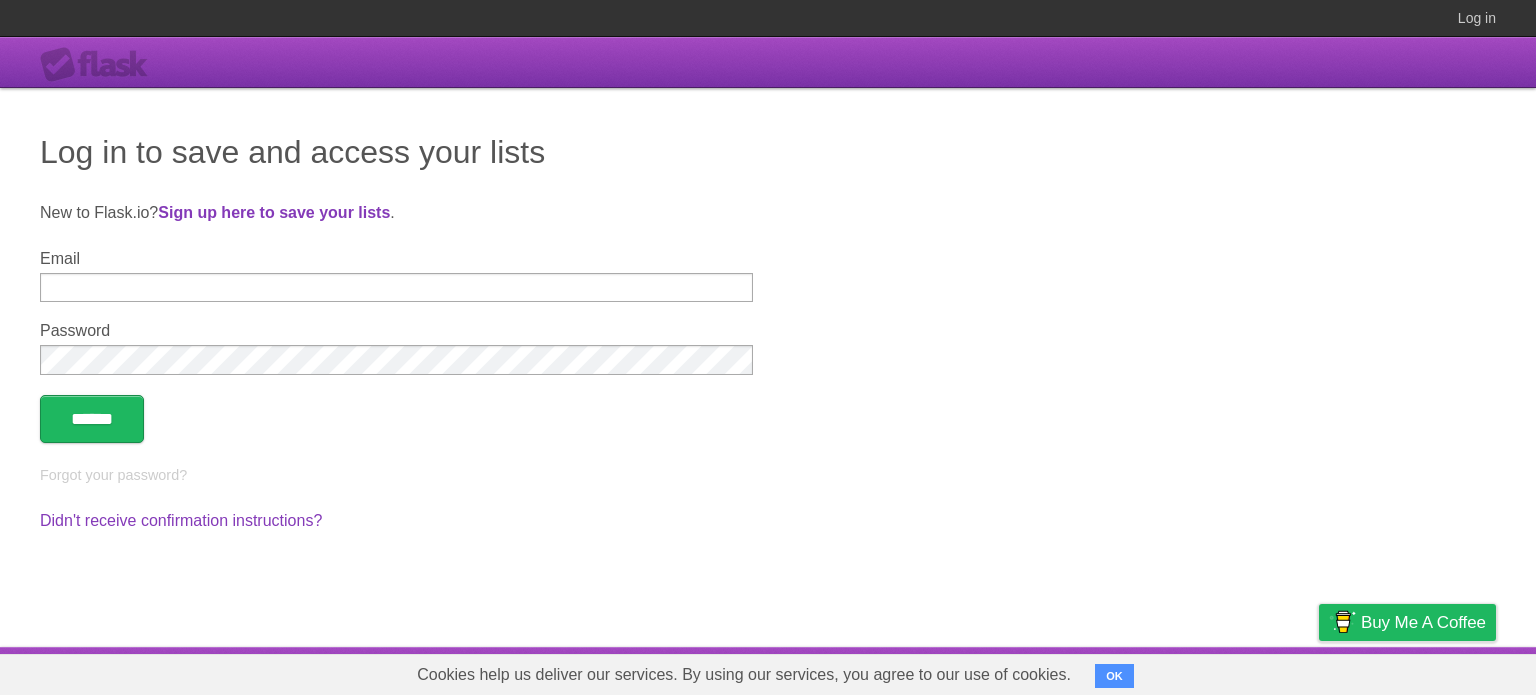 click on "Email" at bounding box center (396, 287) 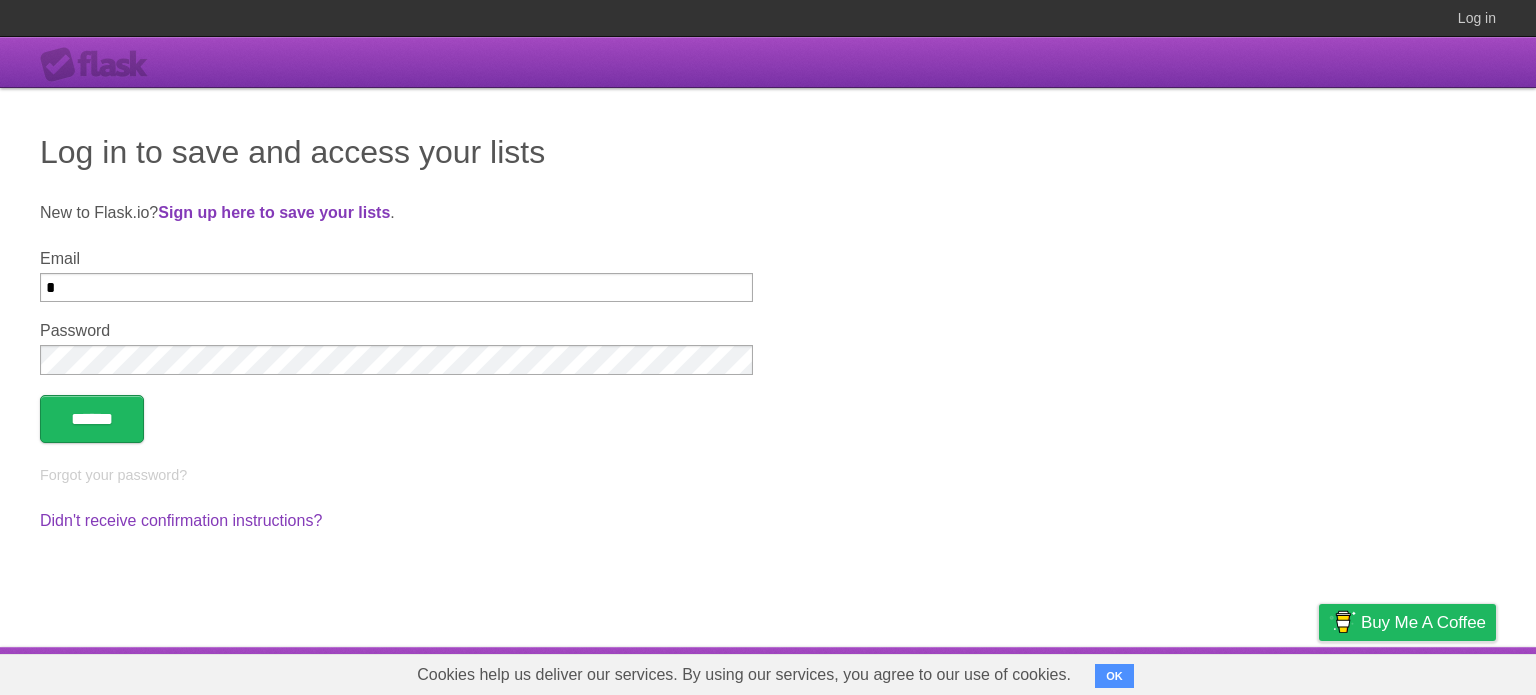 type on "**********" 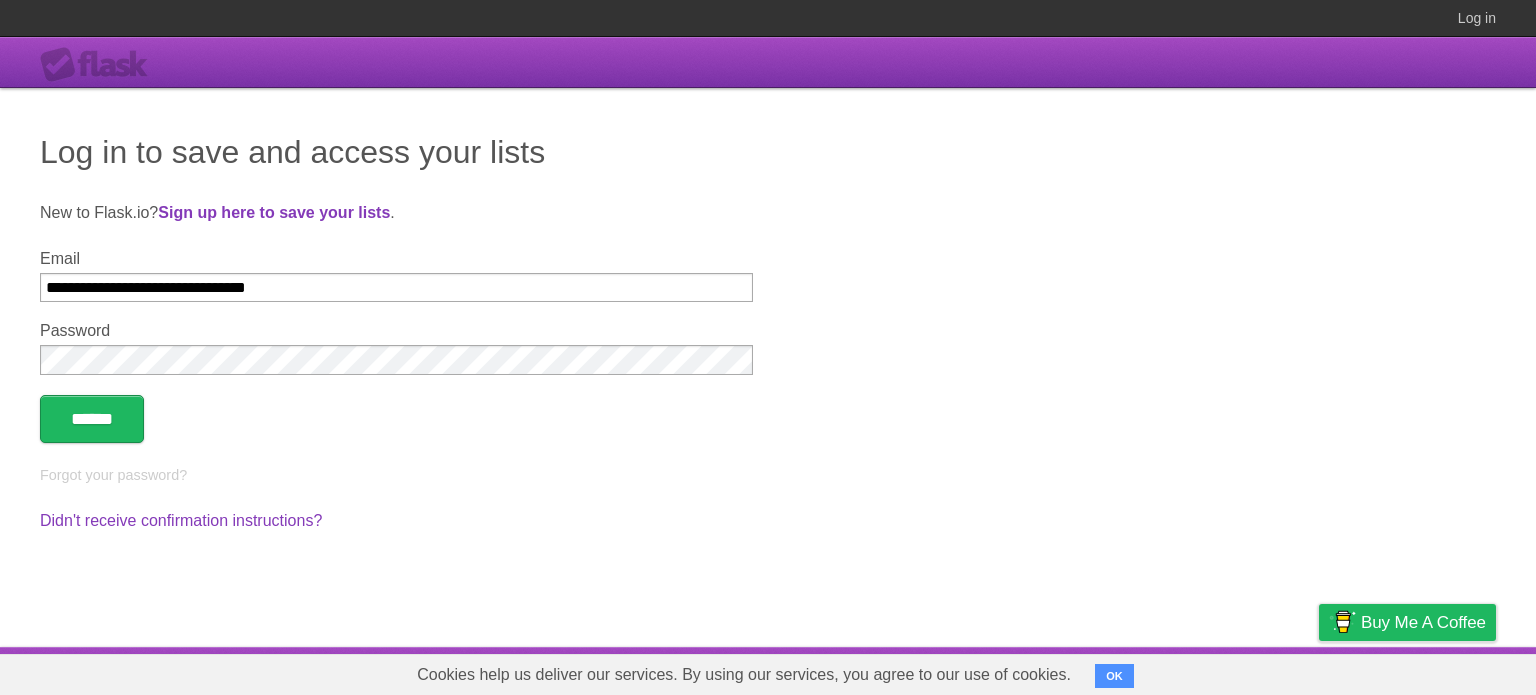 click on "**********" at bounding box center (768, 367) 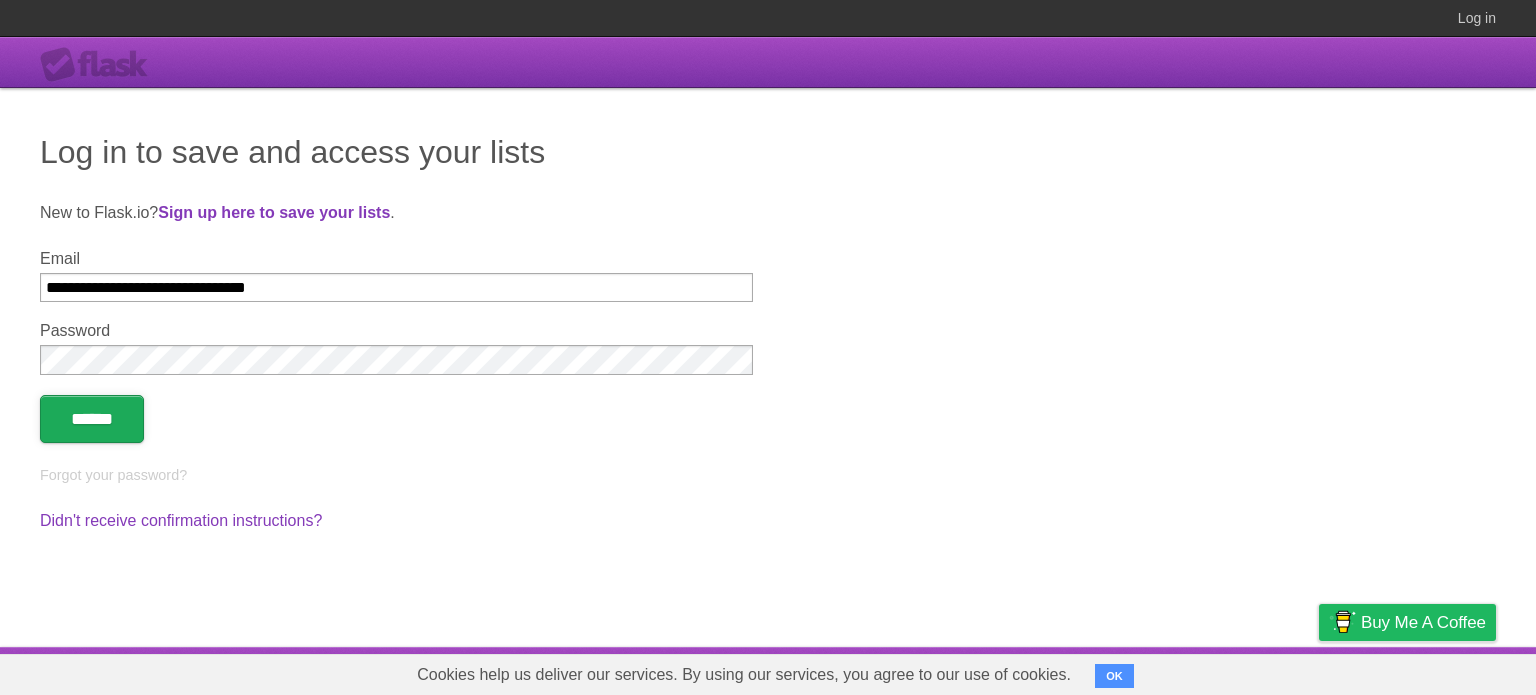 click on "******" at bounding box center (92, 419) 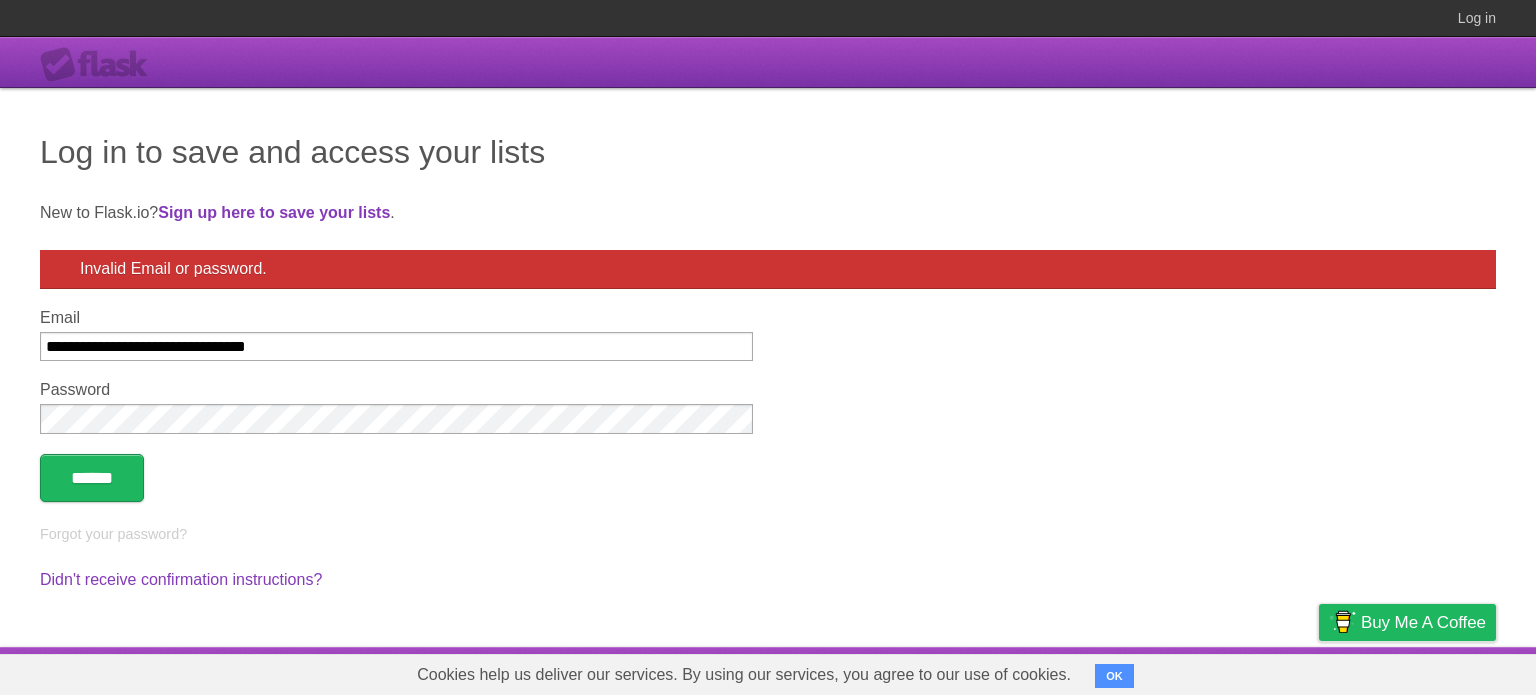scroll, scrollTop: 0, scrollLeft: 0, axis: both 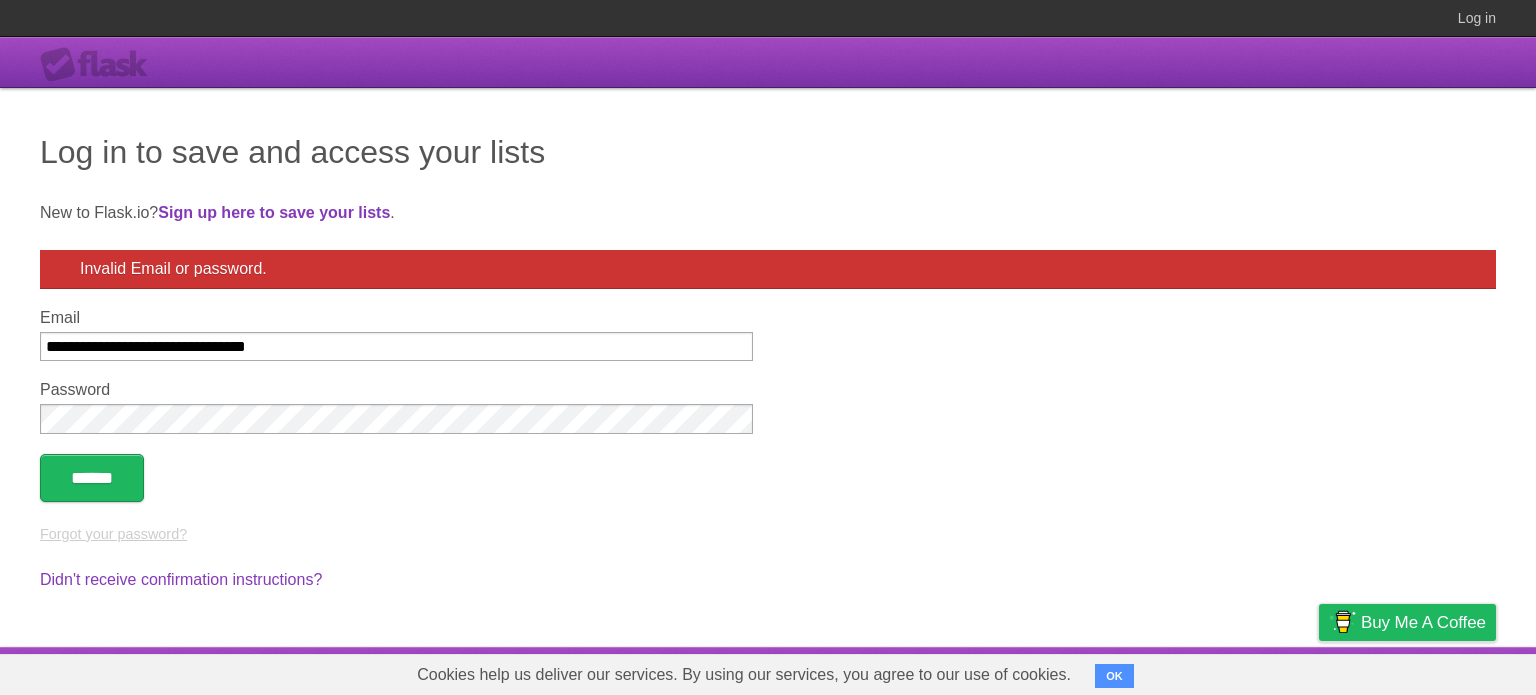click on "Forgot your password?" at bounding box center [113, 534] 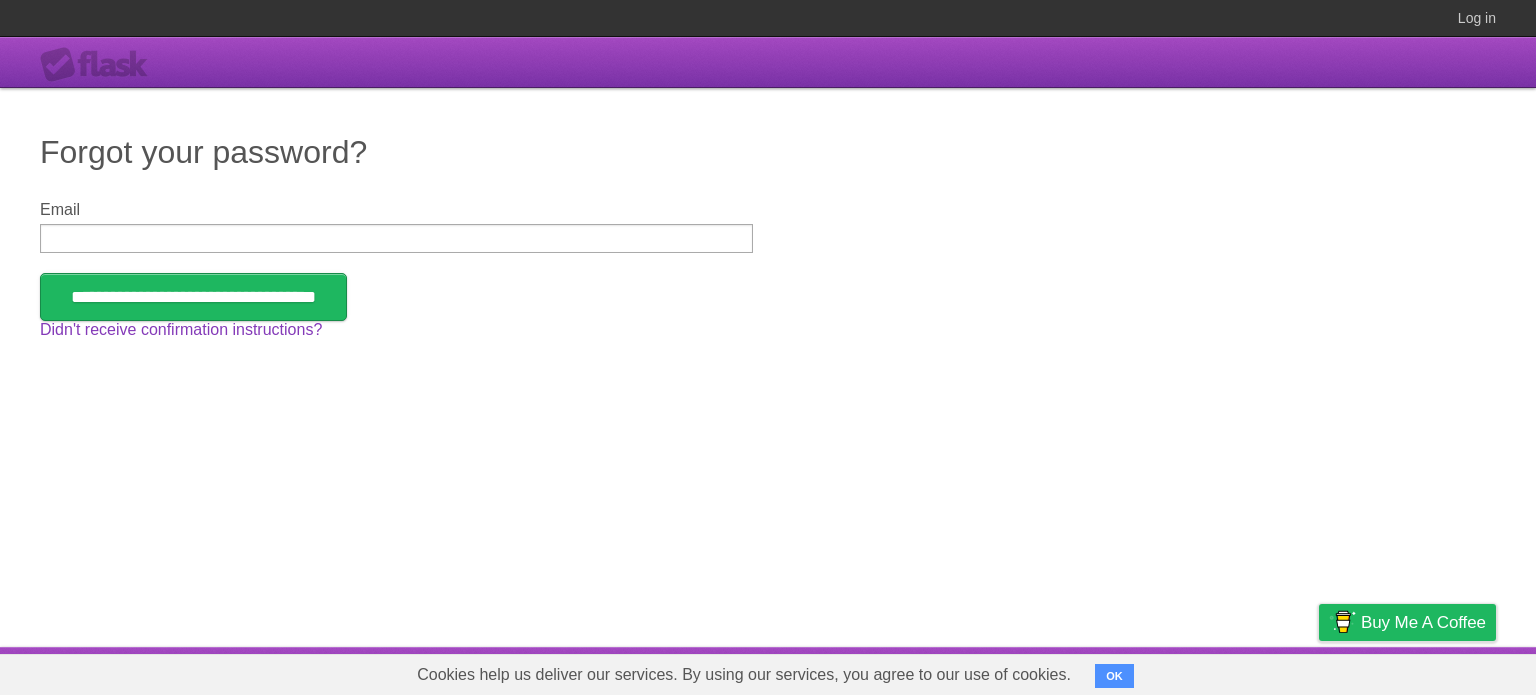 click on "Email" at bounding box center [396, 238] 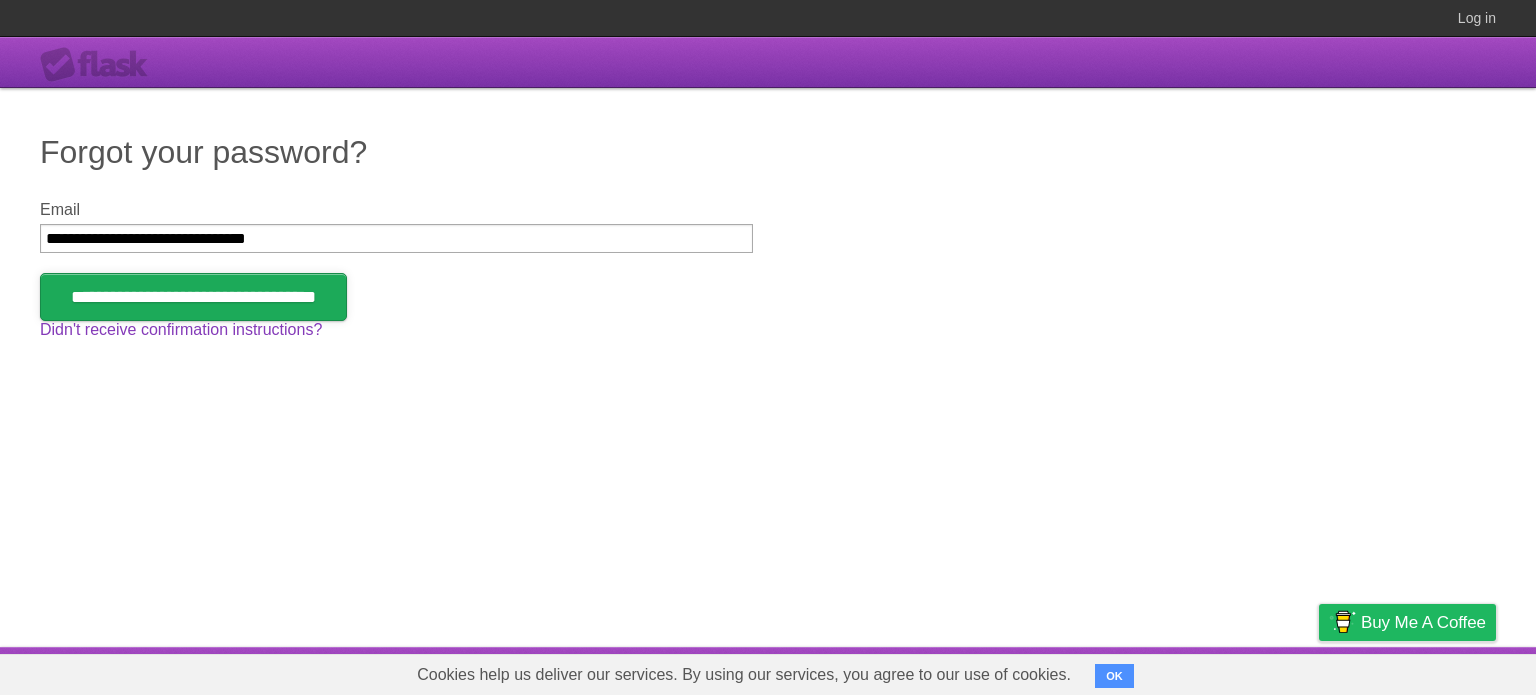 type on "**********" 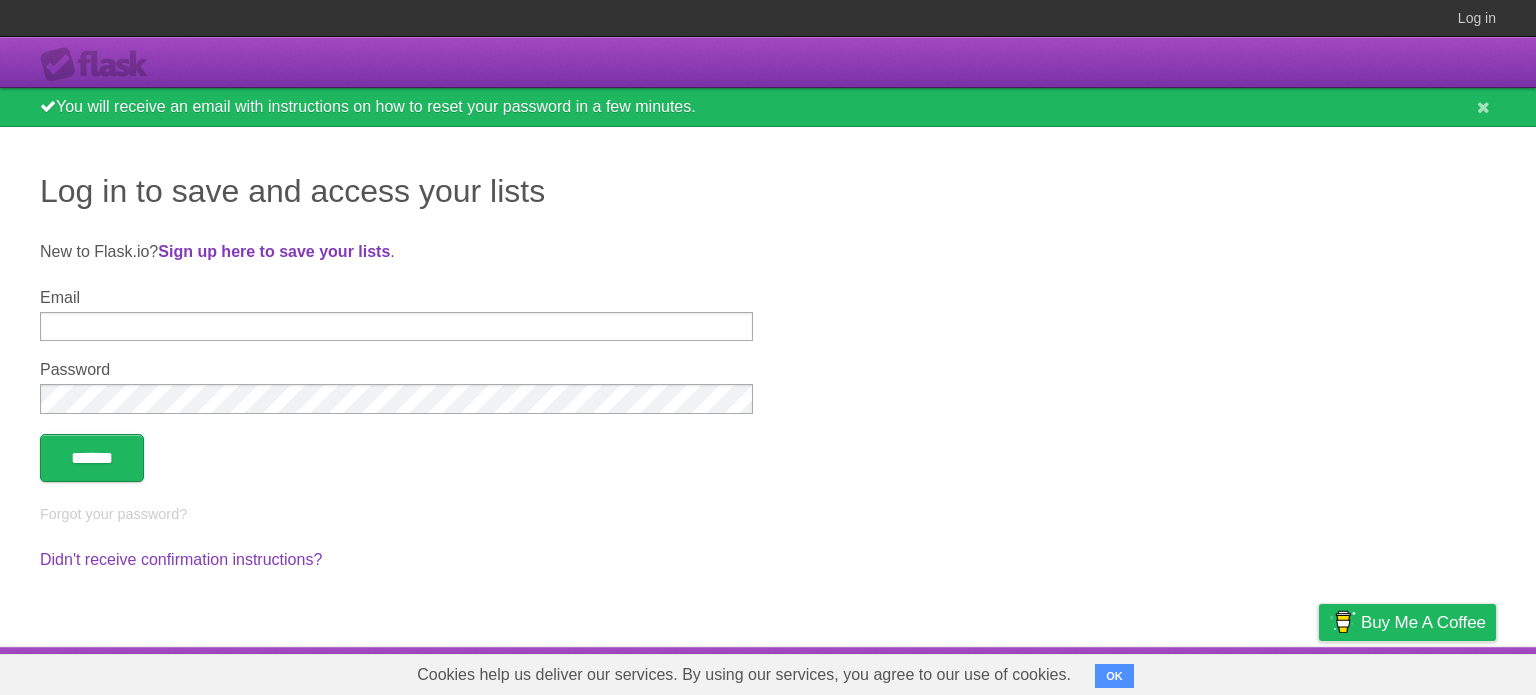 scroll, scrollTop: 0, scrollLeft: 0, axis: both 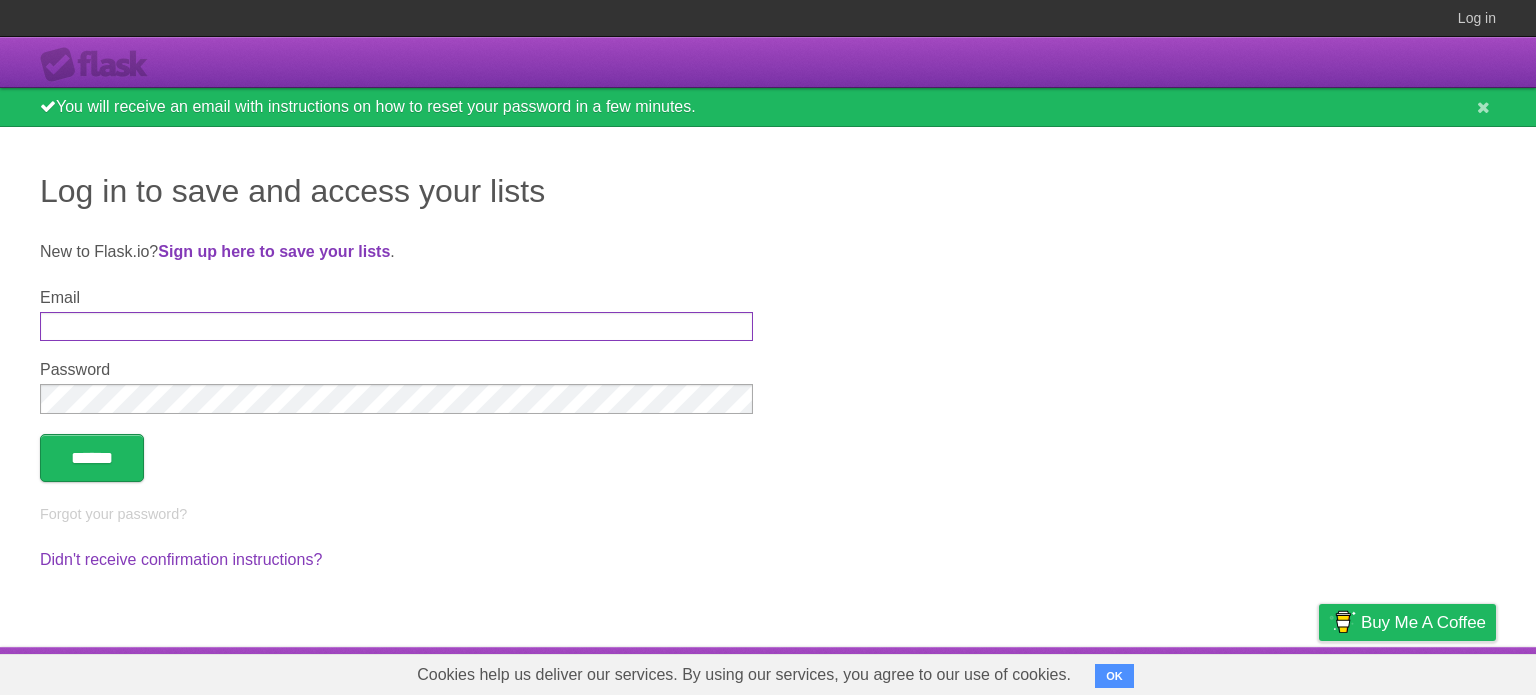 click on "Email" at bounding box center [396, 326] 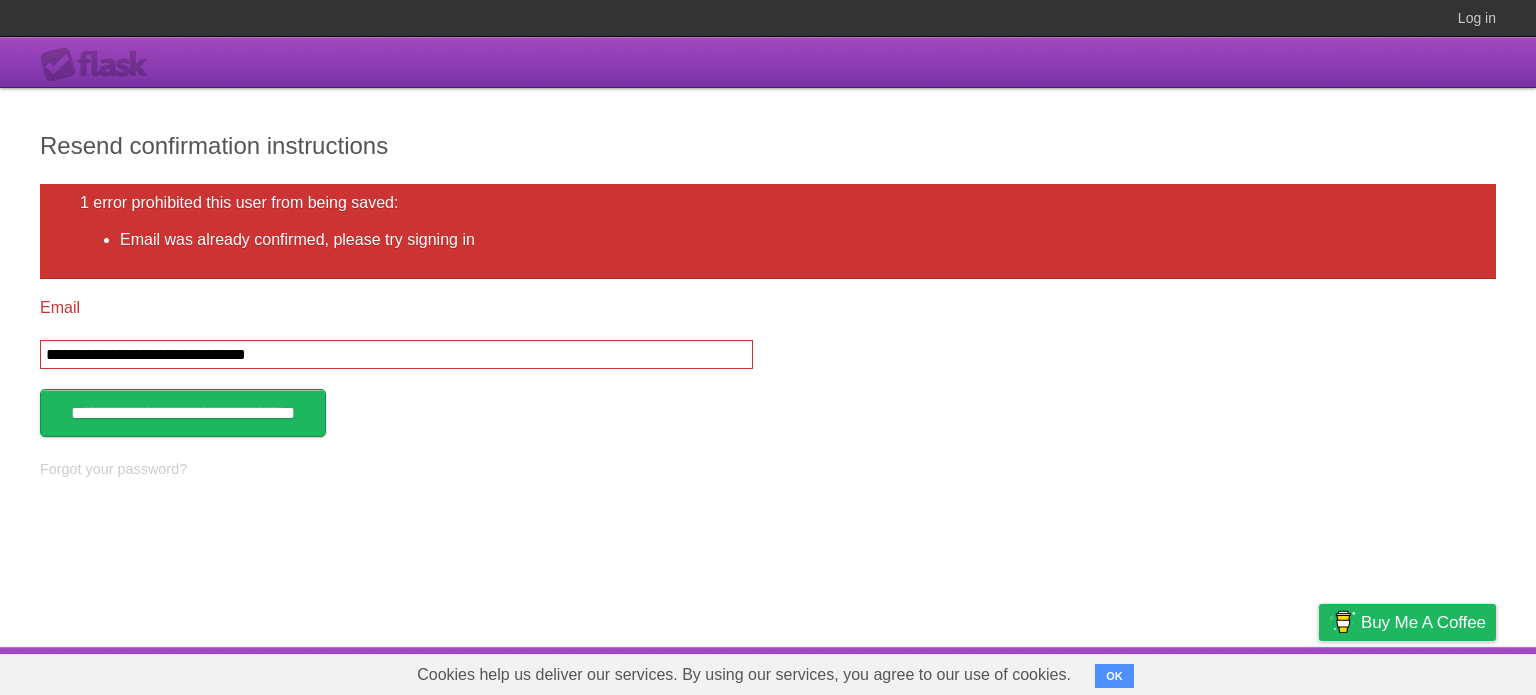 scroll, scrollTop: 0, scrollLeft: 0, axis: both 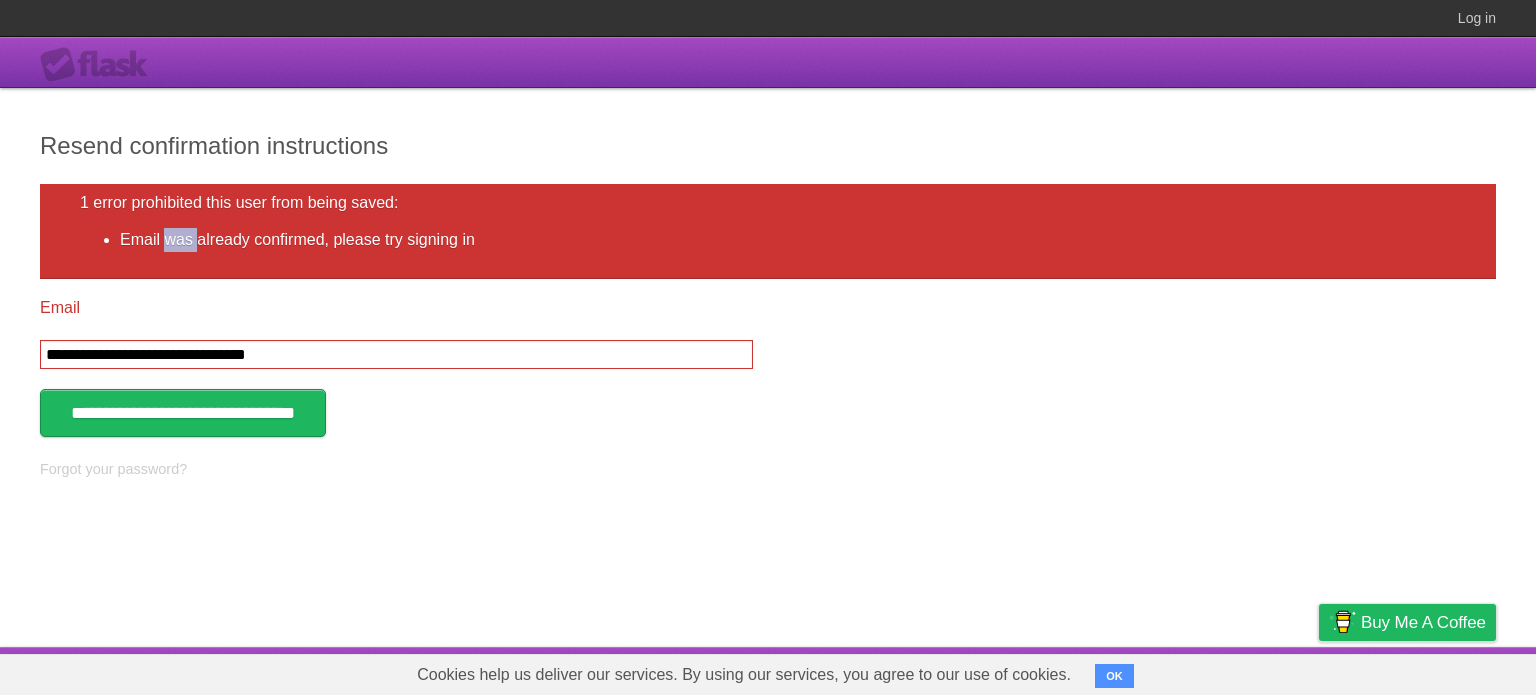 click on "Email was already confirmed, please try signing in" at bounding box center [788, 240] 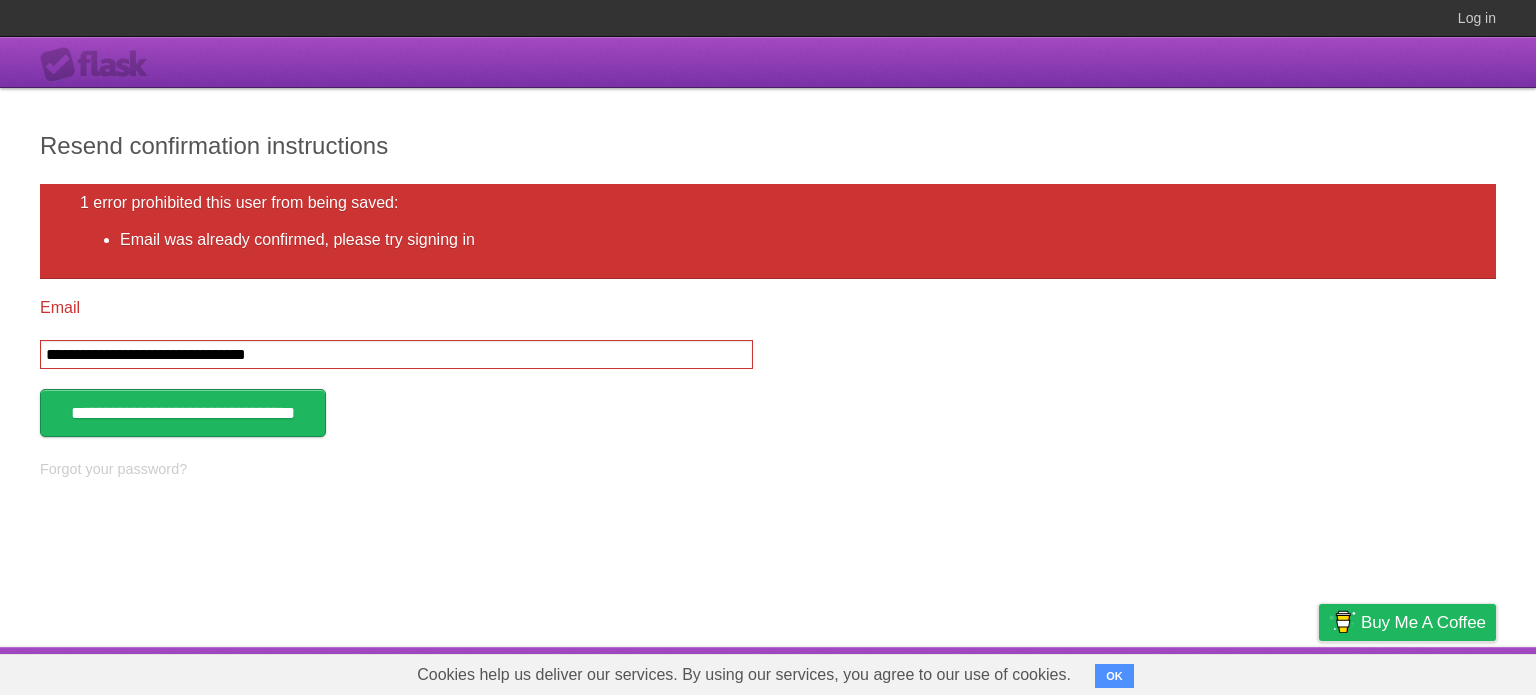 click on "1 error prohibited this user from being saved:" at bounding box center [768, 203] 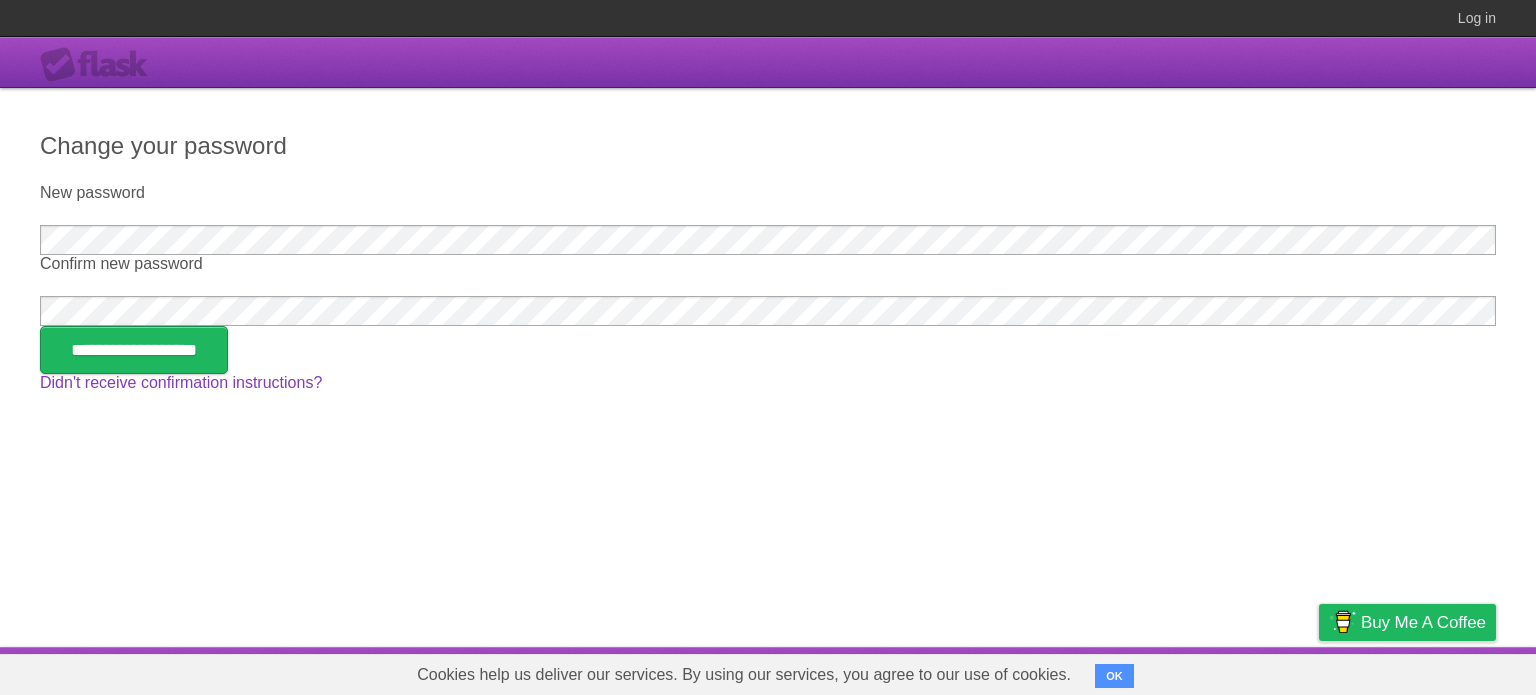 scroll, scrollTop: 0, scrollLeft: 0, axis: both 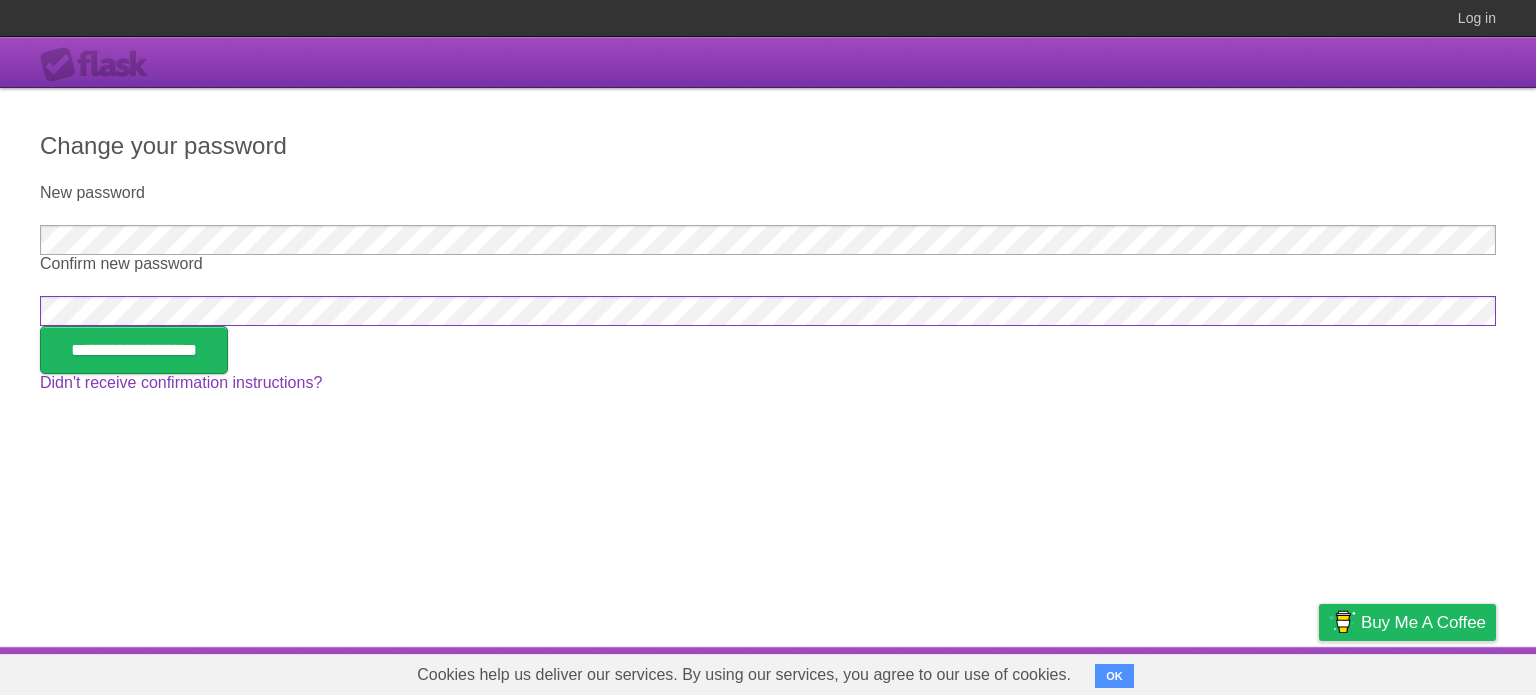 click on "**********" at bounding box center [134, 350] 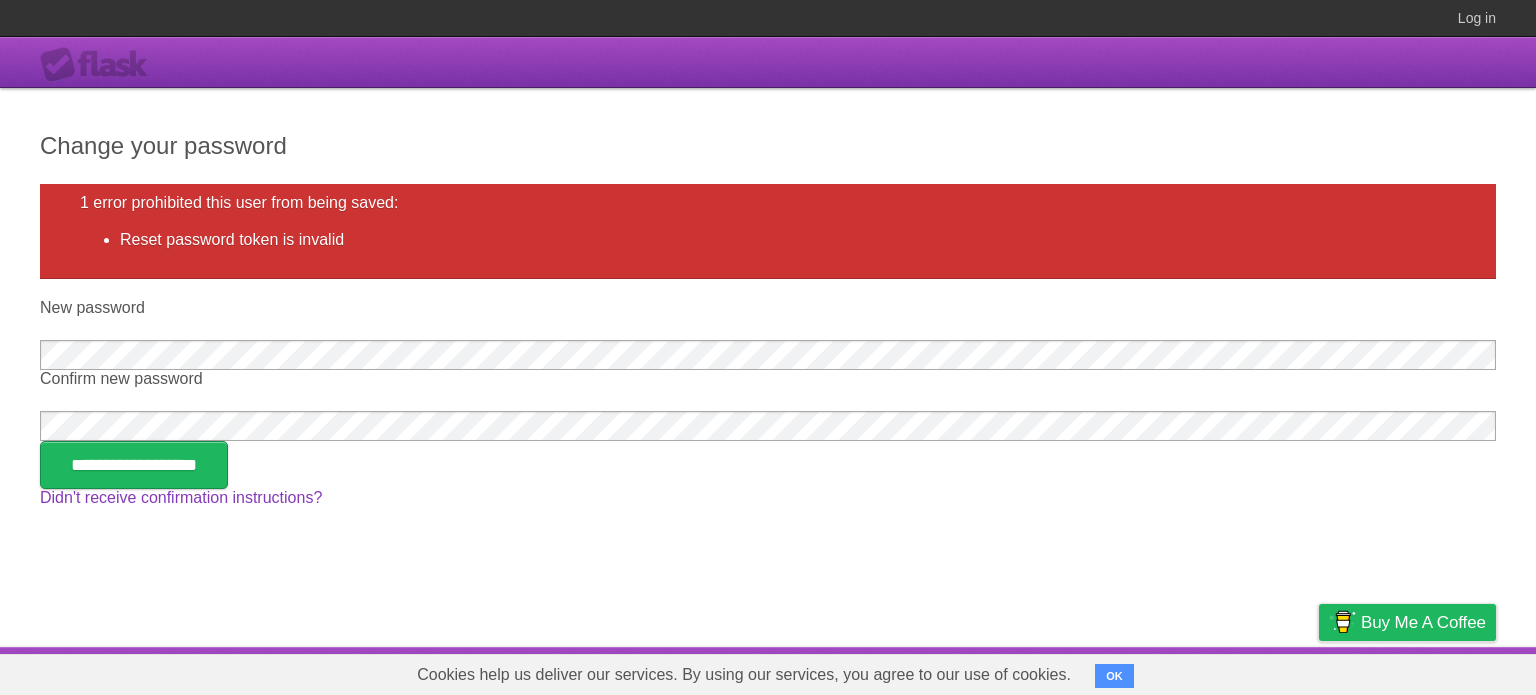 scroll, scrollTop: 0, scrollLeft: 0, axis: both 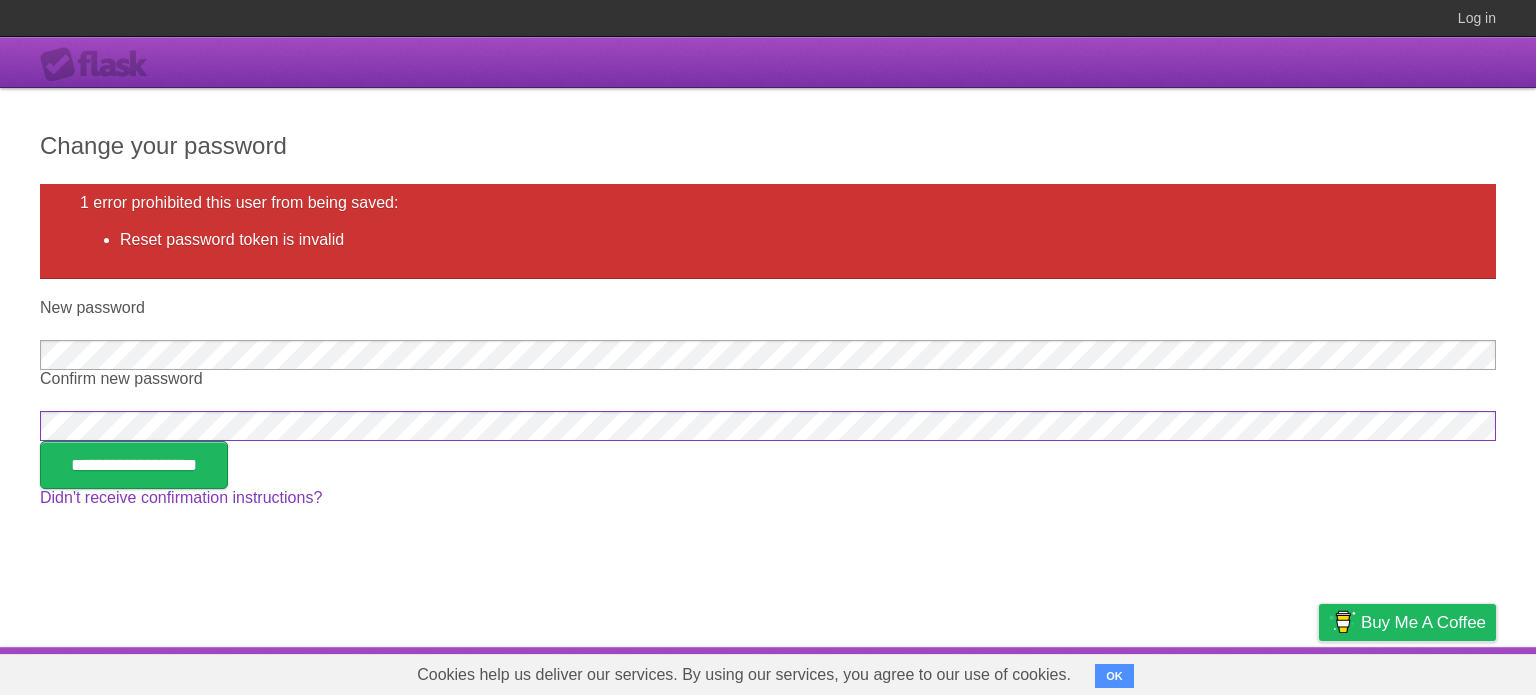 click on "**********" at bounding box center (134, 465) 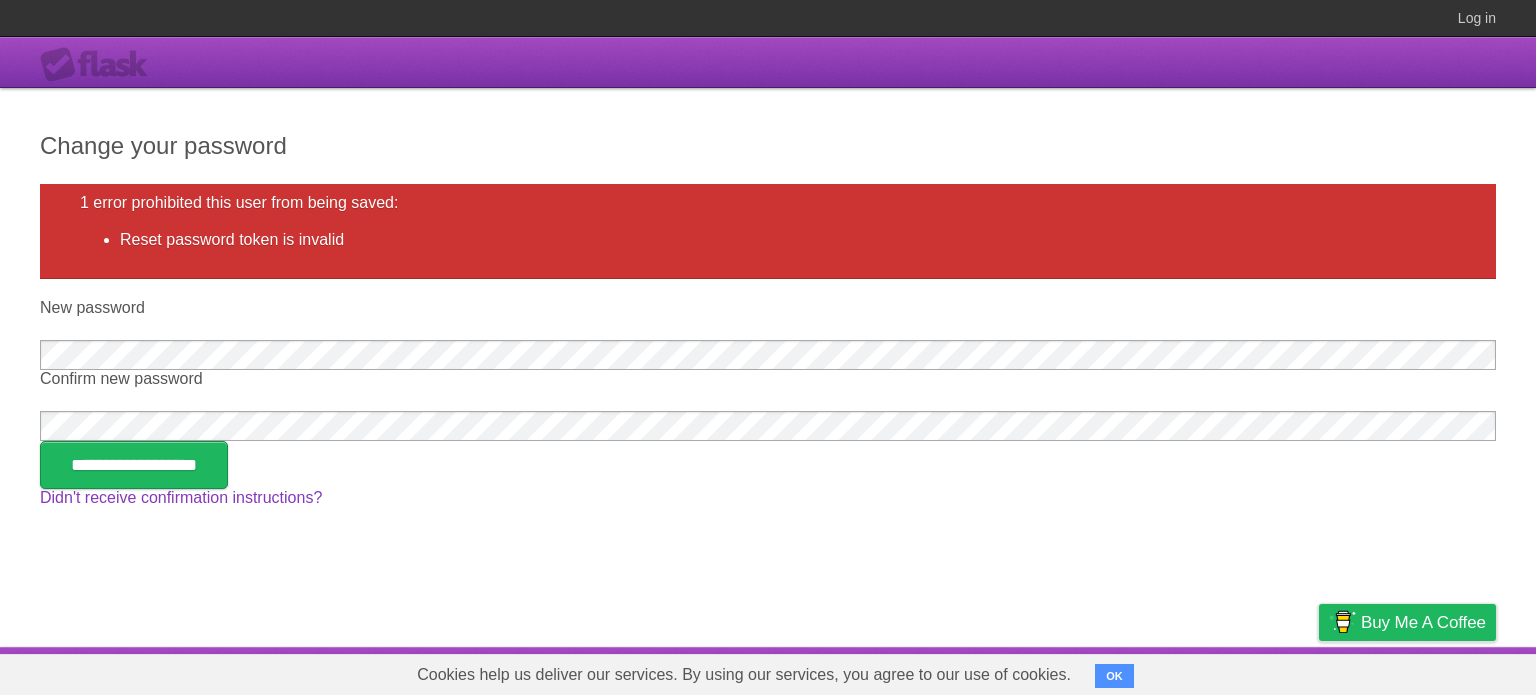 scroll, scrollTop: 0, scrollLeft: 0, axis: both 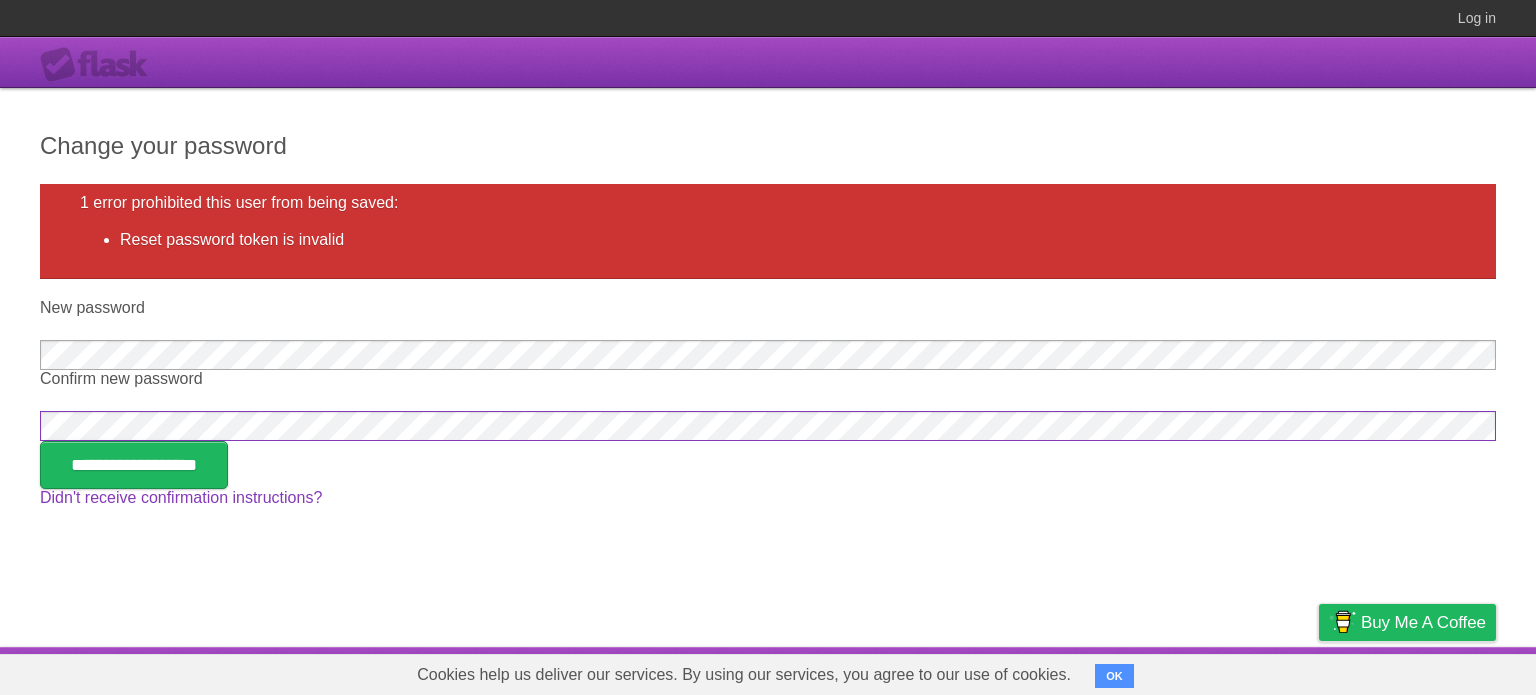 click on "**********" at bounding box center (134, 465) 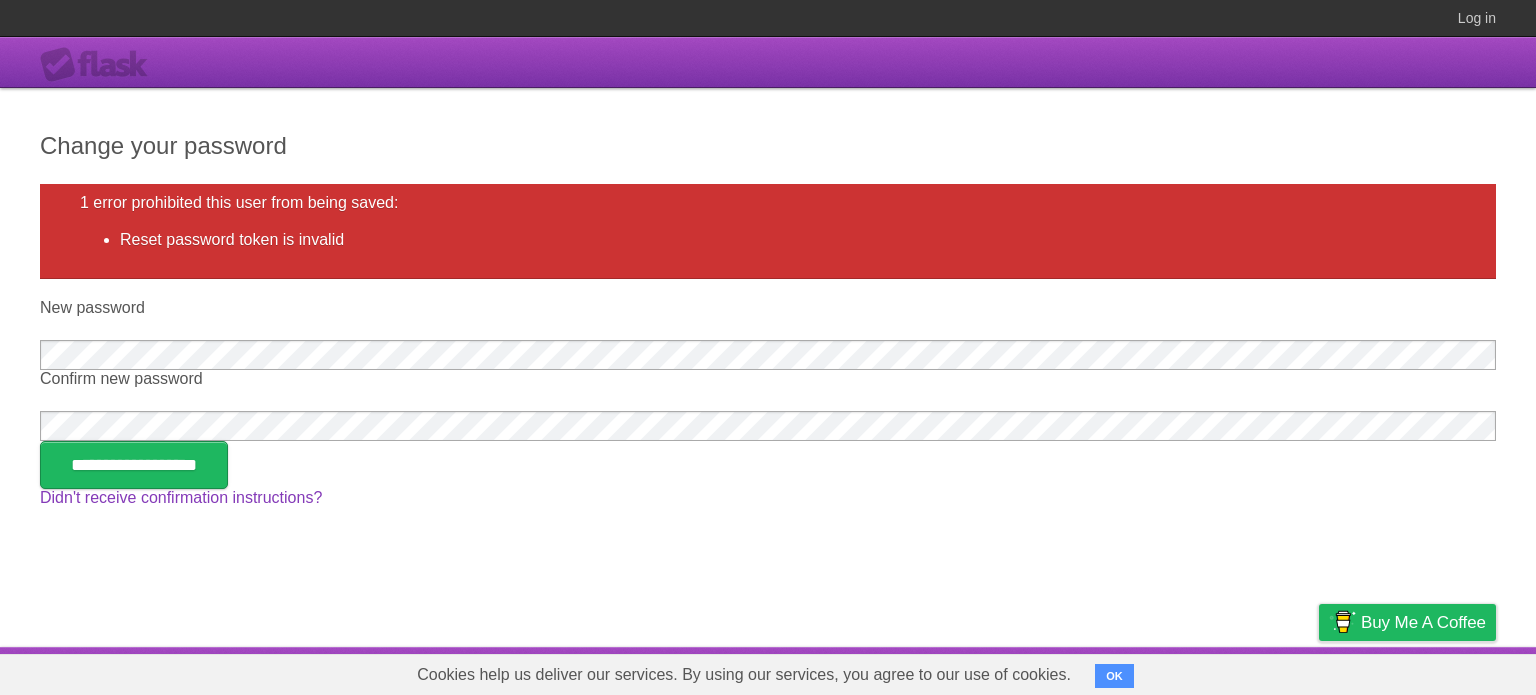 scroll, scrollTop: 0, scrollLeft: 0, axis: both 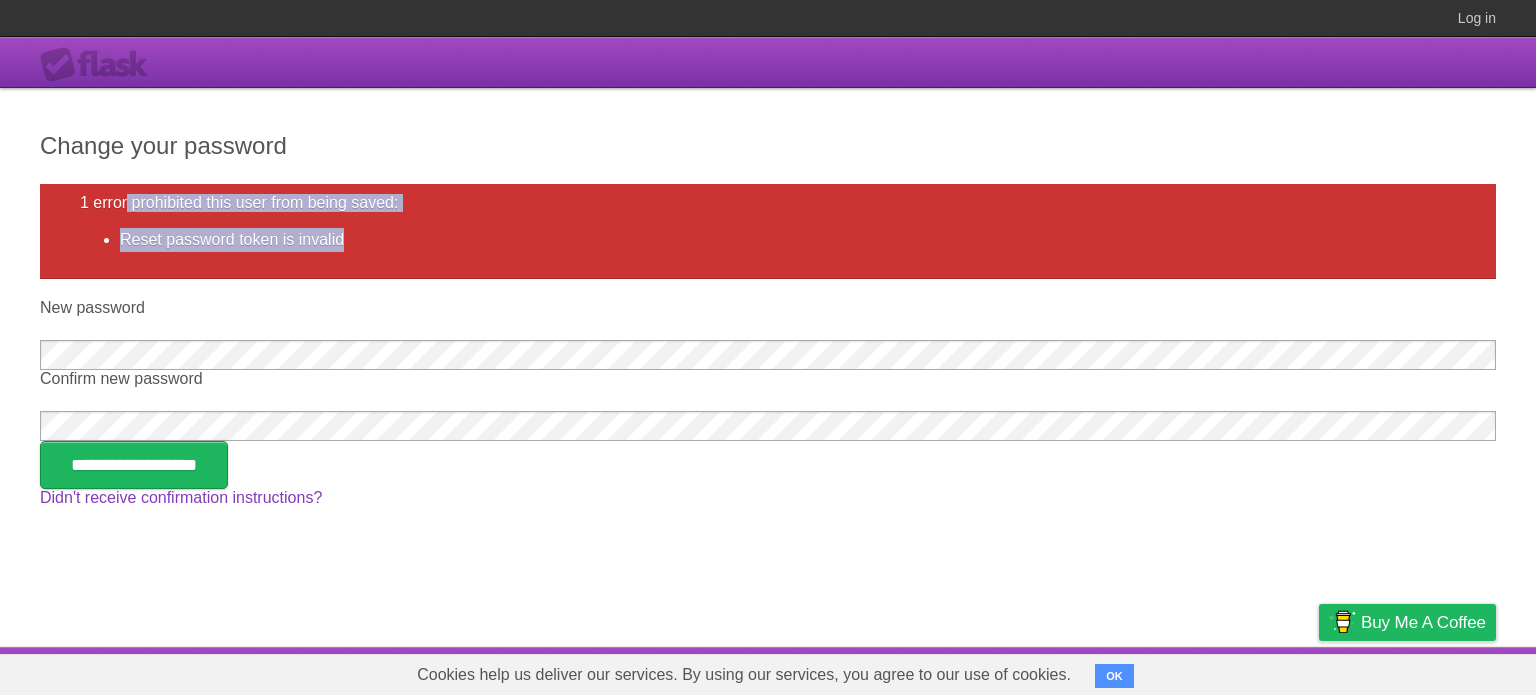 drag, startPoint x: 360, startPoint y: 235, endPoint x: 44, endPoint y: 176, distance: 321.46072 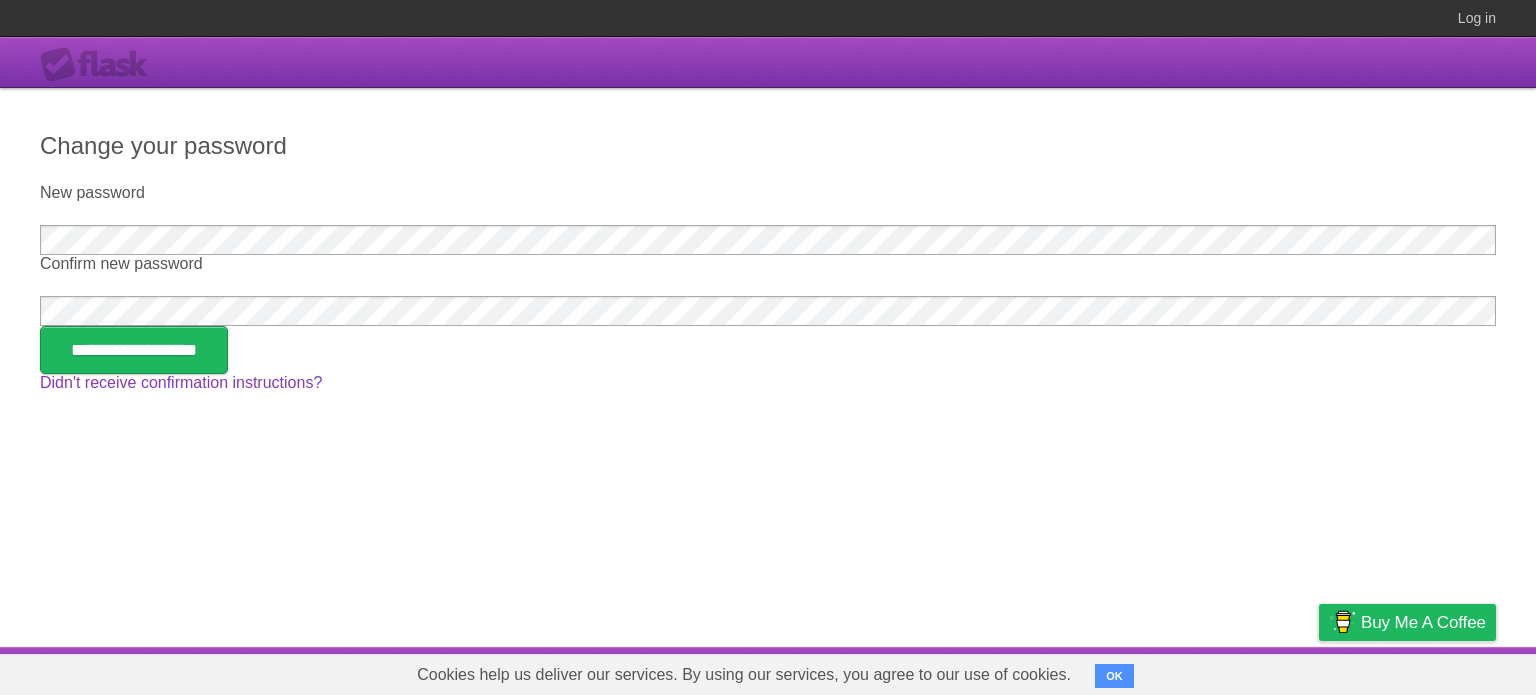 scroll, scrollTop: 0, scrollLeft: 0, axis: both 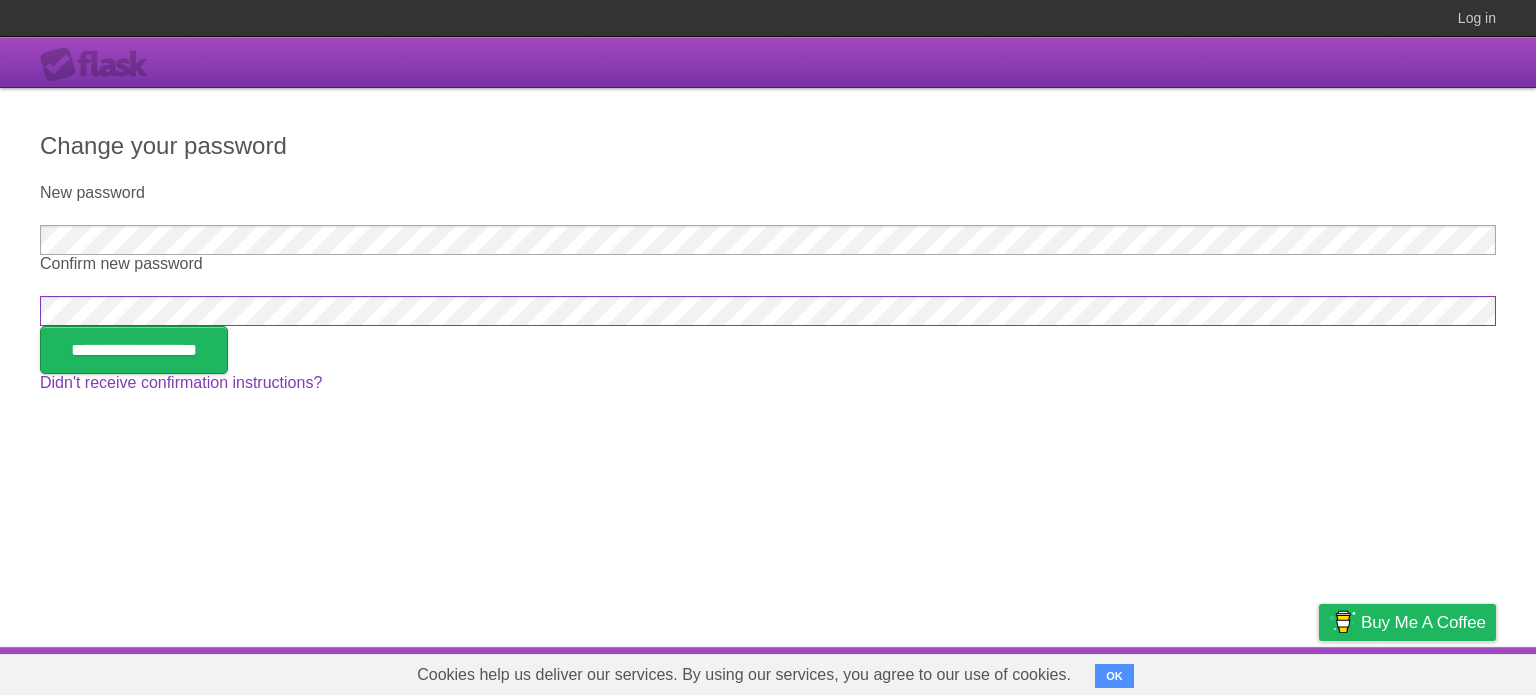click on "**********" at bounding box center [134, 350] 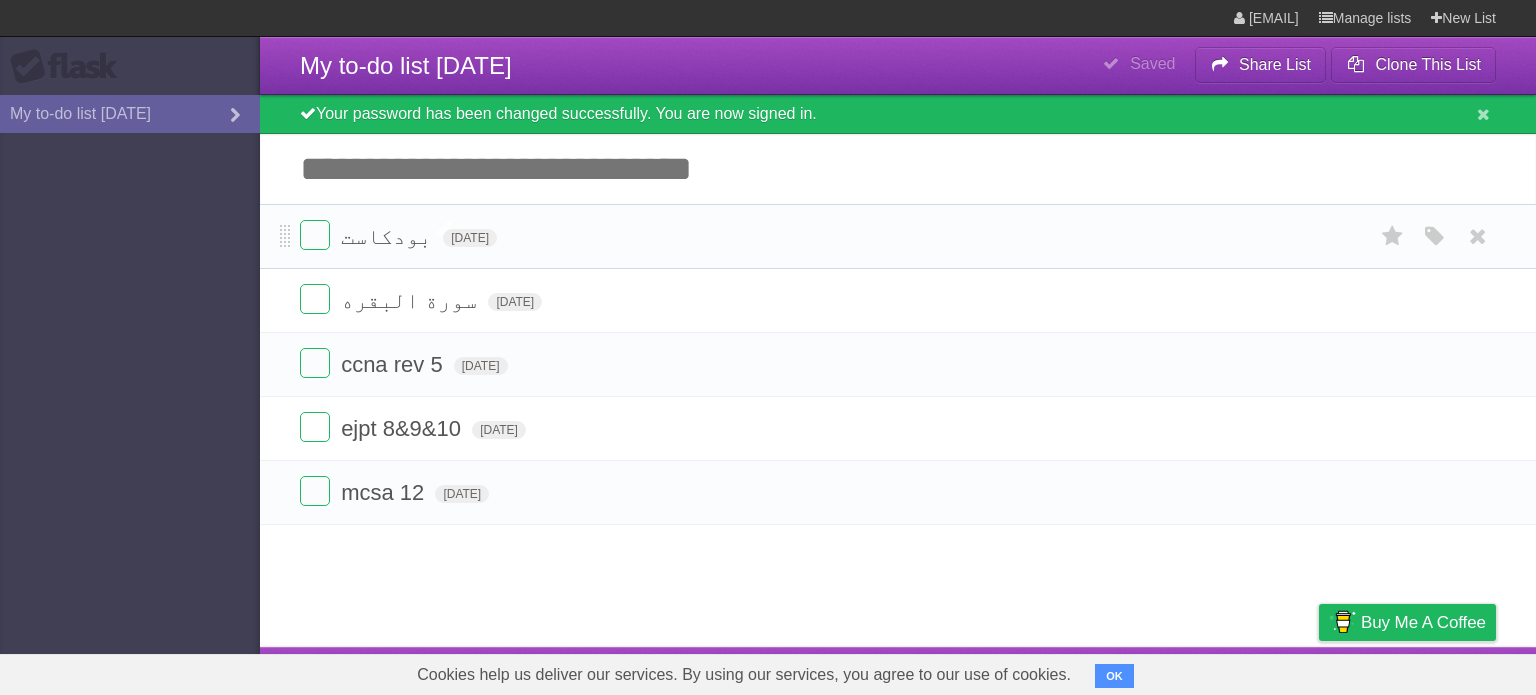 scroll, scrollTop: 0, scrollLeft: 0, axis: both 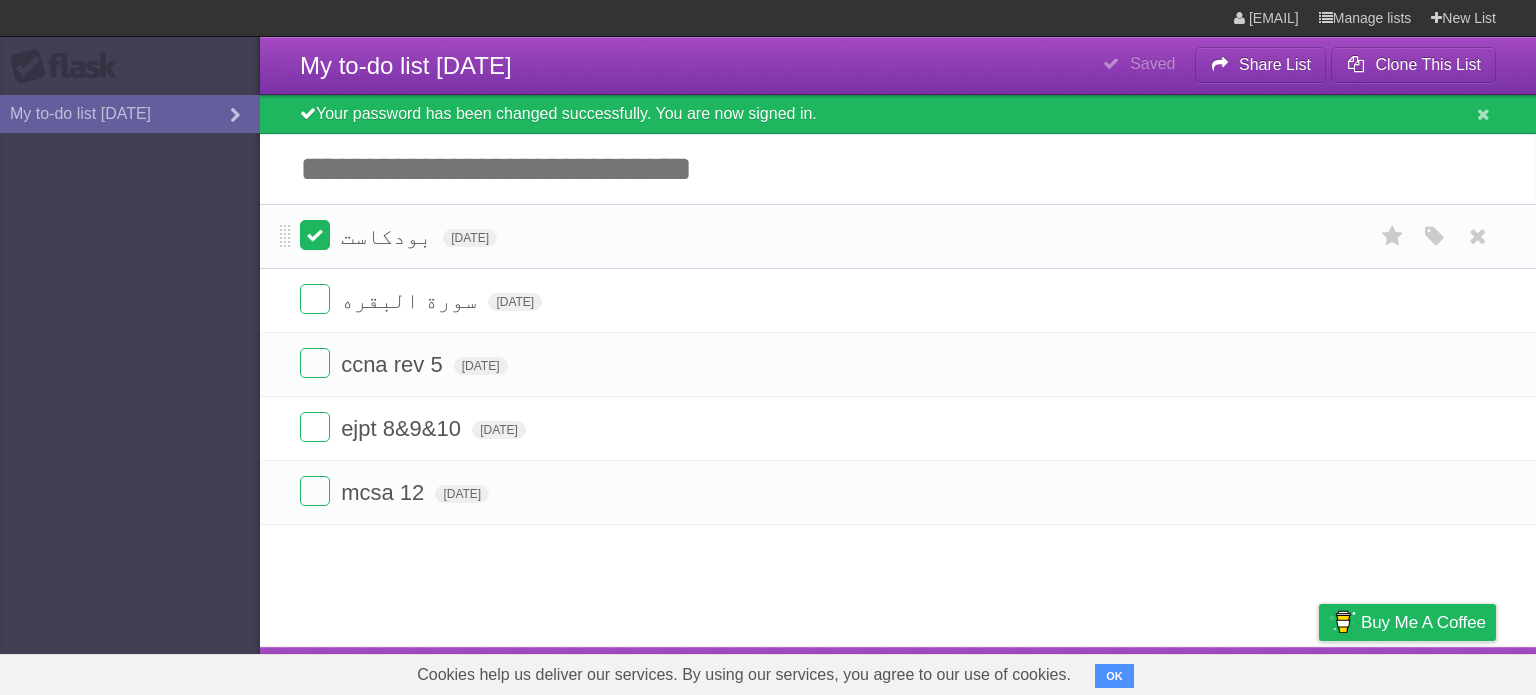 click at bounding box center (315, 235) 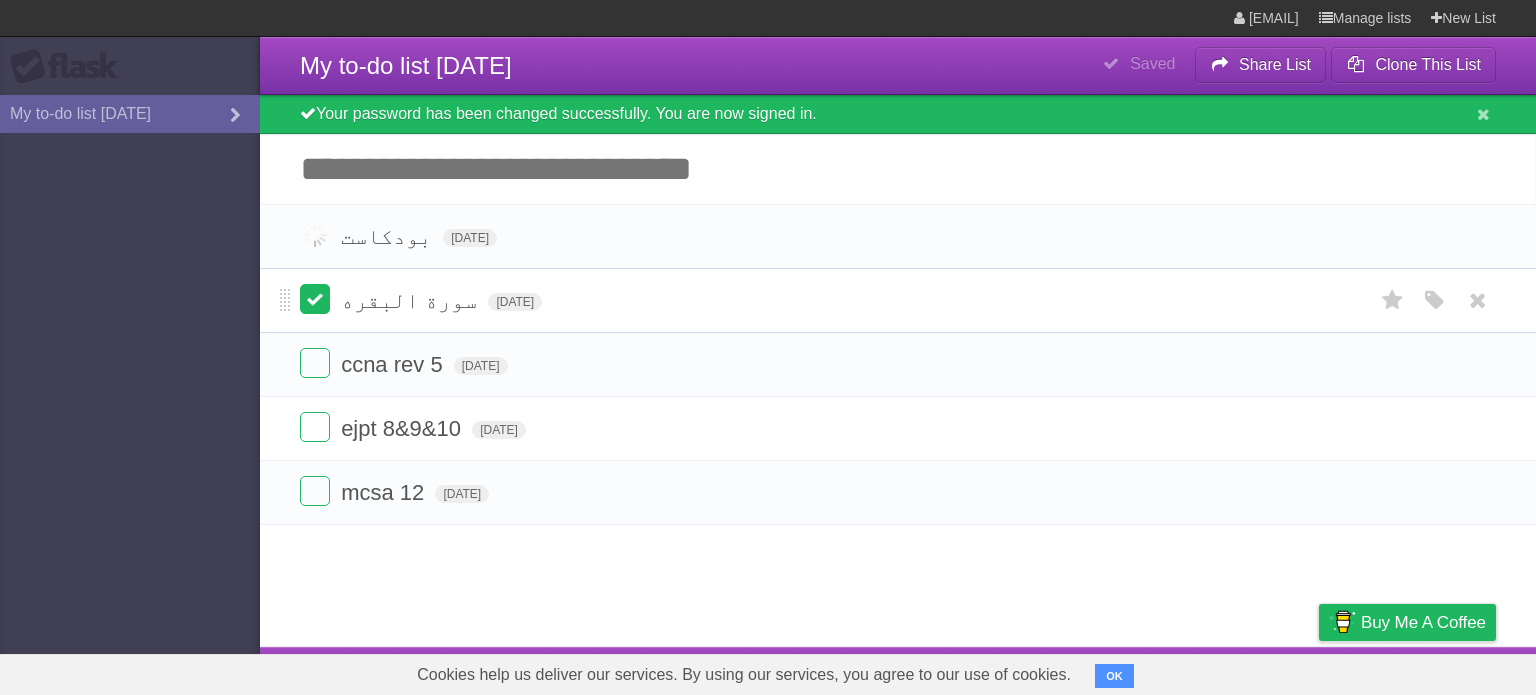 click at bounding box center [315, 299] 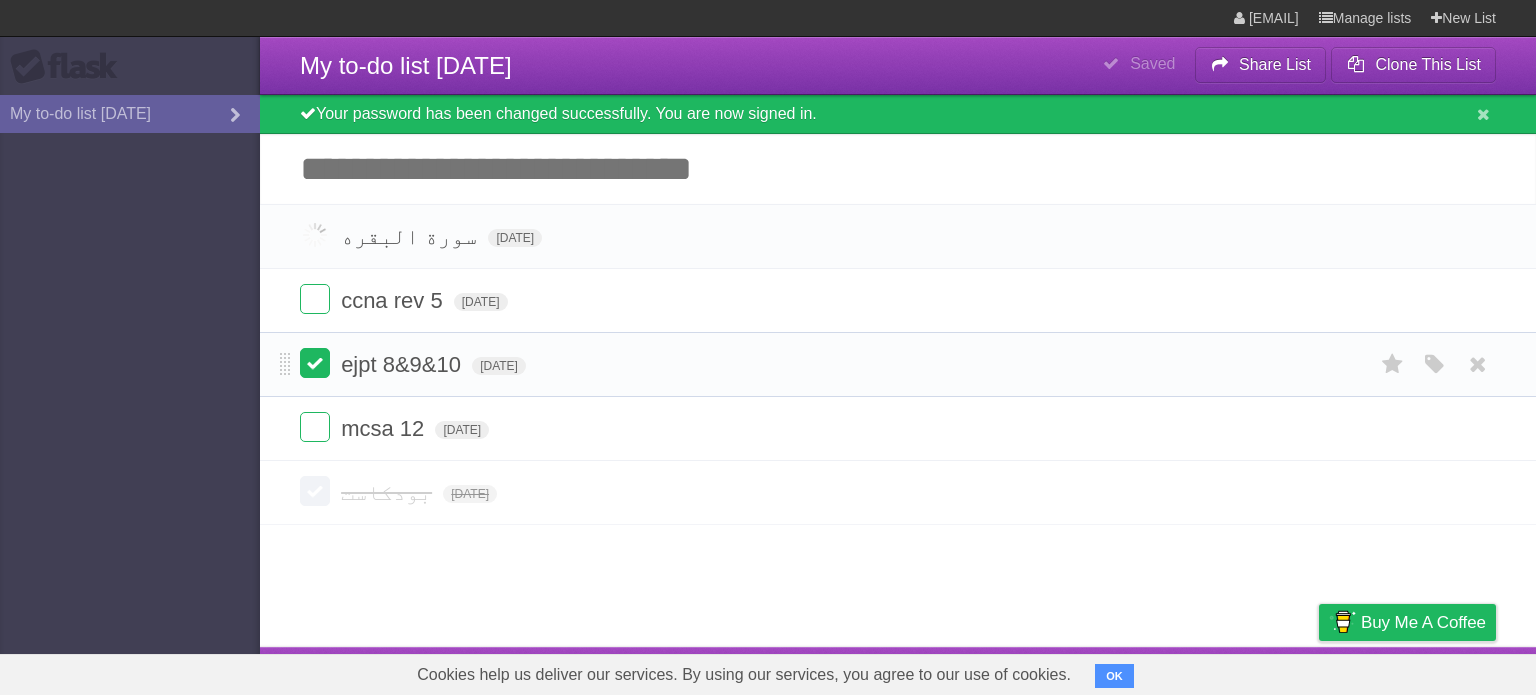 click at bounding box center [315, 363] 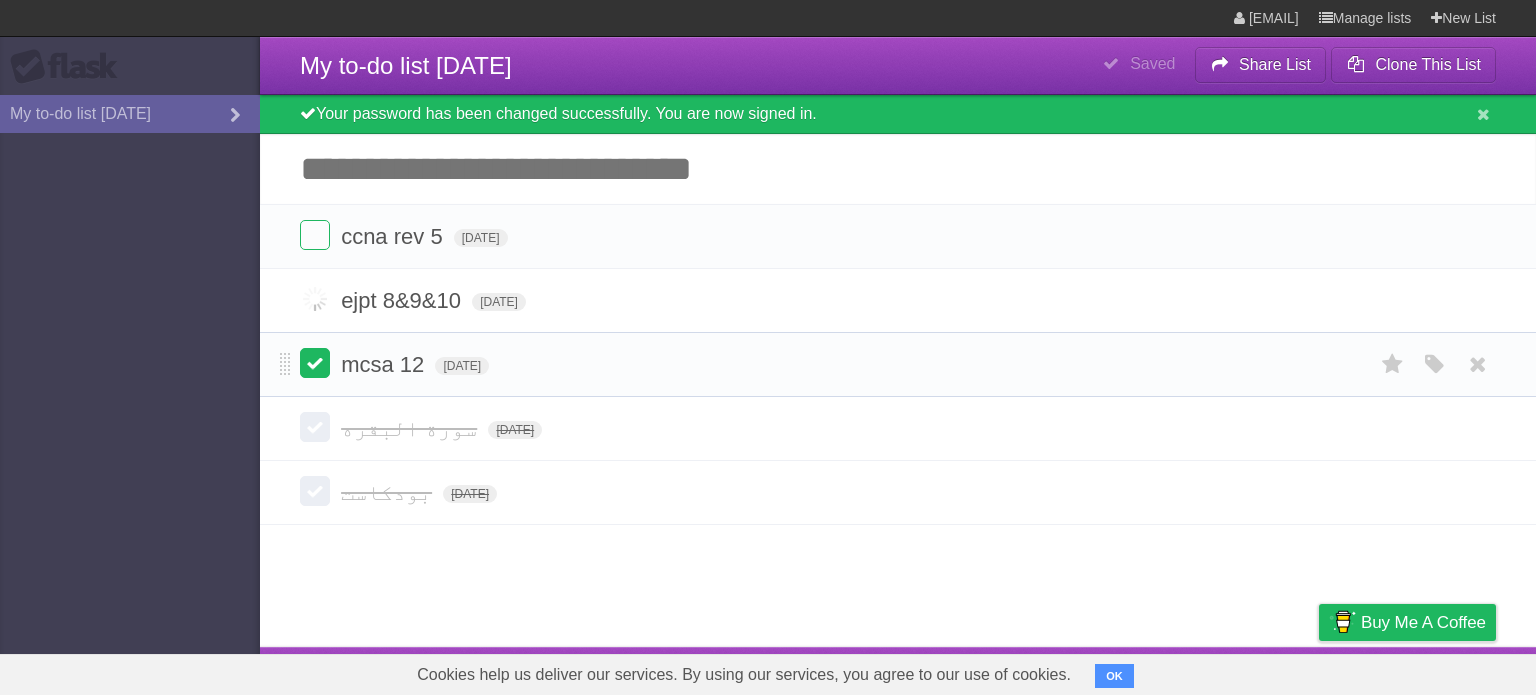 click at bounding box center (315, 363) 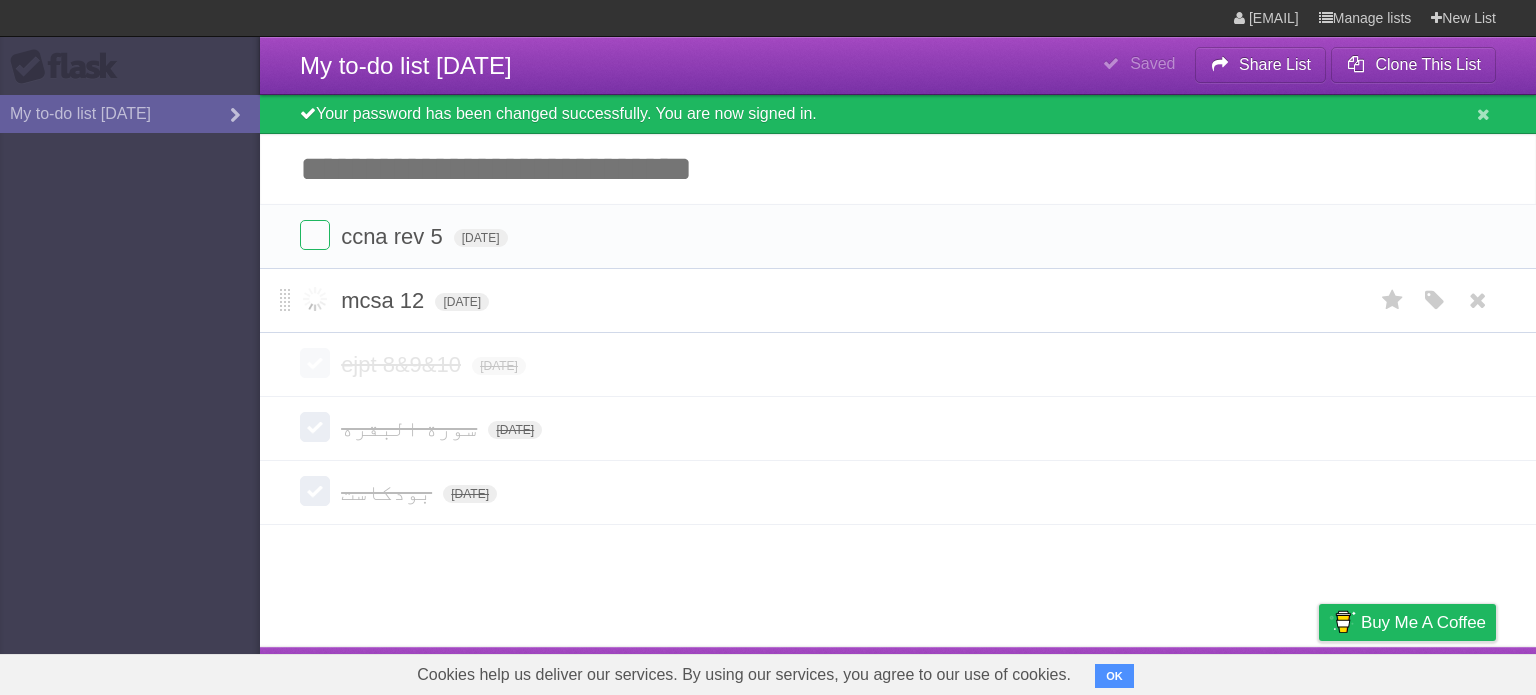 click at bounding box center [315, 299] 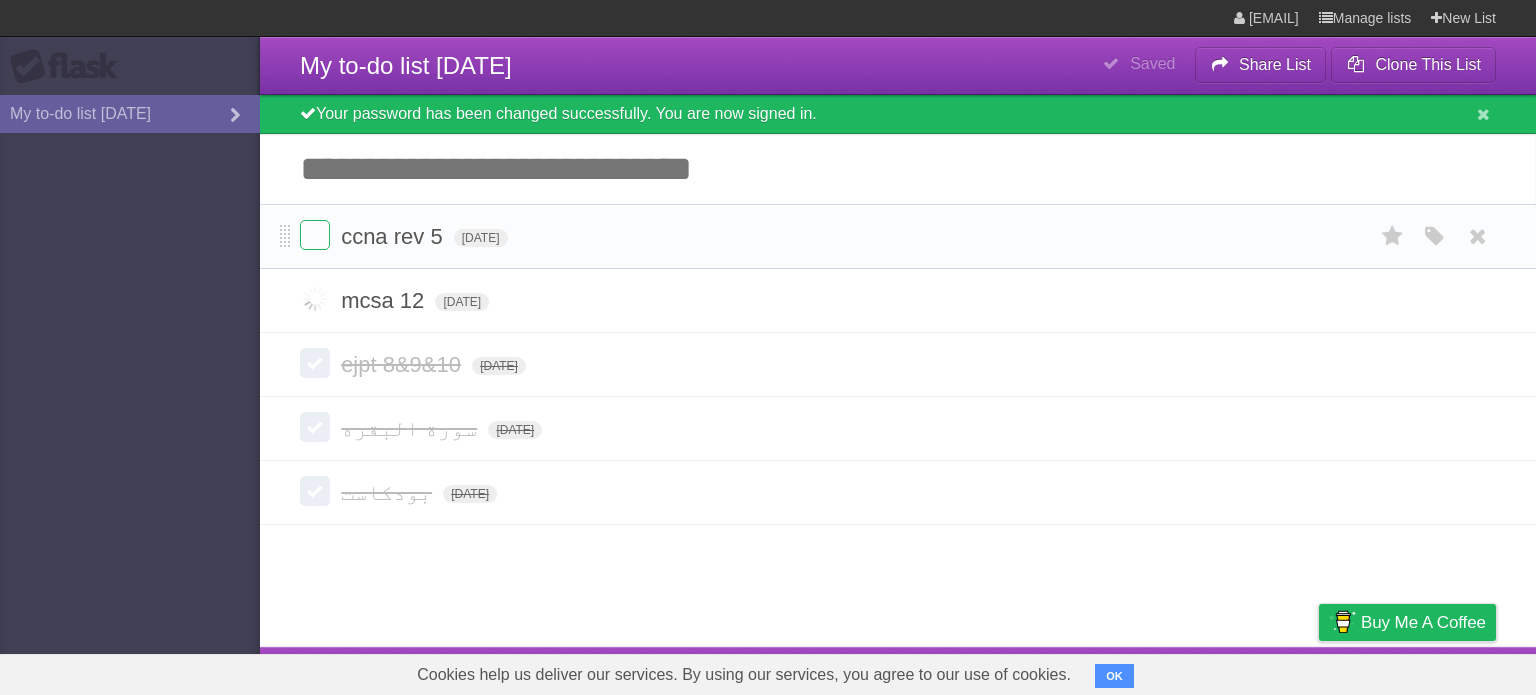 click on "ccna rev 5
[DATE]
White
Red
Blue
Green
Purple
Orange" at bounding box center [898, 236] 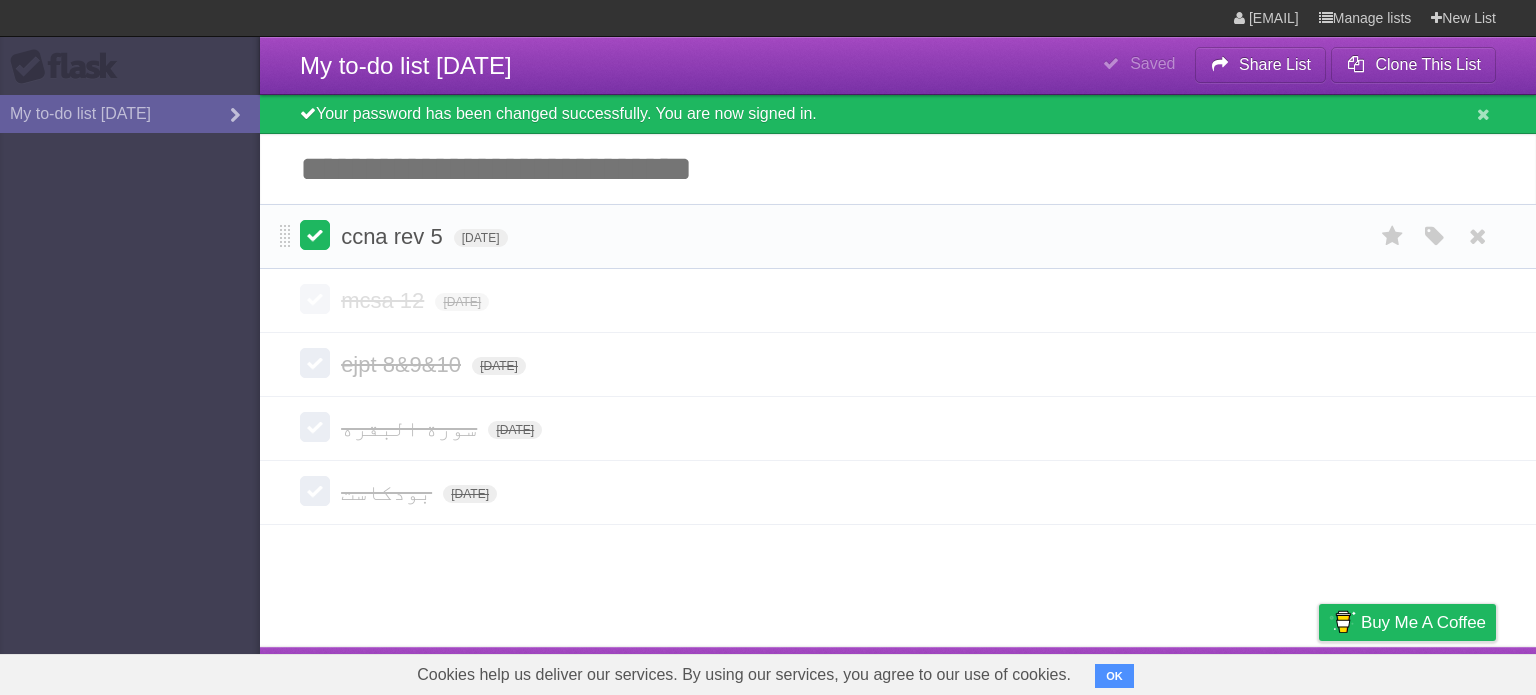 click at bounding box center (315, 235) 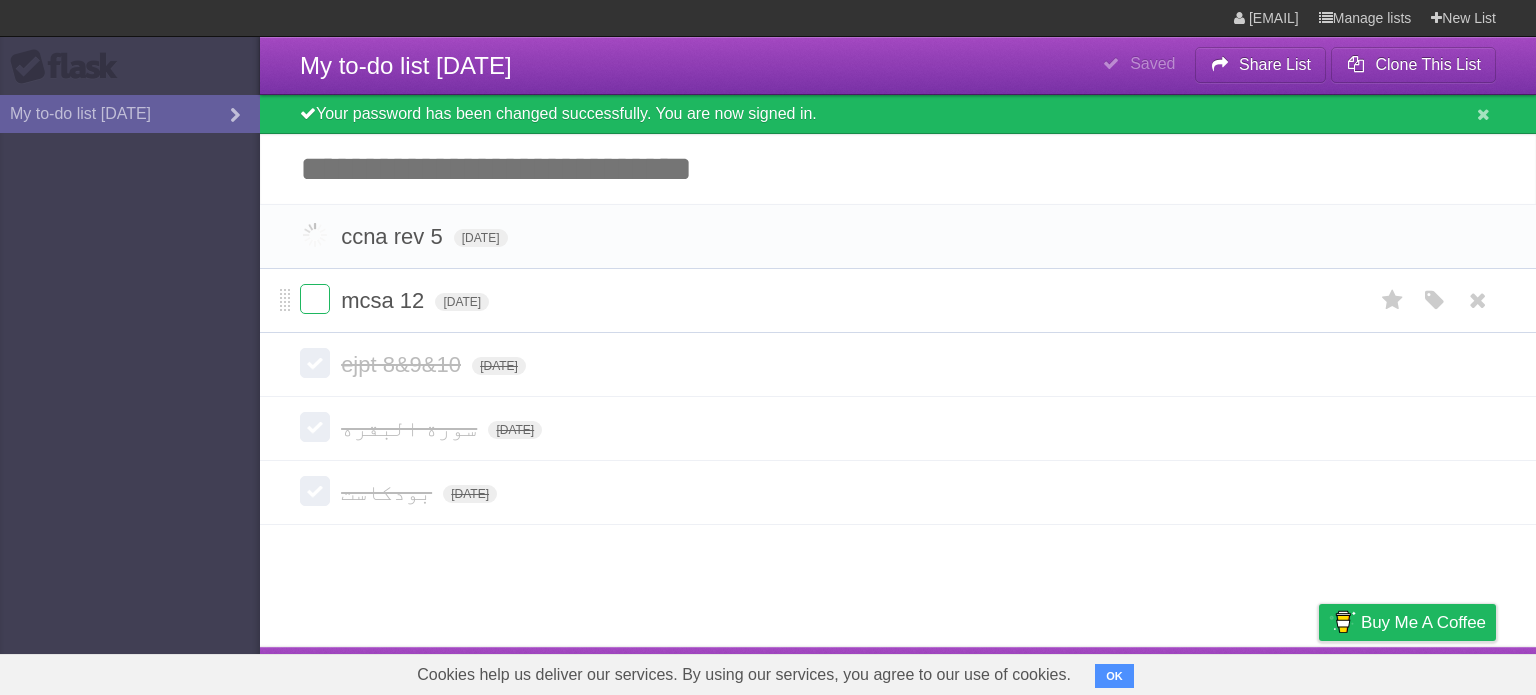 click on "mcsa 12
[DATE]
White
Red
Blue
Green
Purple
Orange" at bounding box center [898, 300] 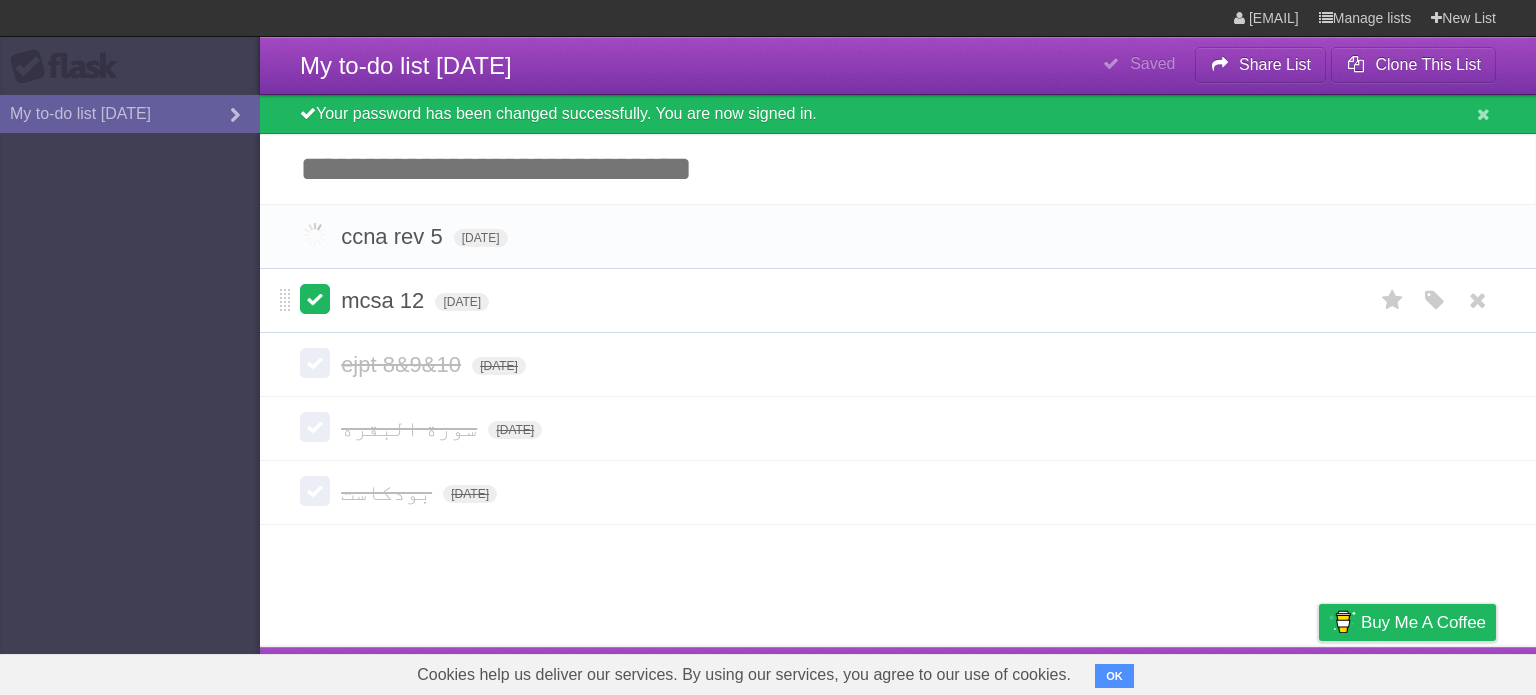 click at bounding box center (315, 235) 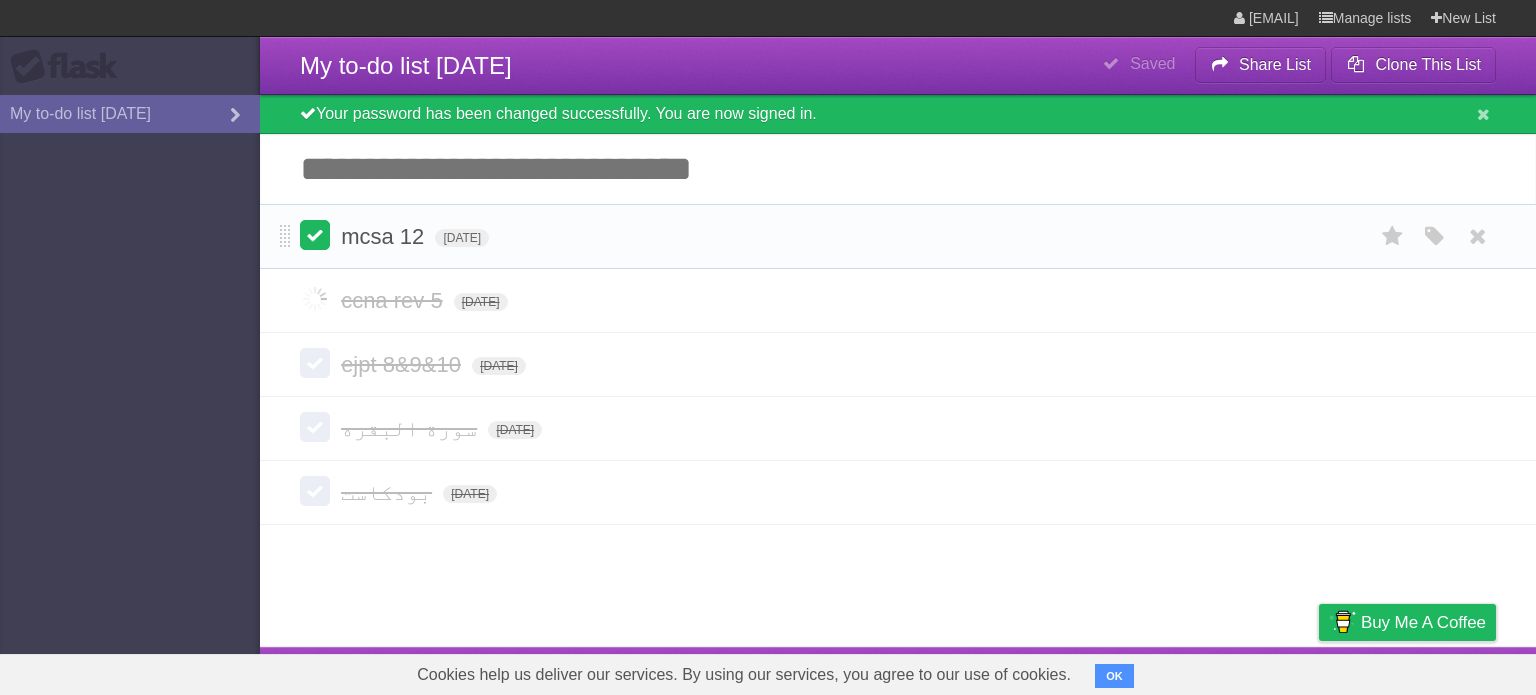 click at bounding box center (315, 235) 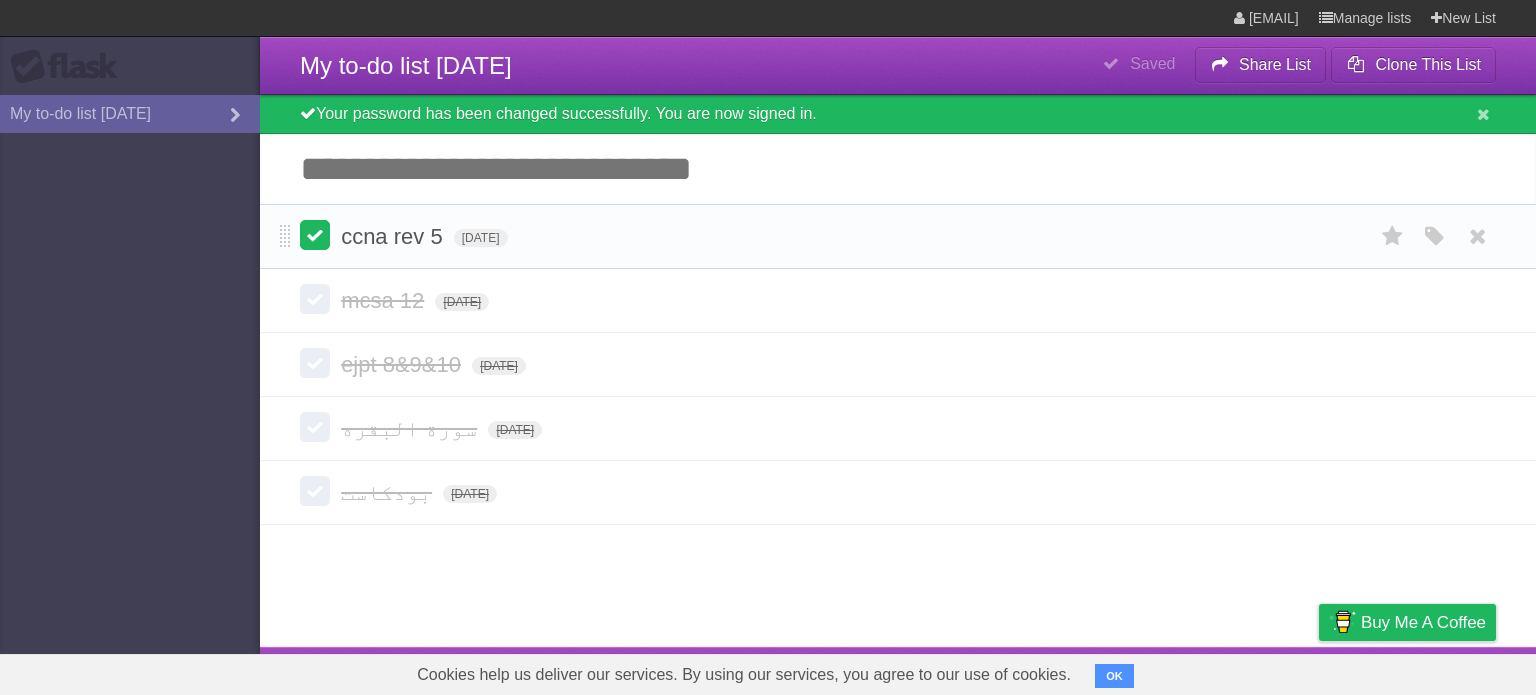click at bounding box center [315, 235] 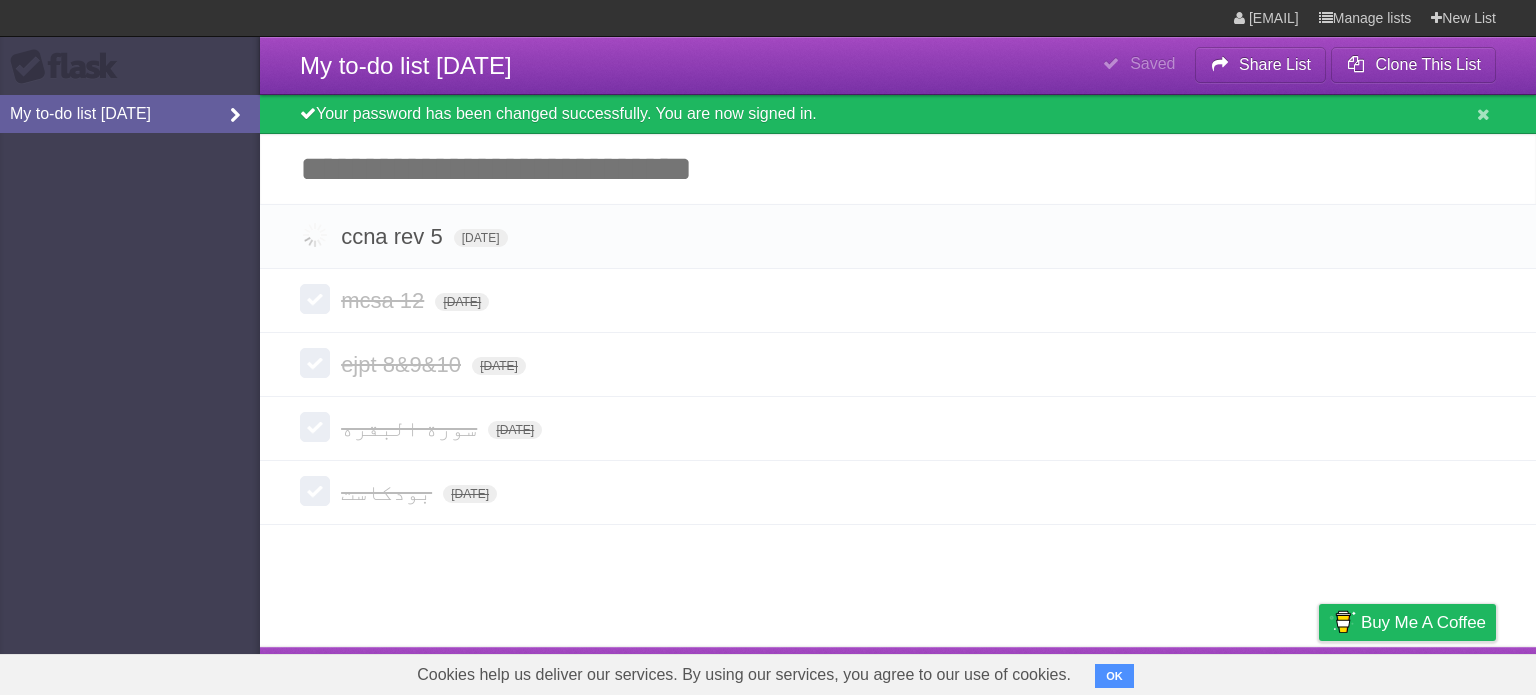 click at bounding box center [235, 116] 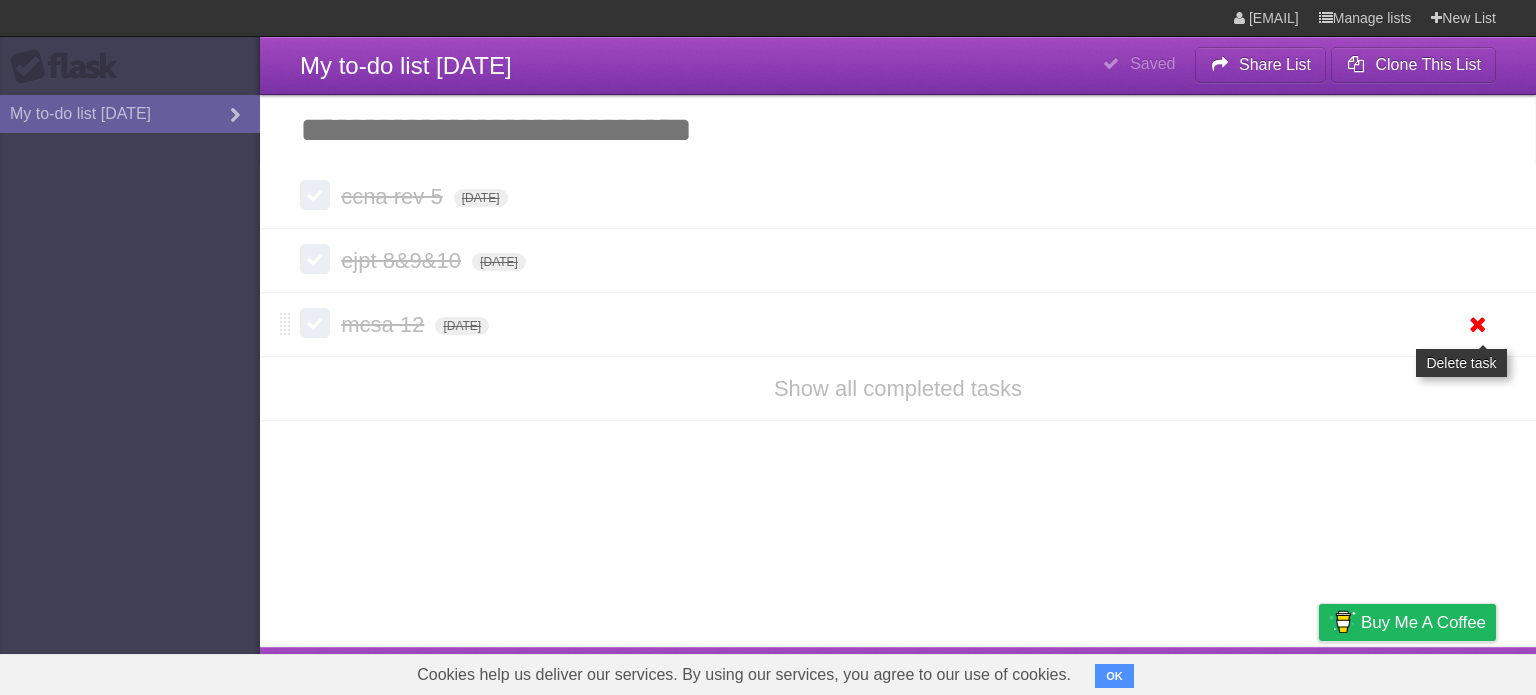 click at bounding box center (1478, 324) 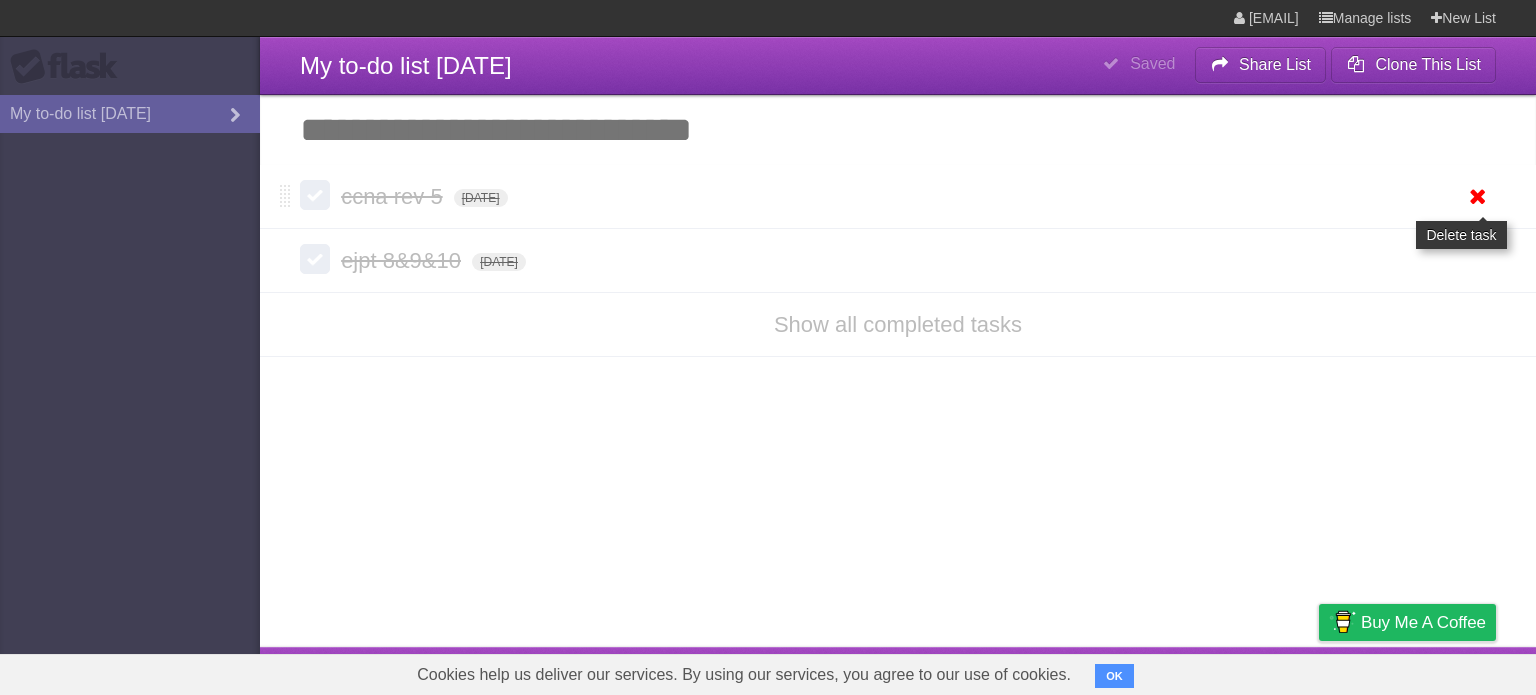 click at bounding box center (1478, 196) 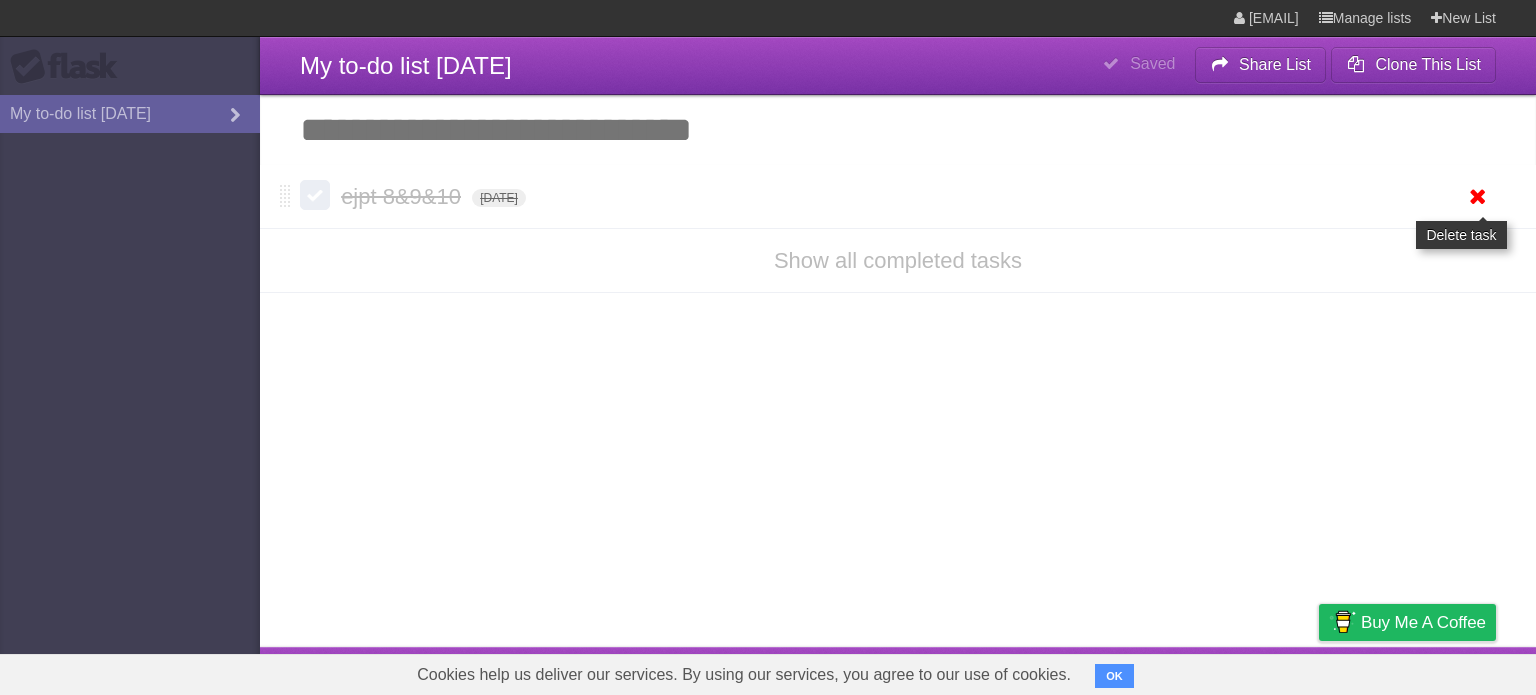 click at bounding box center (1478, 196) 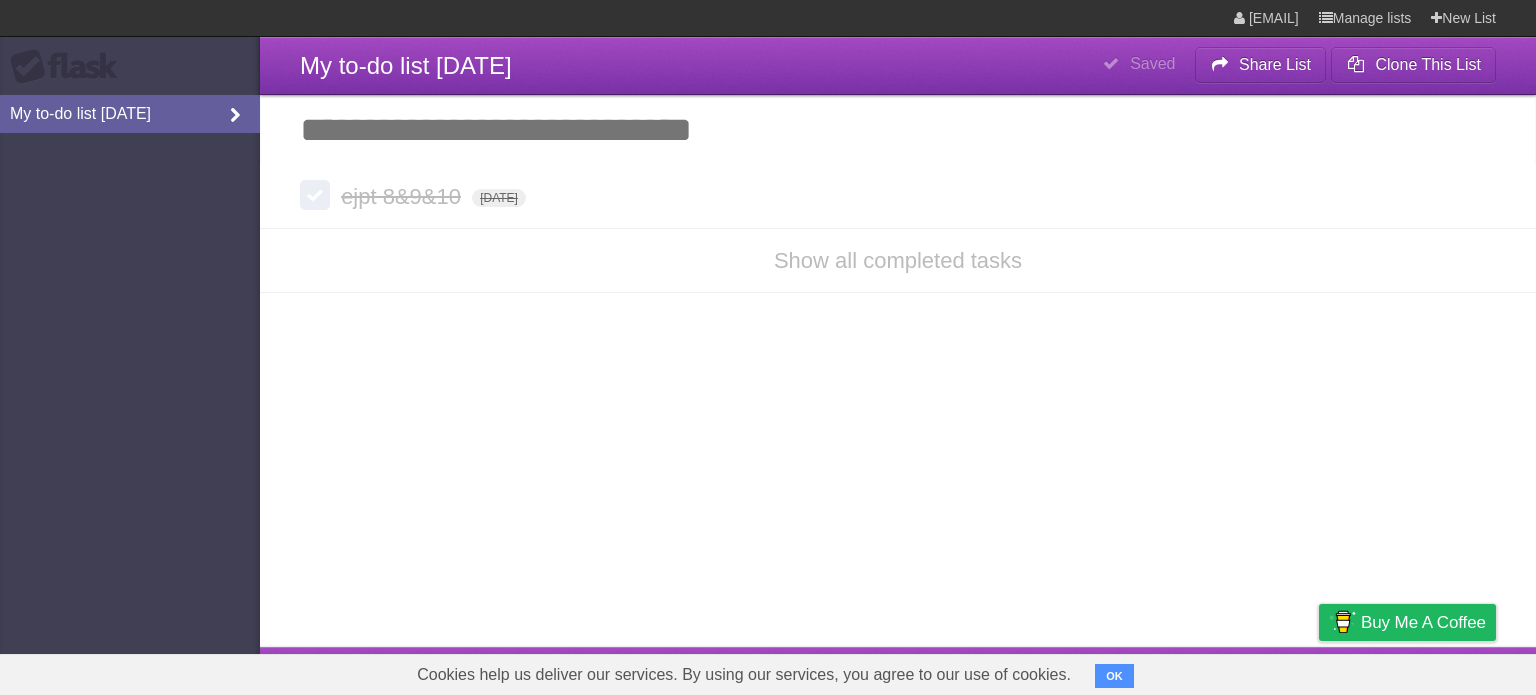 click on "My to-do list [DATE]" at bounding box center (130, 114) 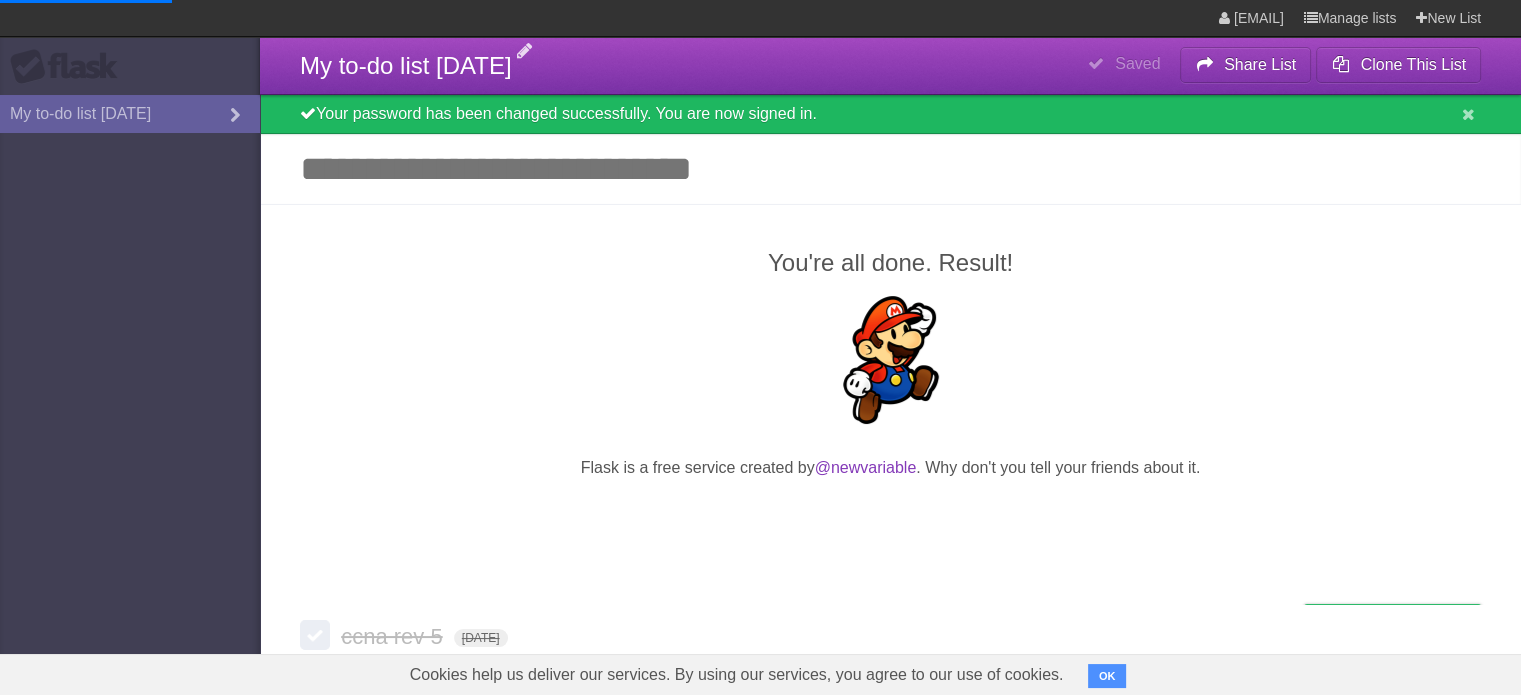 click on "My to-do list [DATE]" at bounding box center [406, 65] 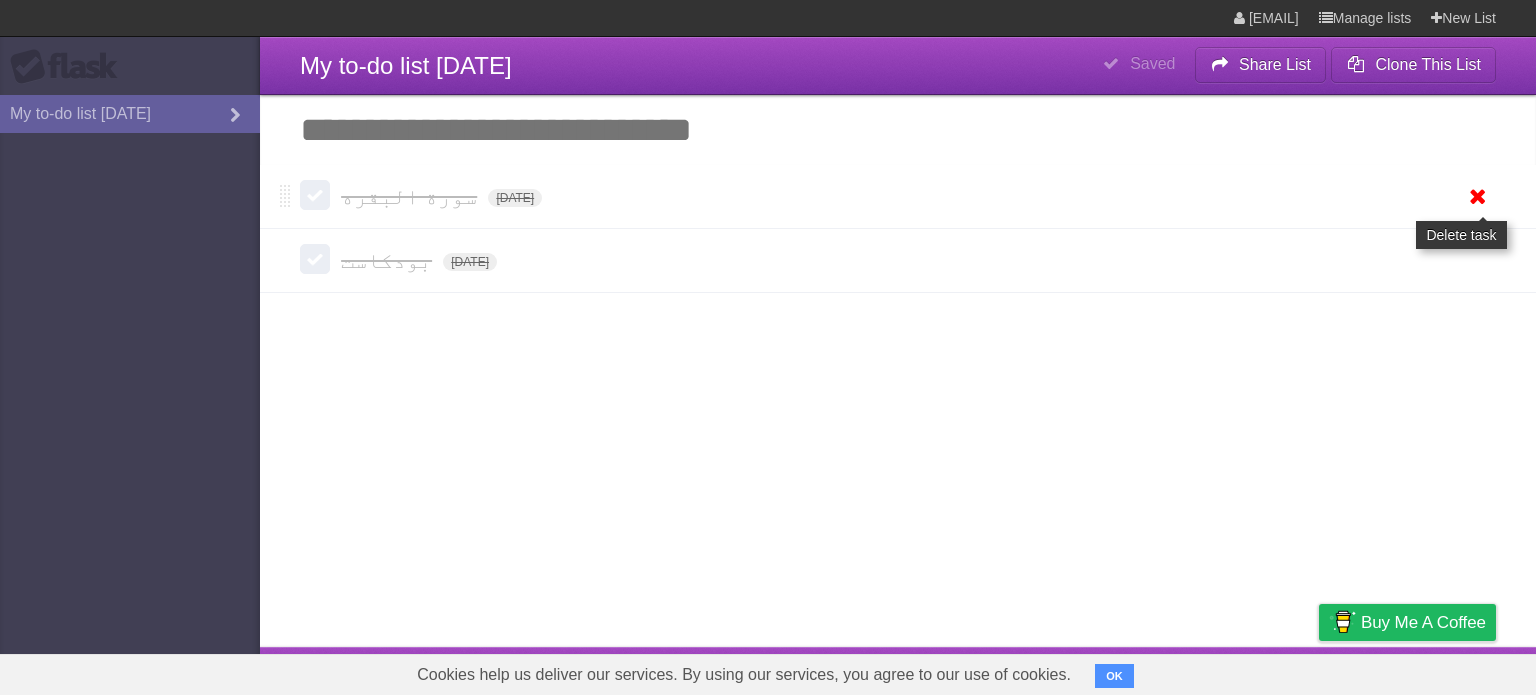 click at bounding box center (1478, 196) 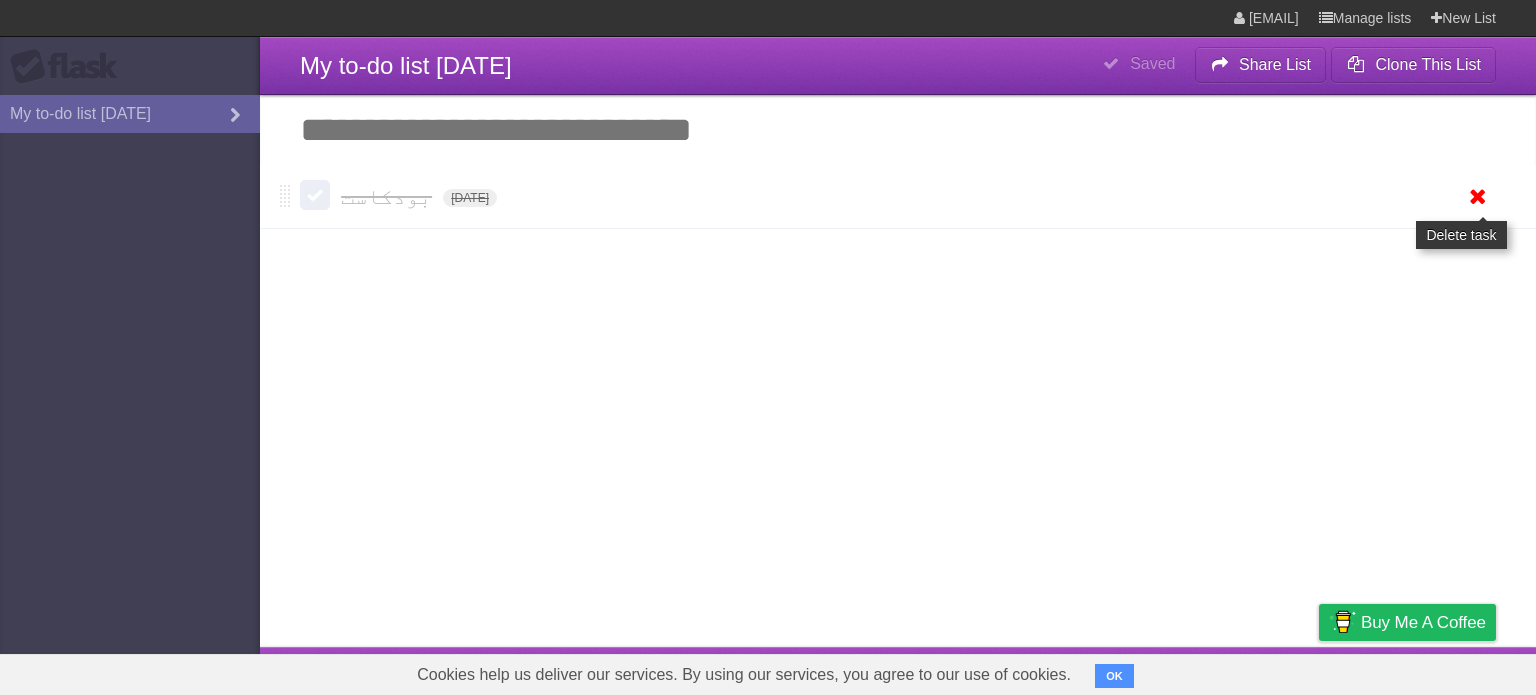 click at bounding box center [1478, 196] 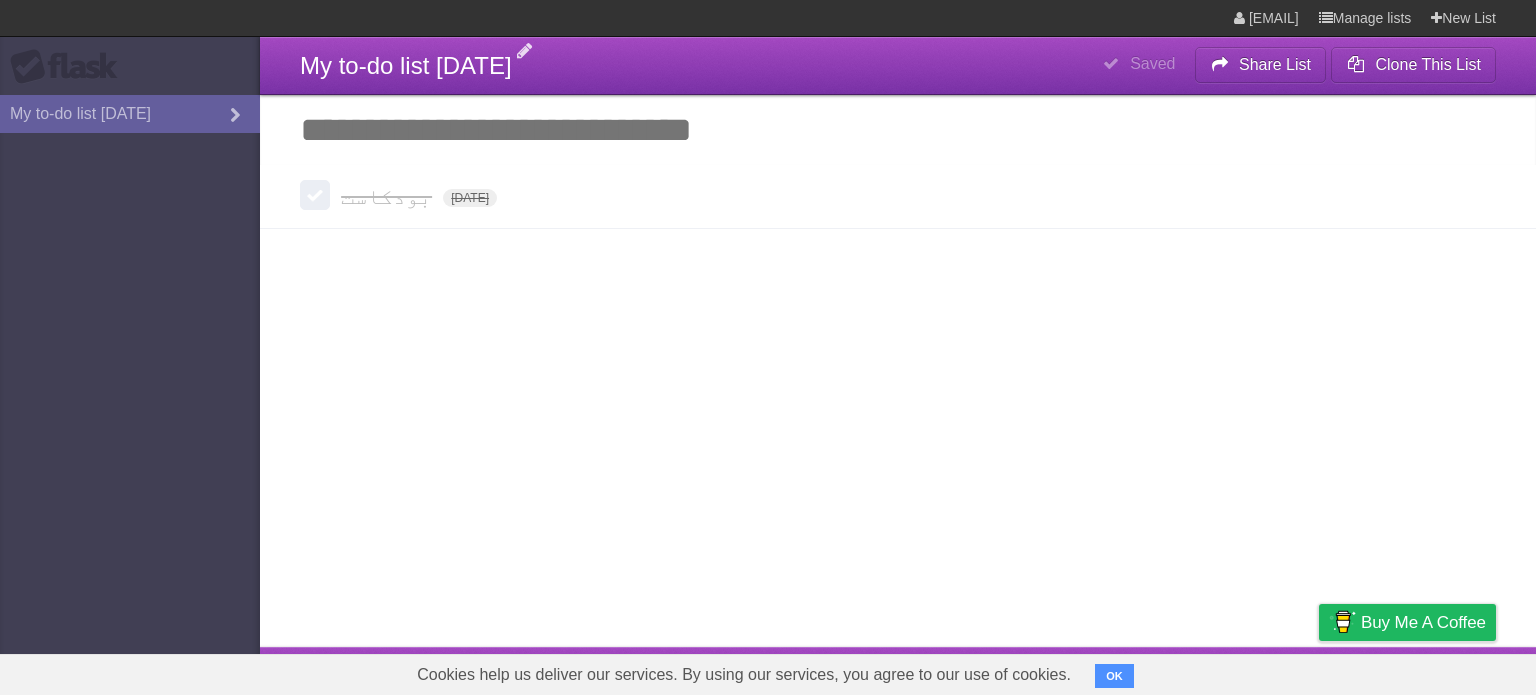 click on "My to-do list [DATE]" at bounding box center (406, 65) 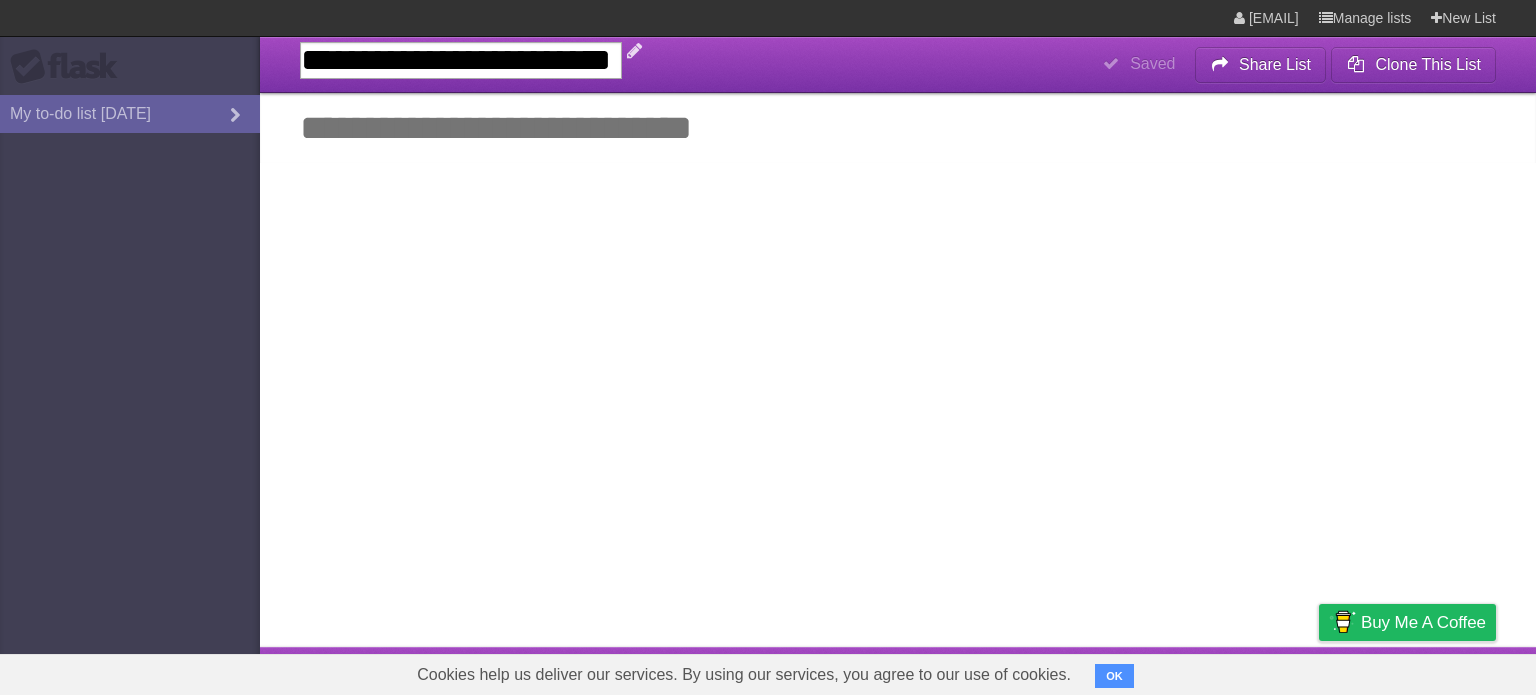 click on "**********" at bounding box center (461, 60) 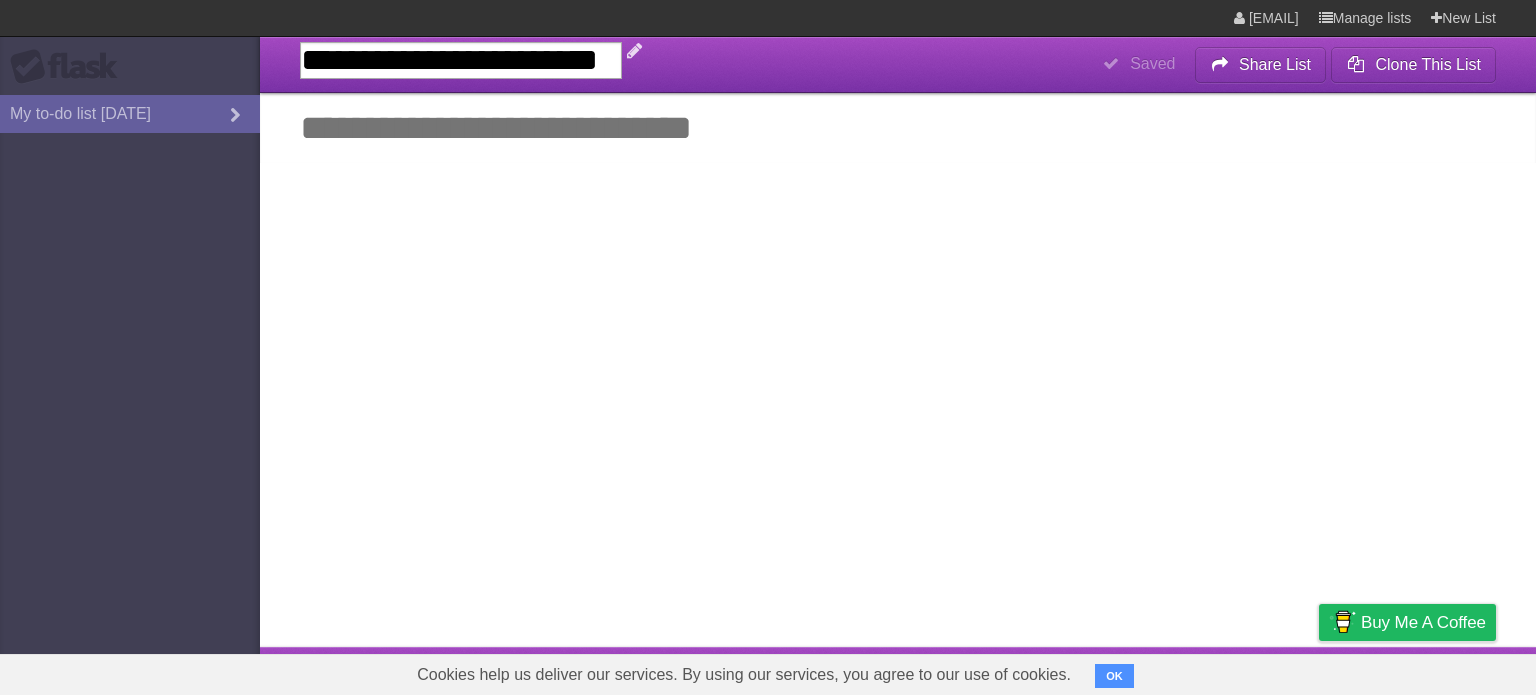 type on "**********" 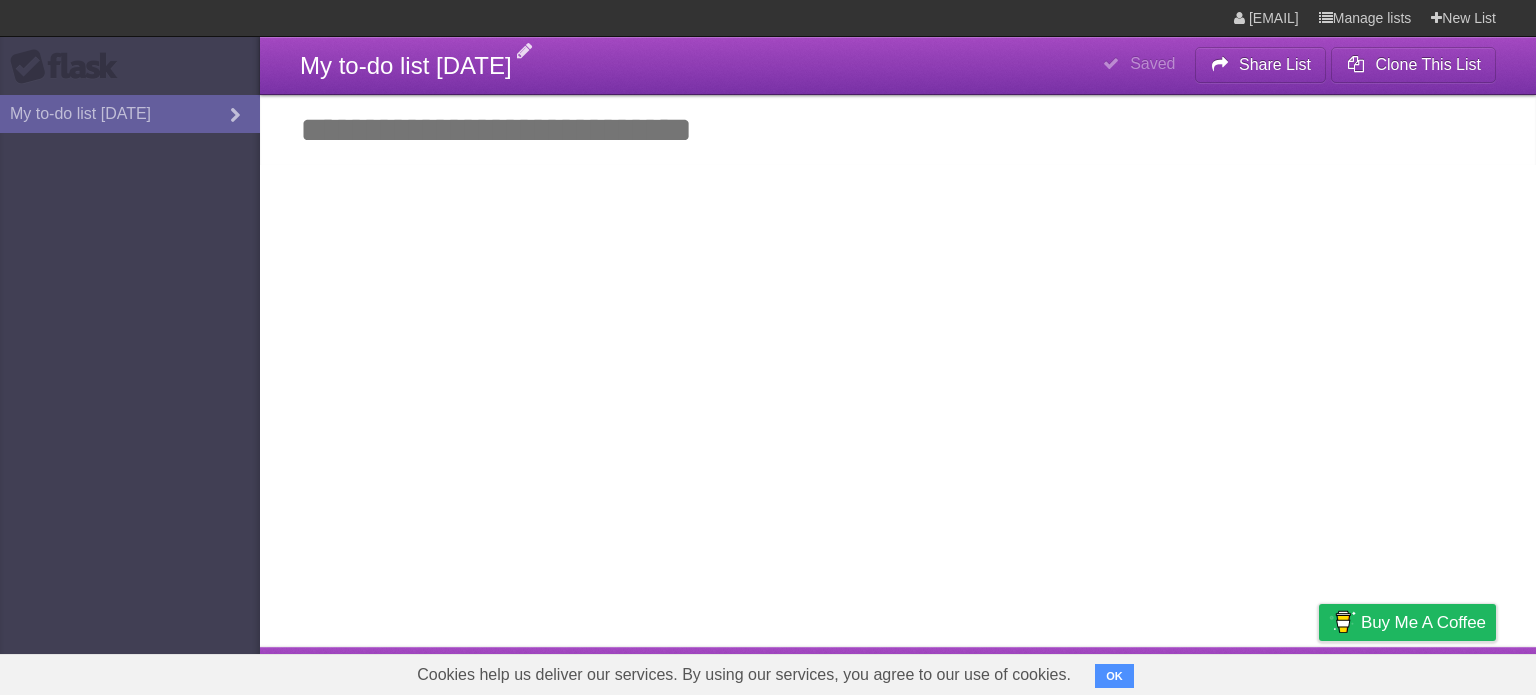 click on "Add another task" at bounding box center [898, 130] 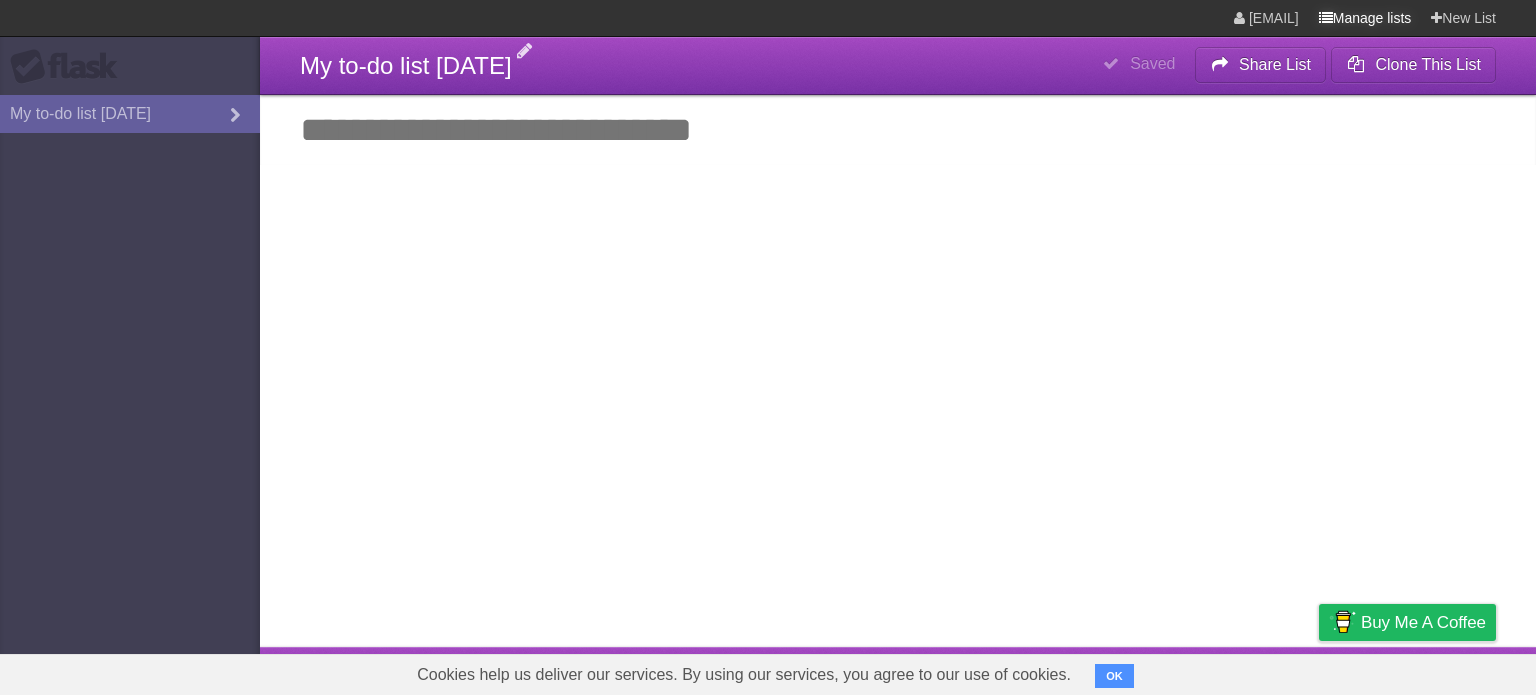 click on "Manage lists" at bounding box center (1365, 18) 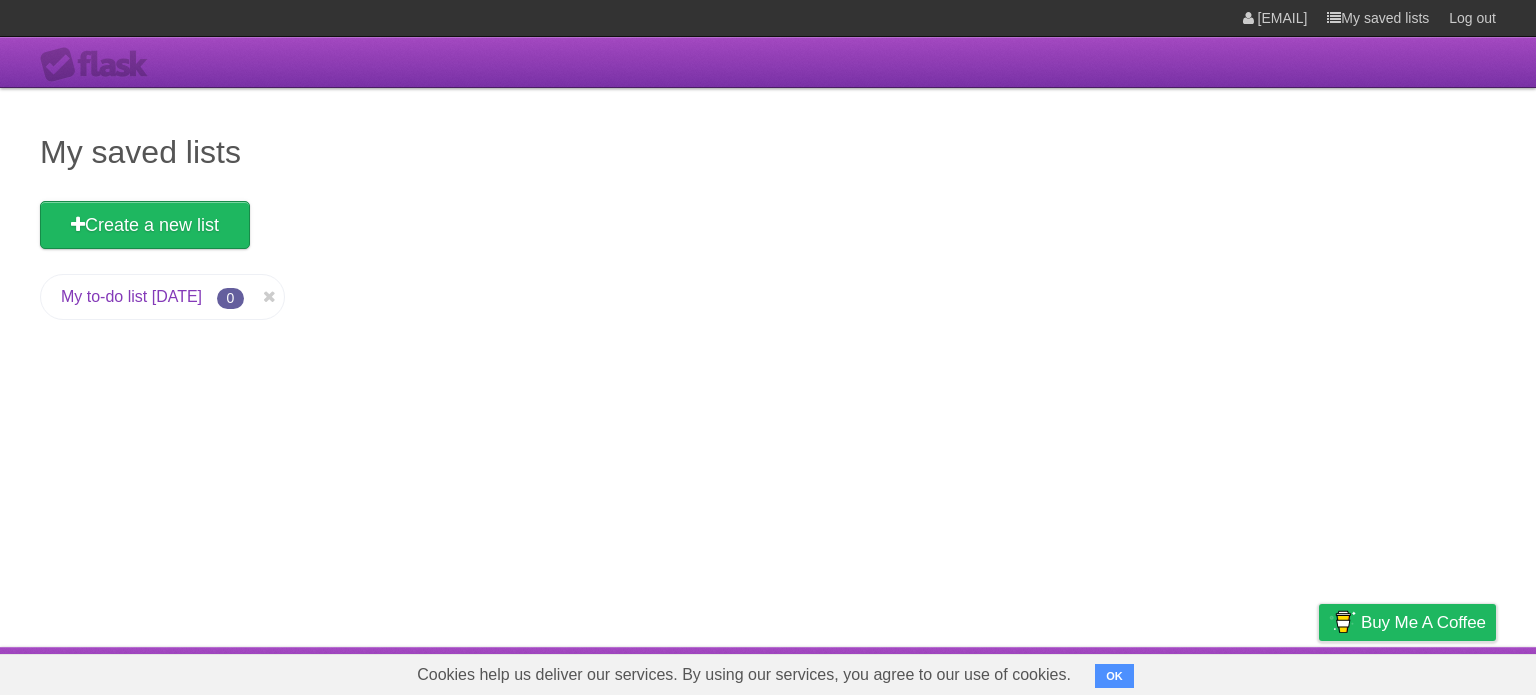 click on "My to-do list [DATE]" at bounding box center [131, 296] 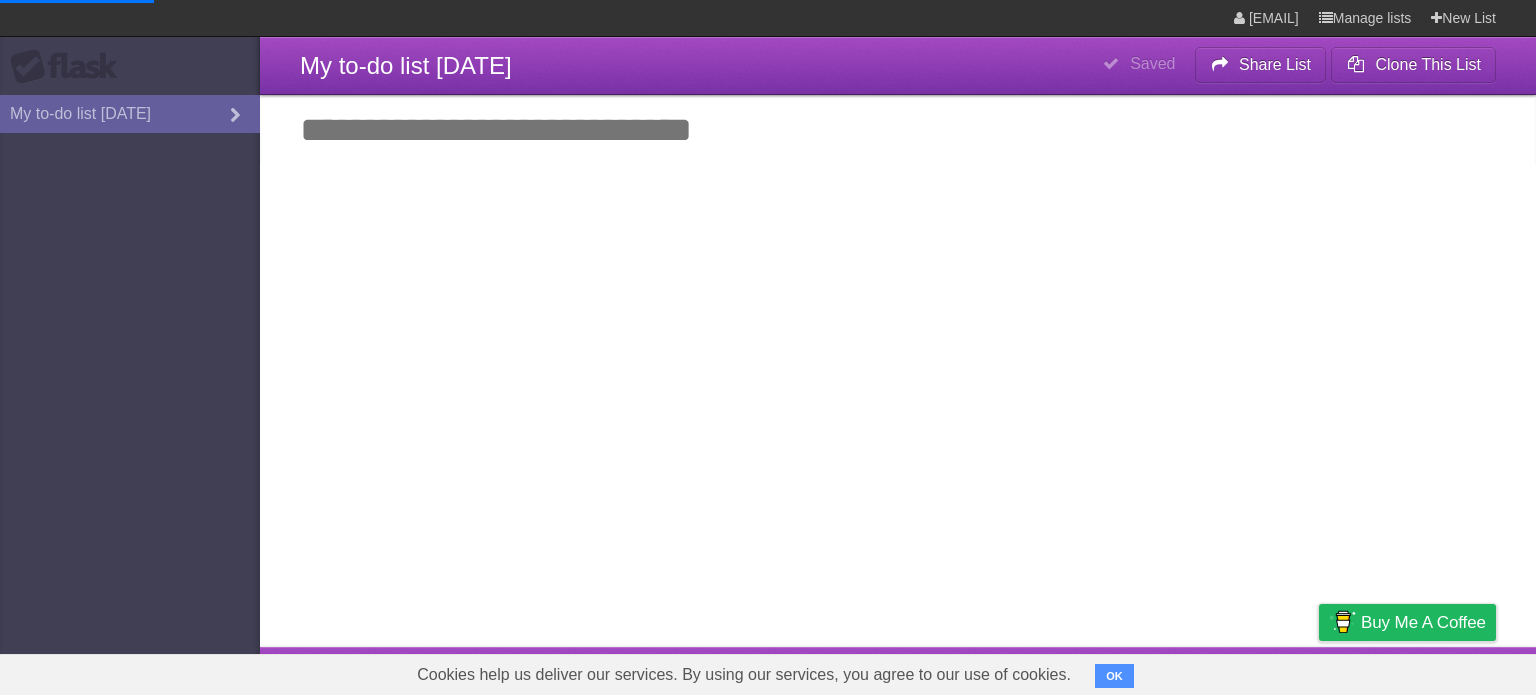 click on "Add another task" at bounding box center (898, 130) 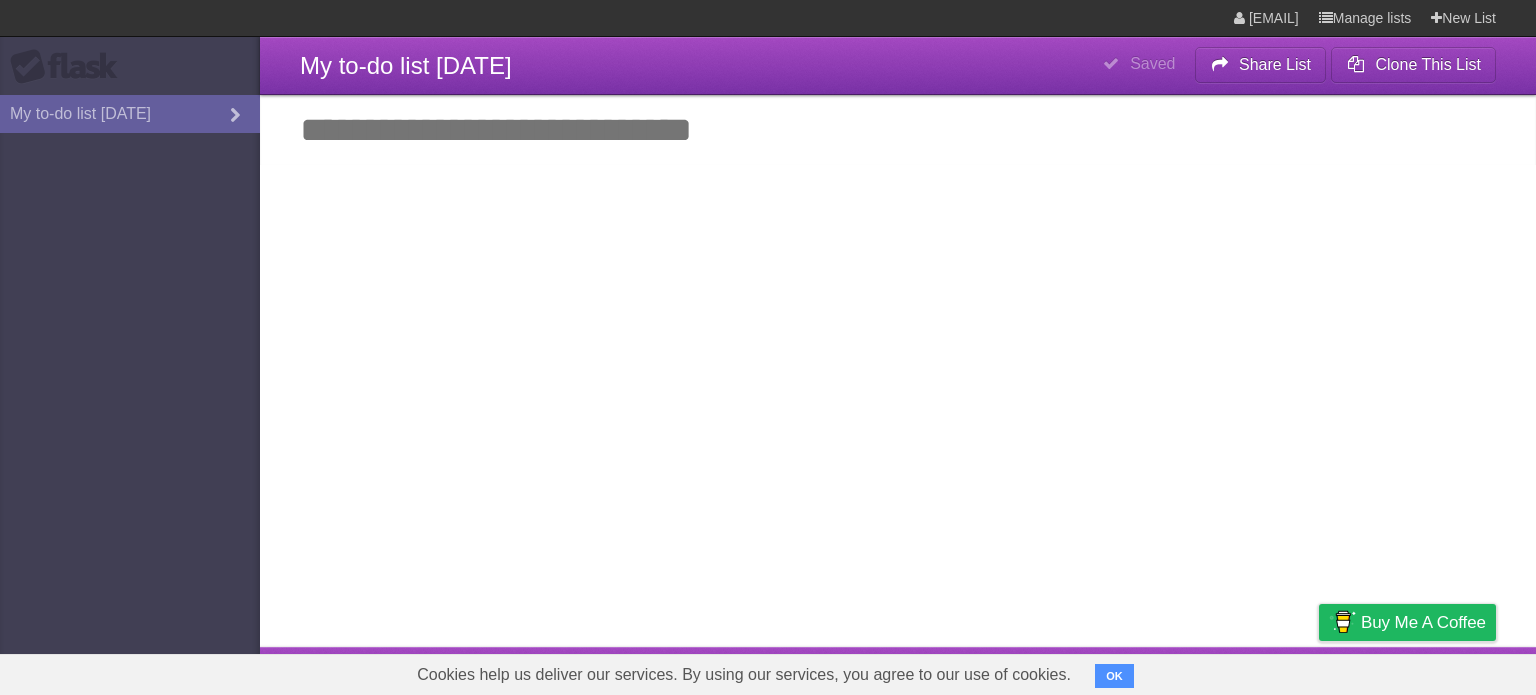 type on "*" 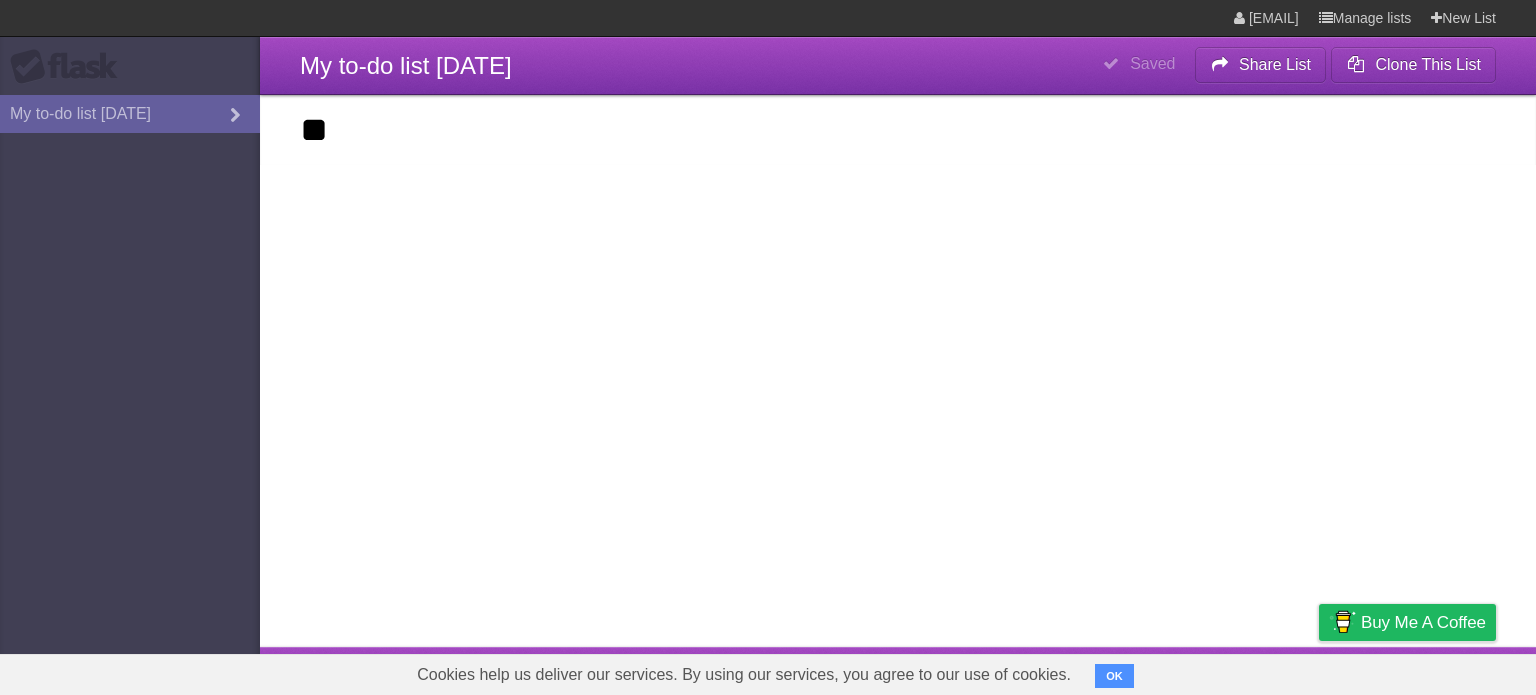 type on "*" 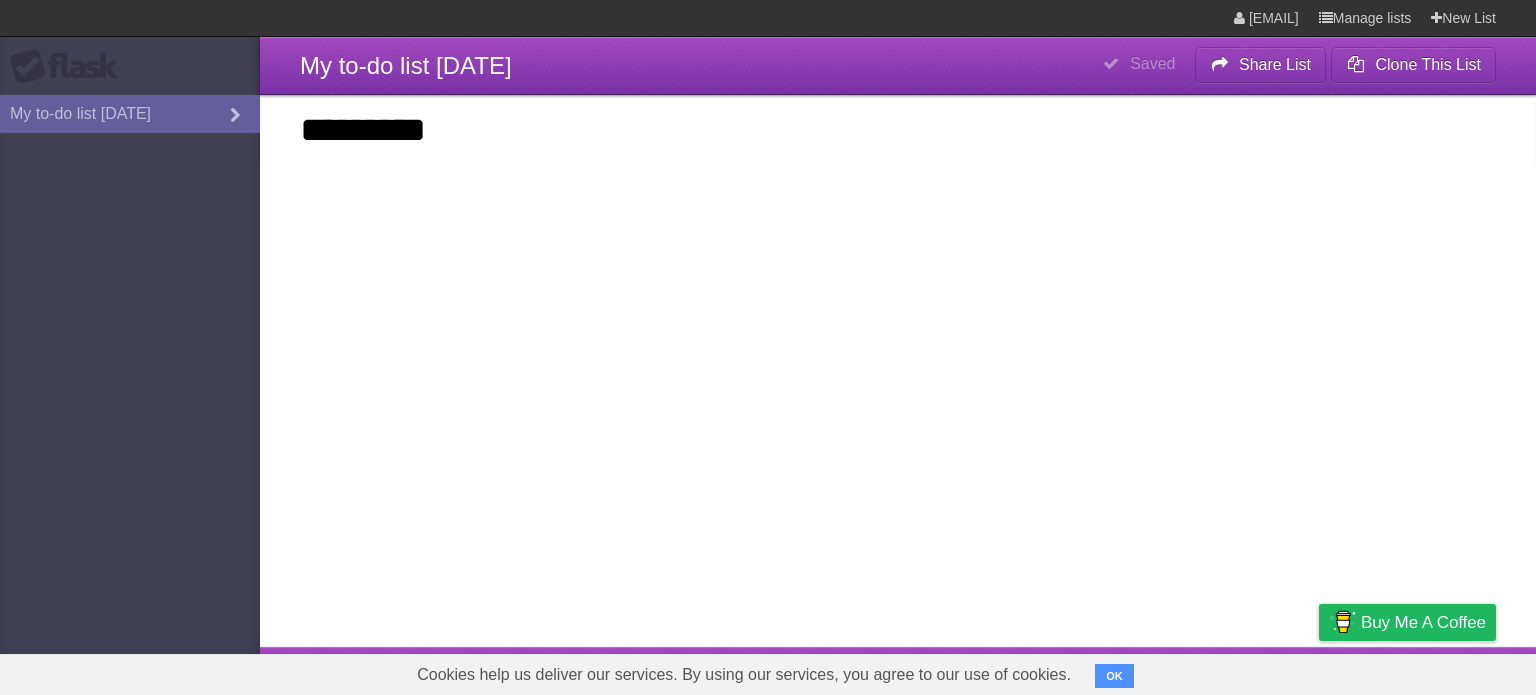 type on "*********" 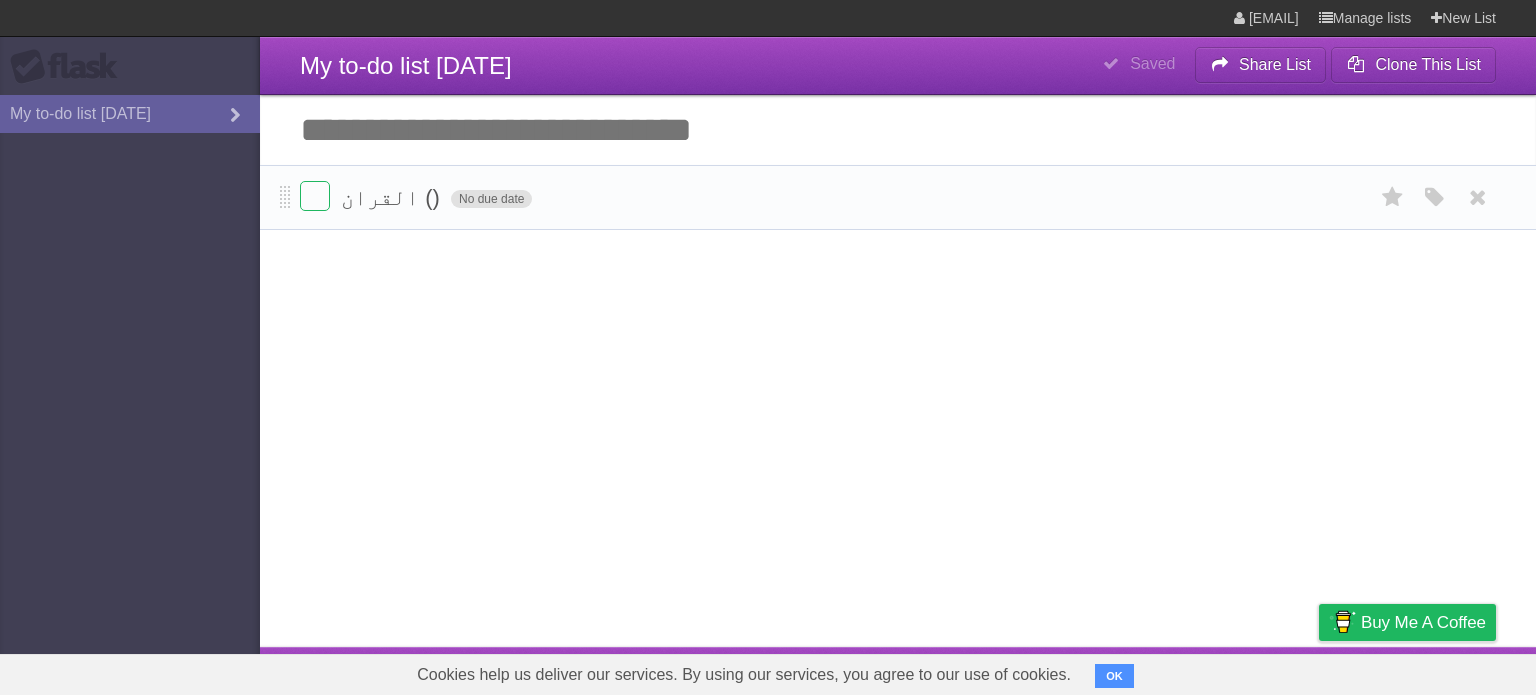 click on "No due date" at bounding box center (491, 199) 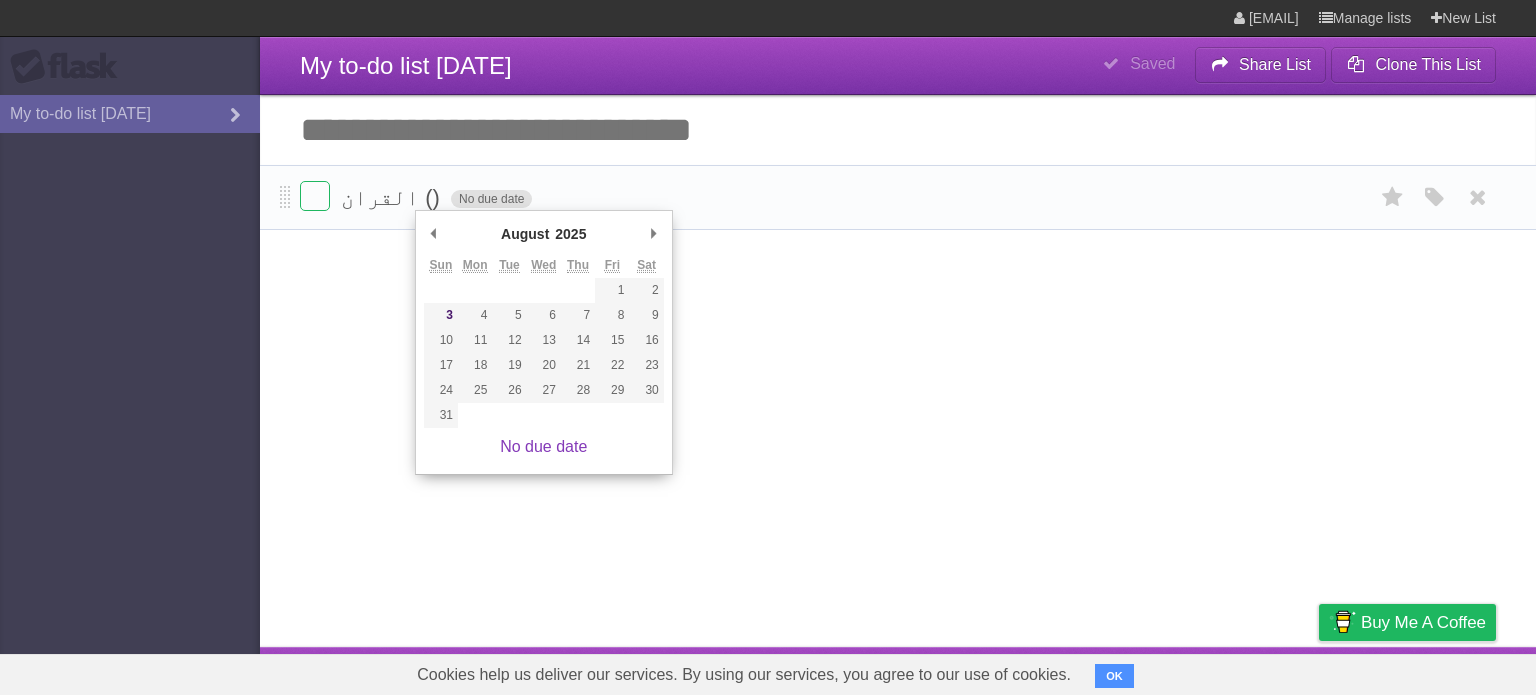 click on "No due date" at bounding box center [491, 199] 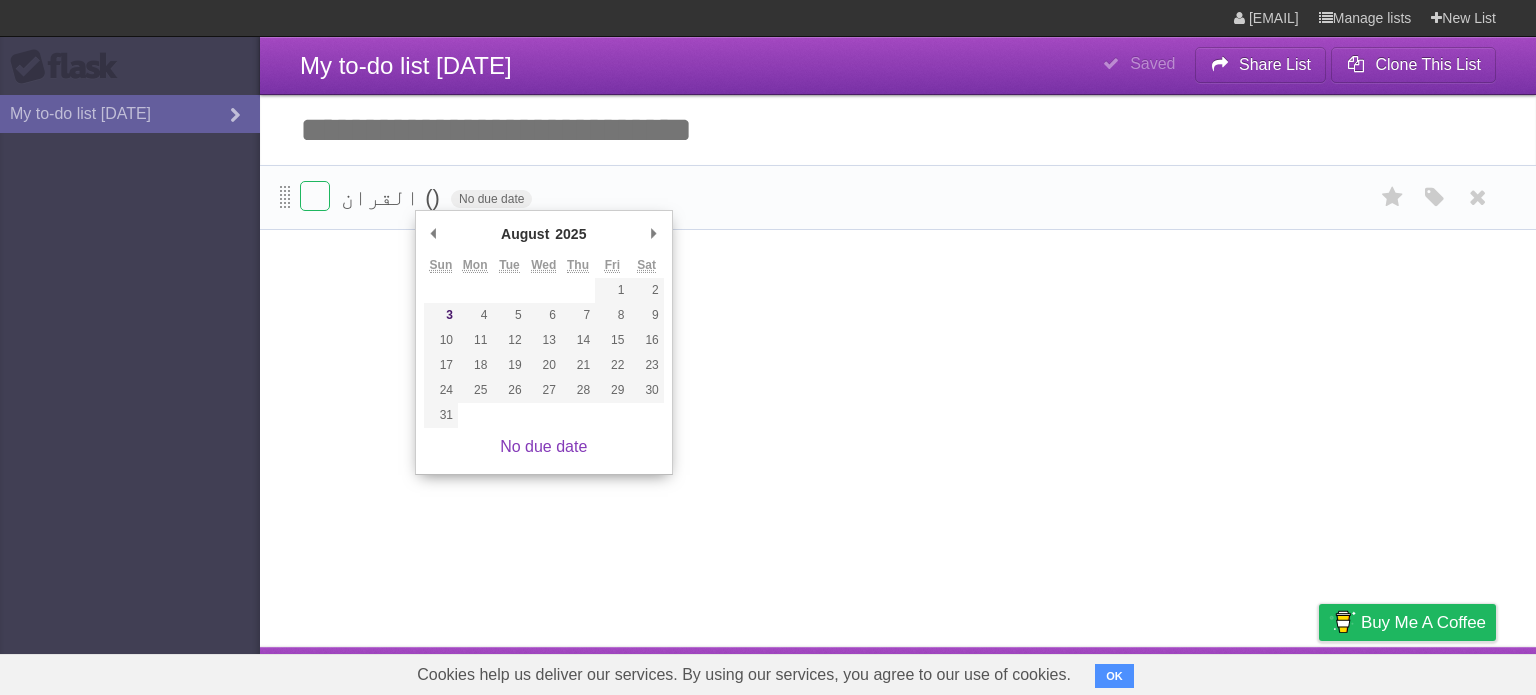 click at bounding box center [285, 198] 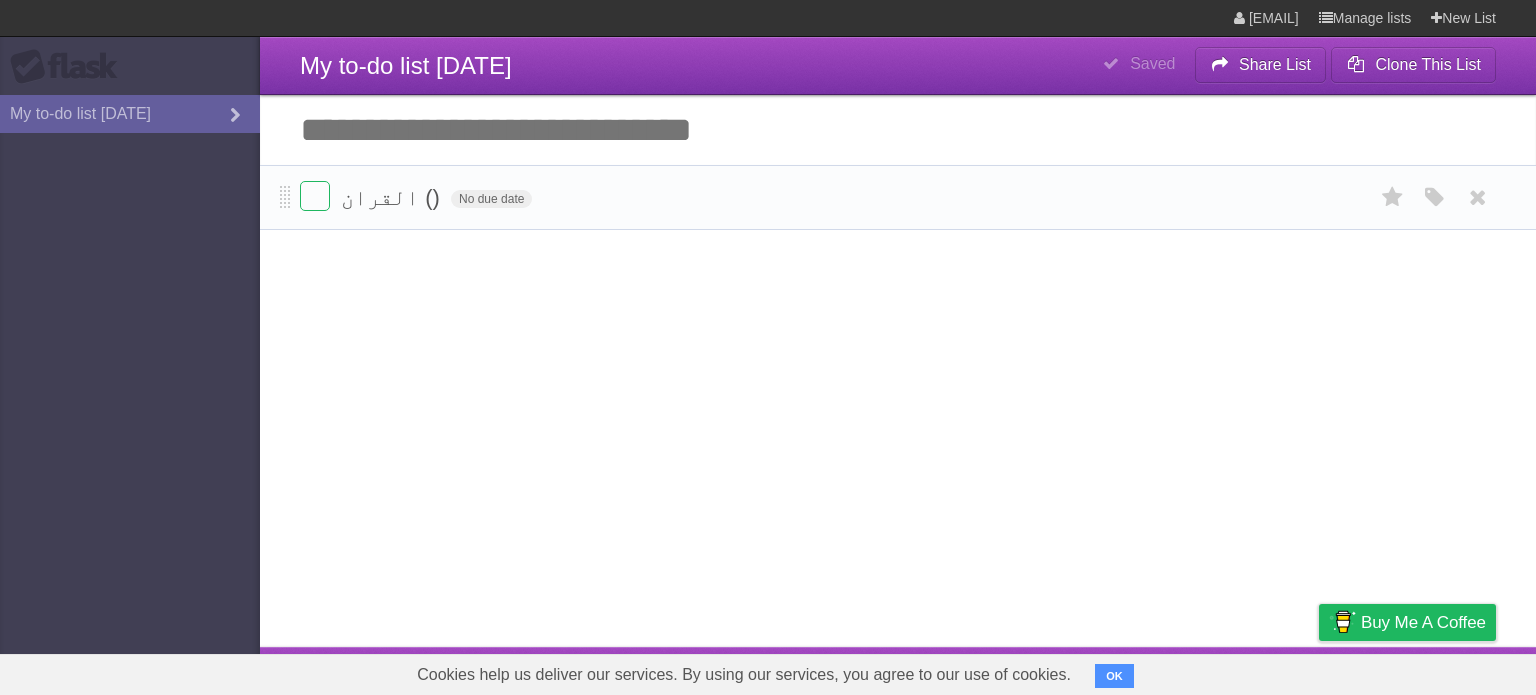 click on "القران ()
No due date
White
Red
Blue
Green
Purple
Orange" at bounding box center [898, 197] 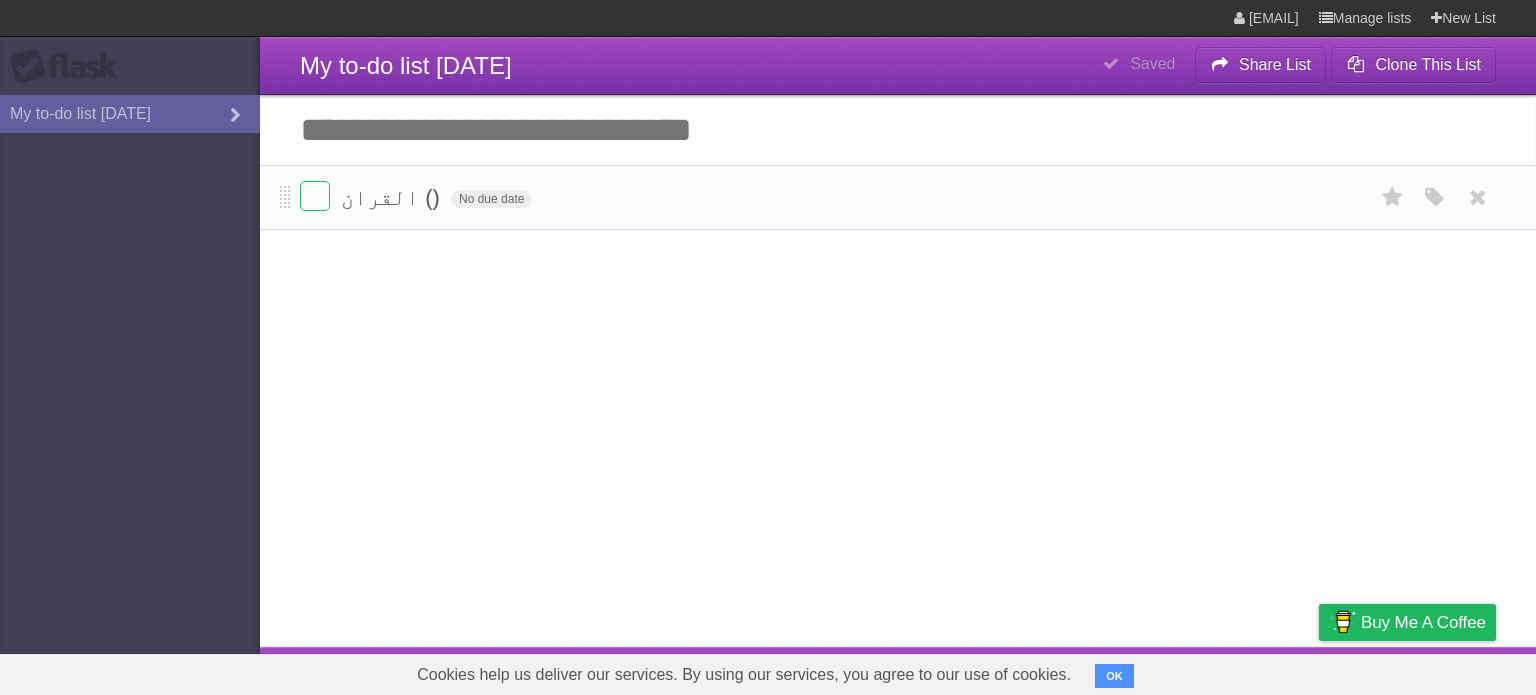 click on "القران ()" at bounding box center (393, 197) 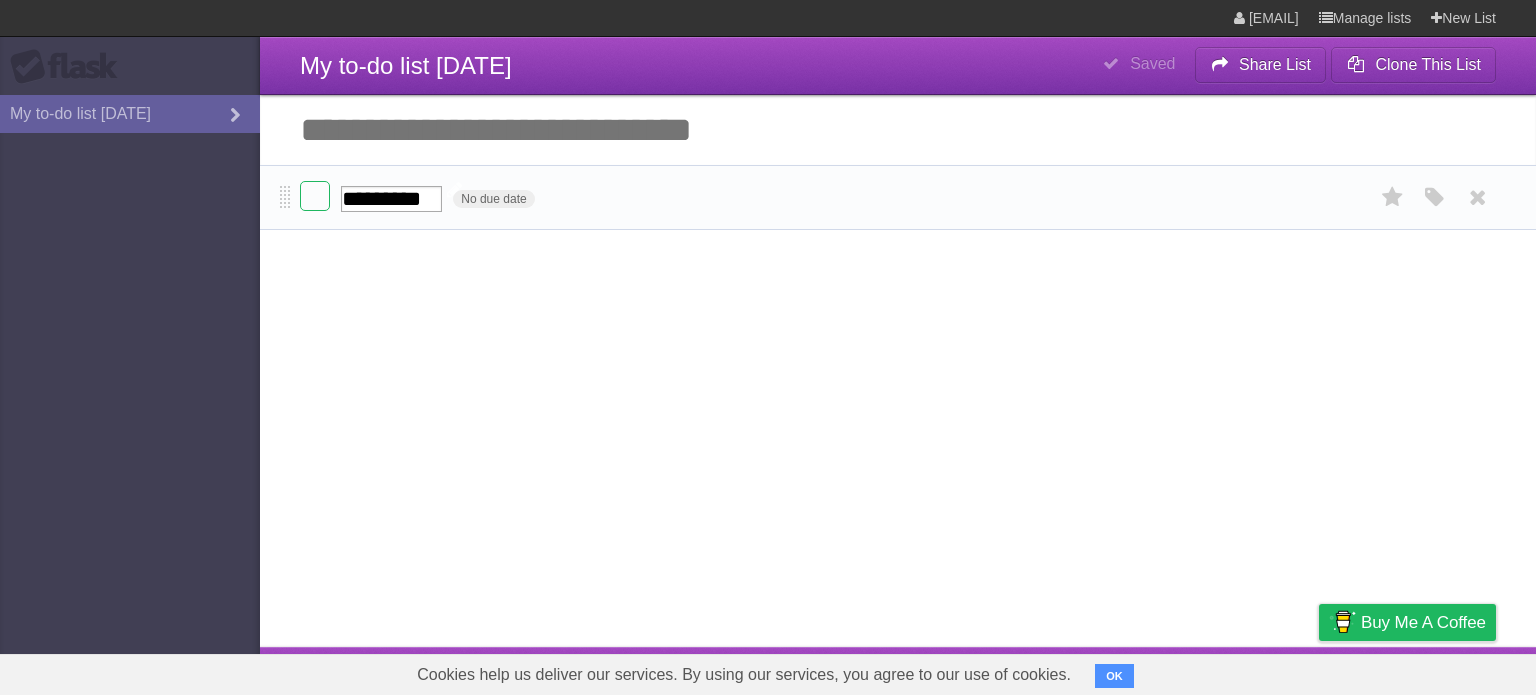 click on "*********" at bounding box center [391, 199] 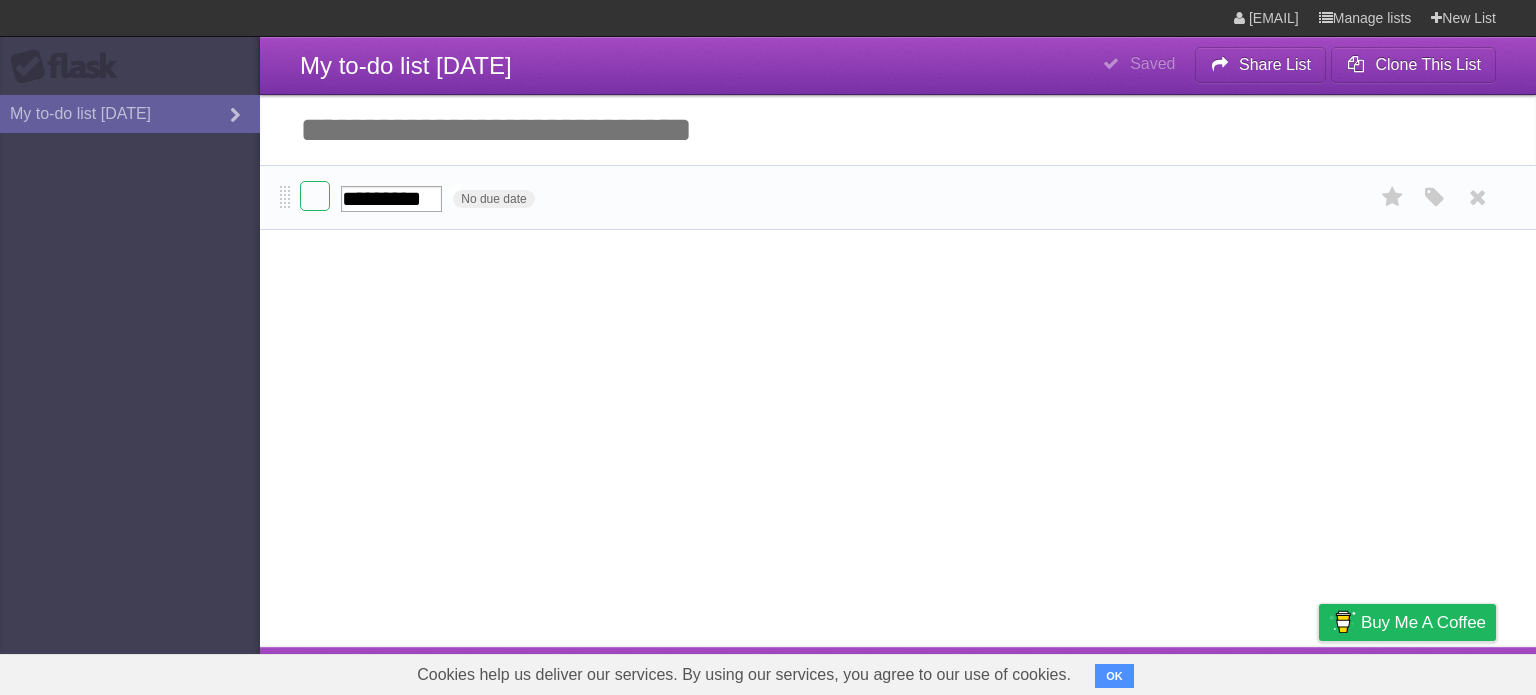 click on "*********" at bounding box center (391, 199) 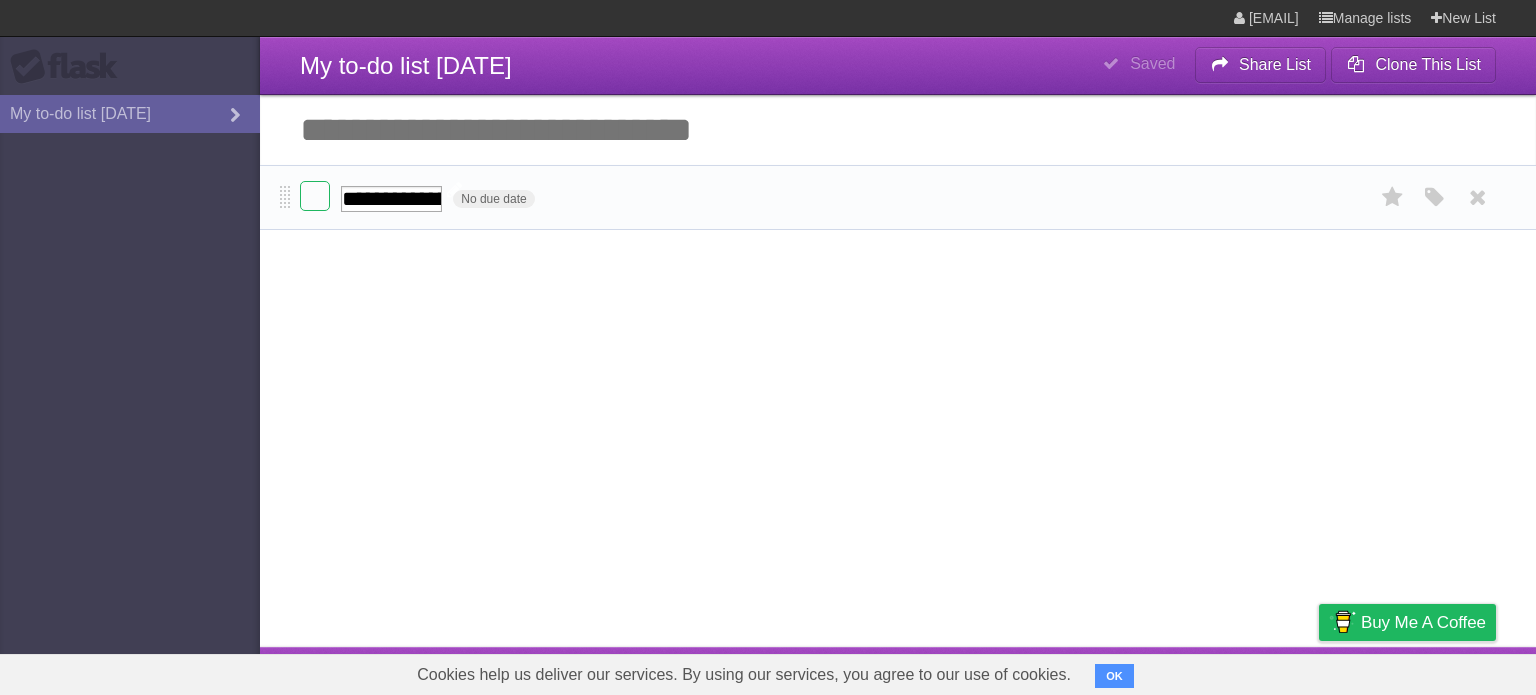 scroll, scrollTop: 0, scrollLeft: 0, axis: both 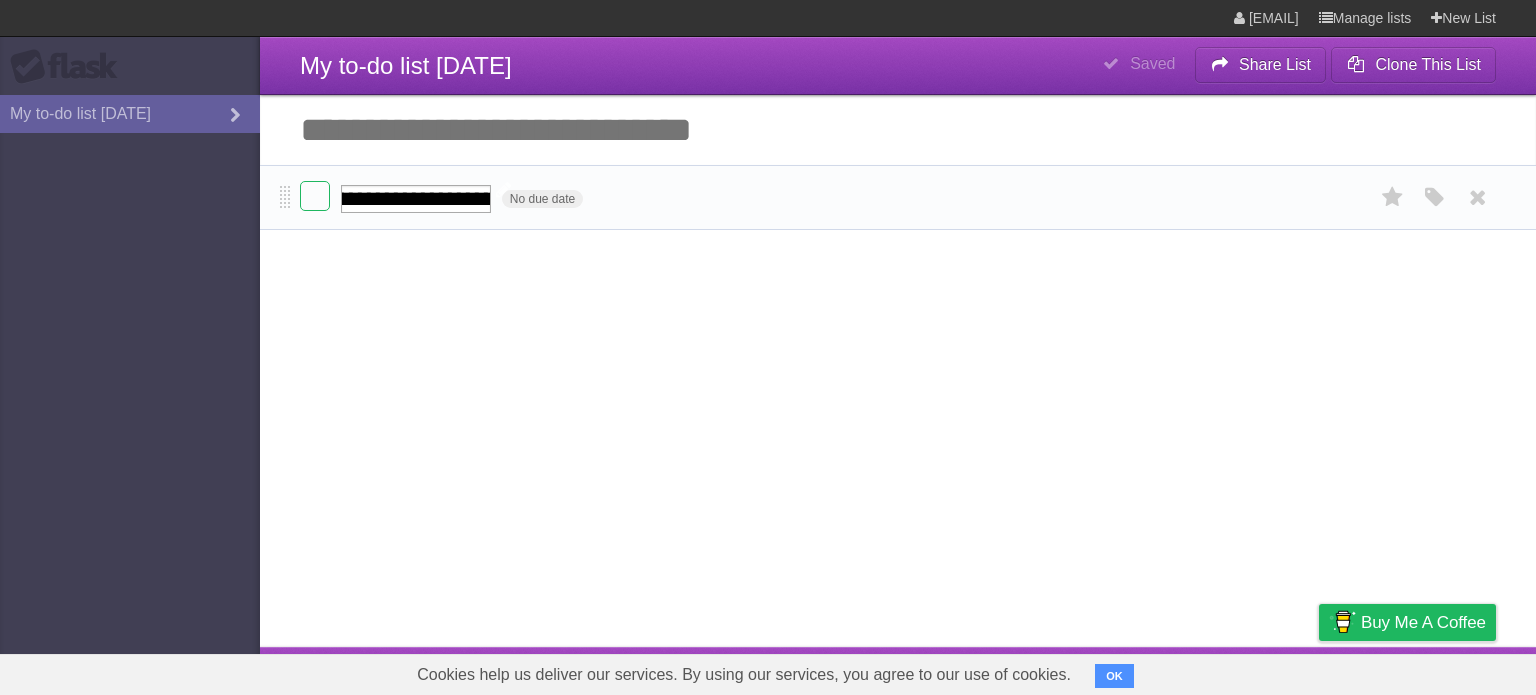 type on "**********" 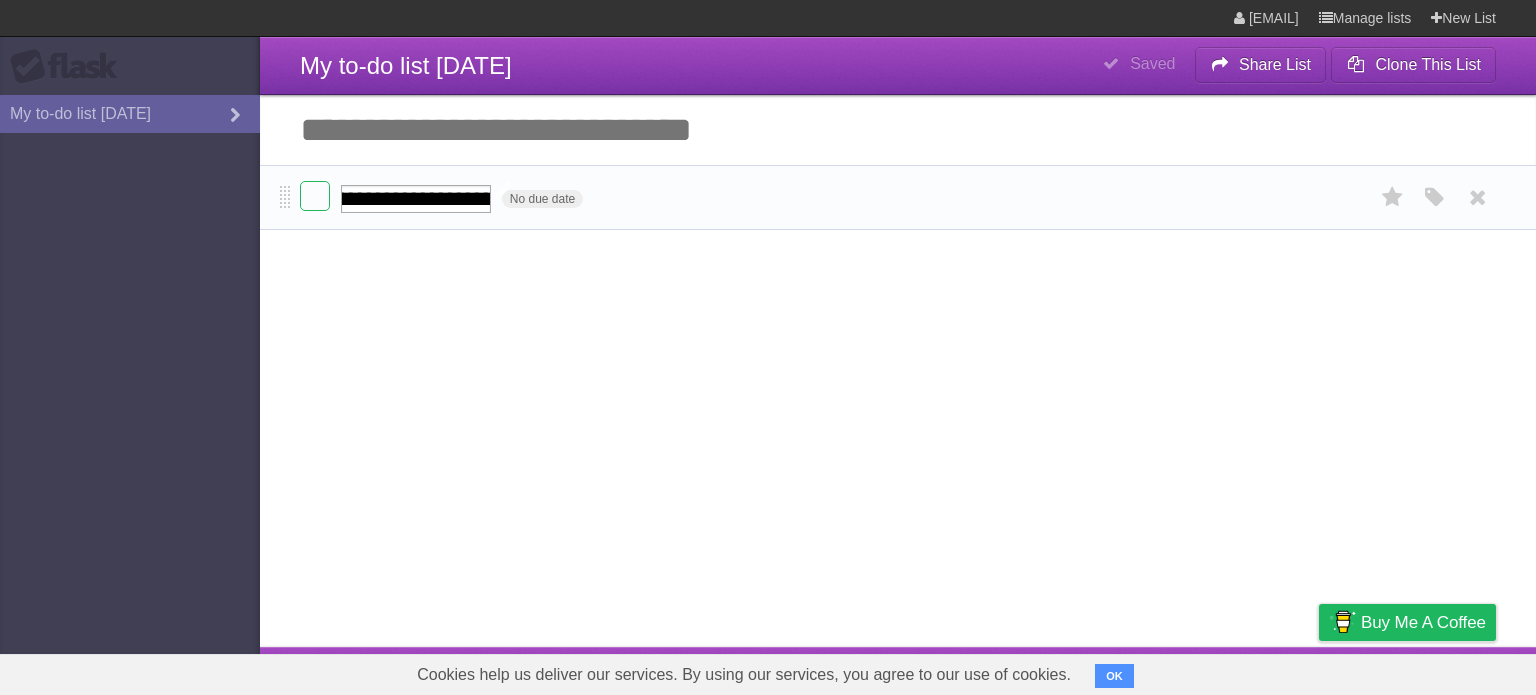 scroll, scrollTop: 0, scrollLeft: 50, axis: horizontal 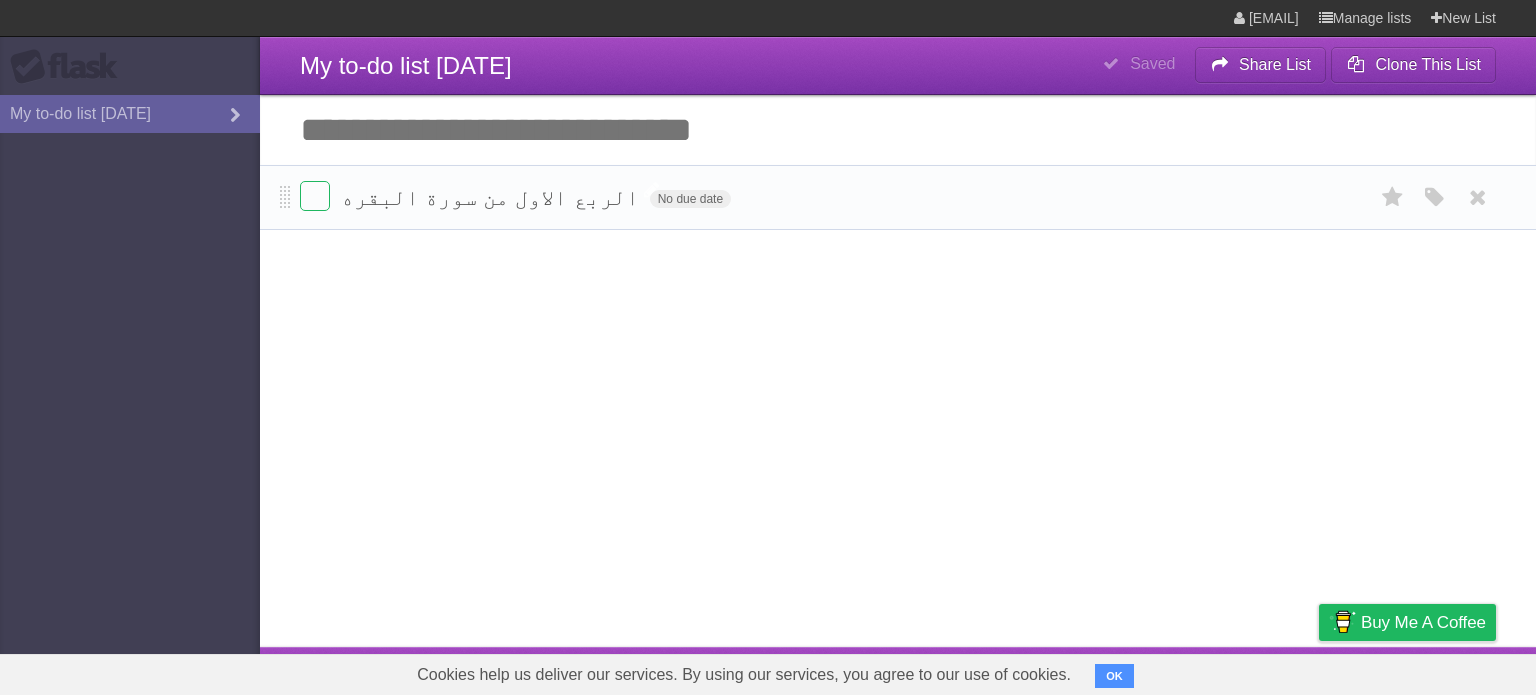click on "Add another task" at bounding box center (898, 130) 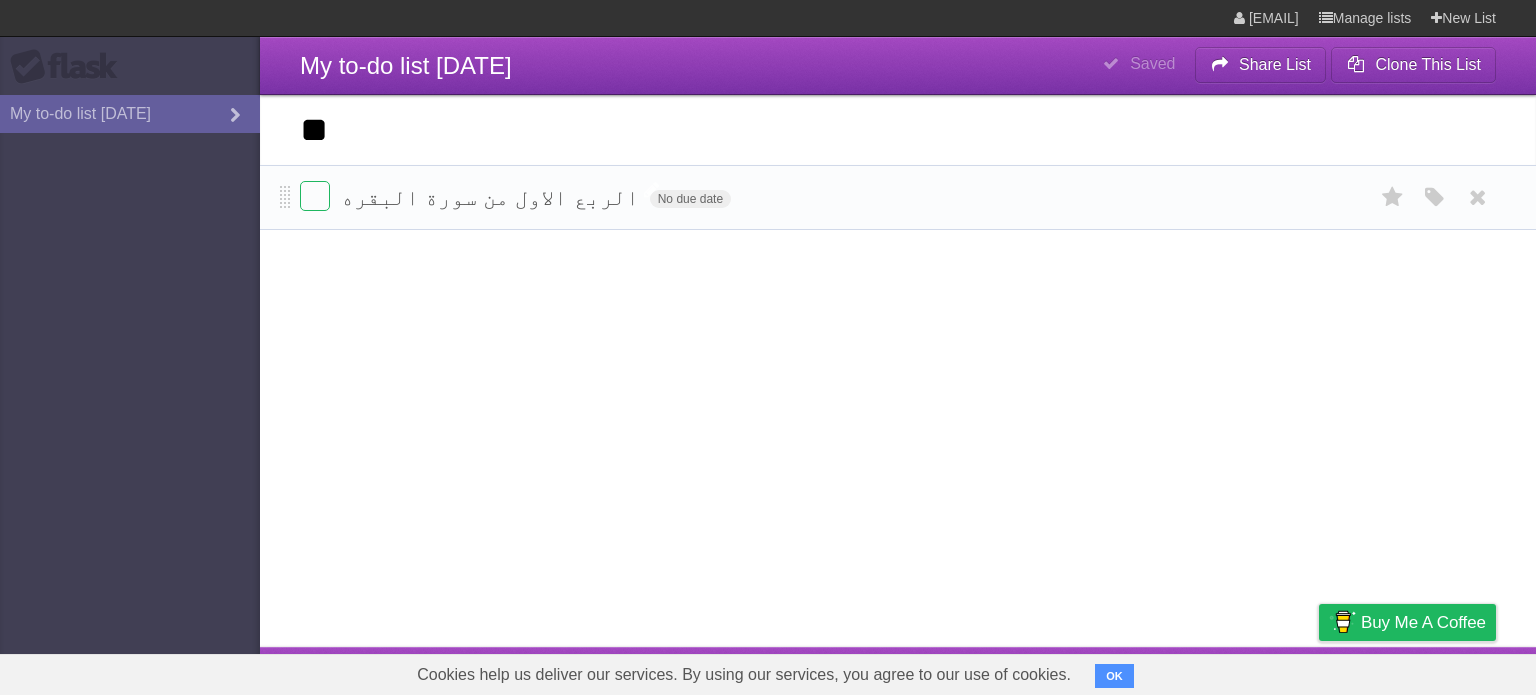 type on "*" 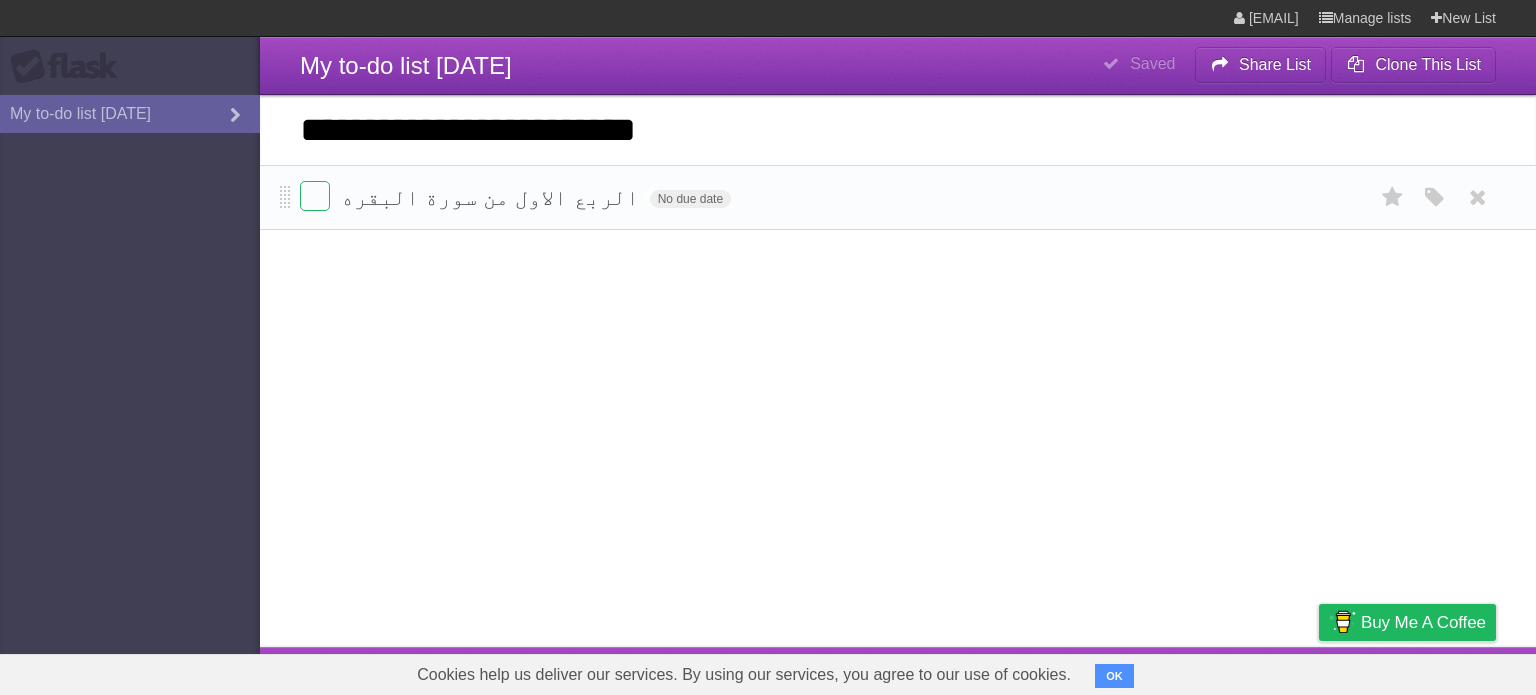 type on "**********" 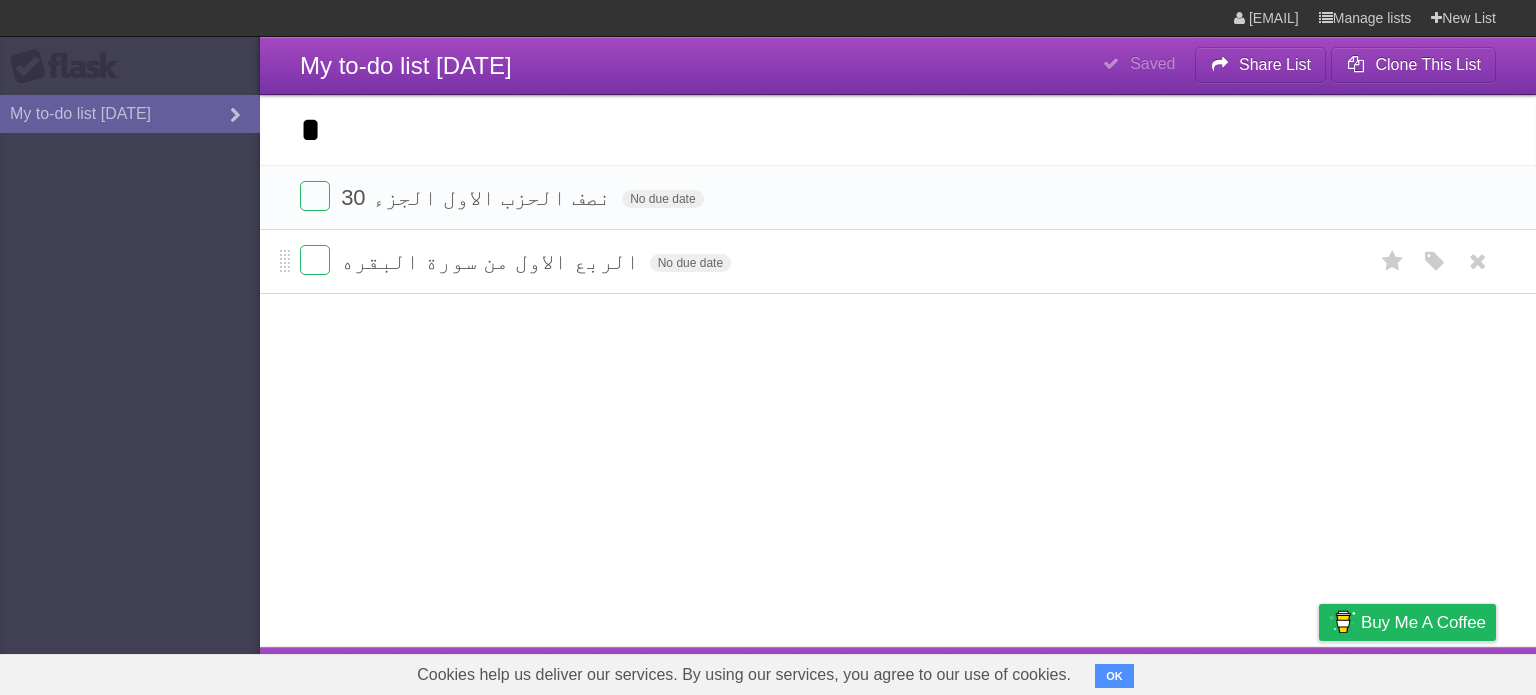 type on "*" 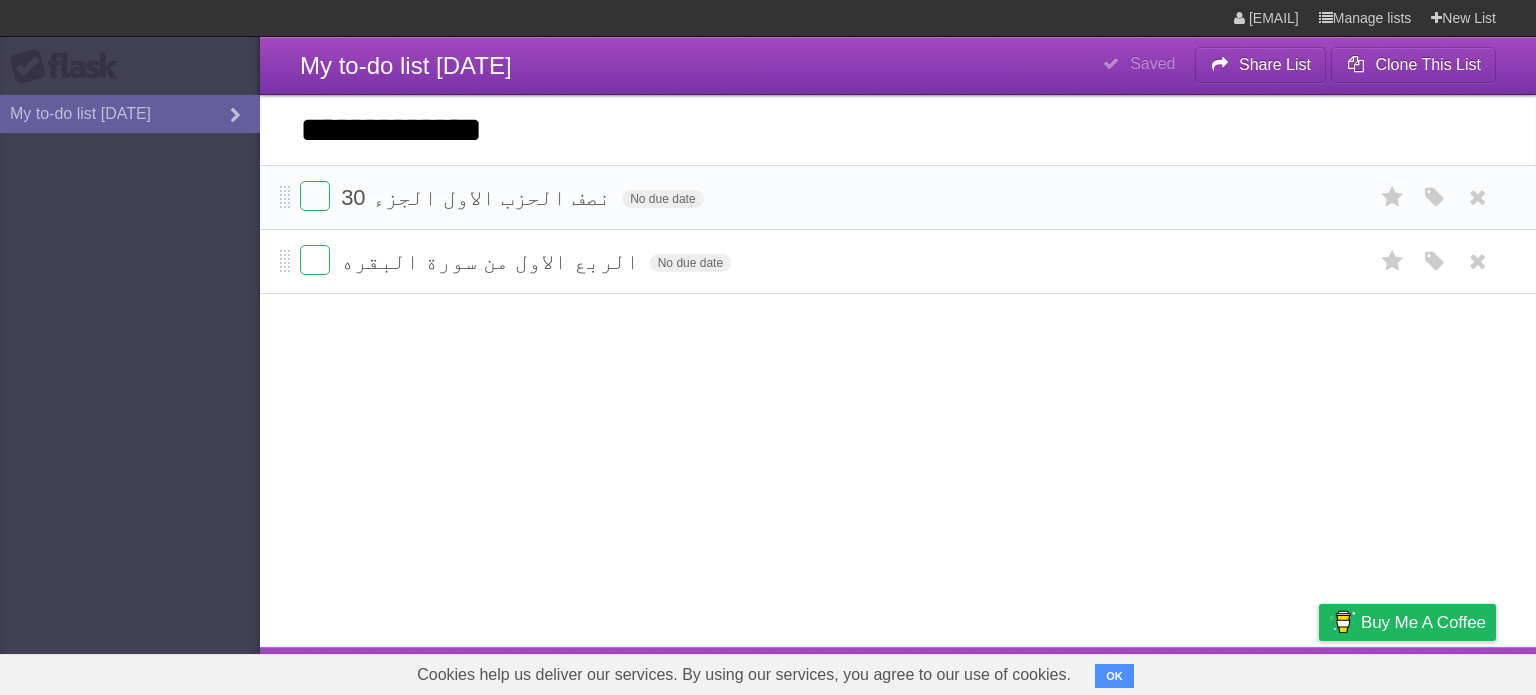 type on "**********" 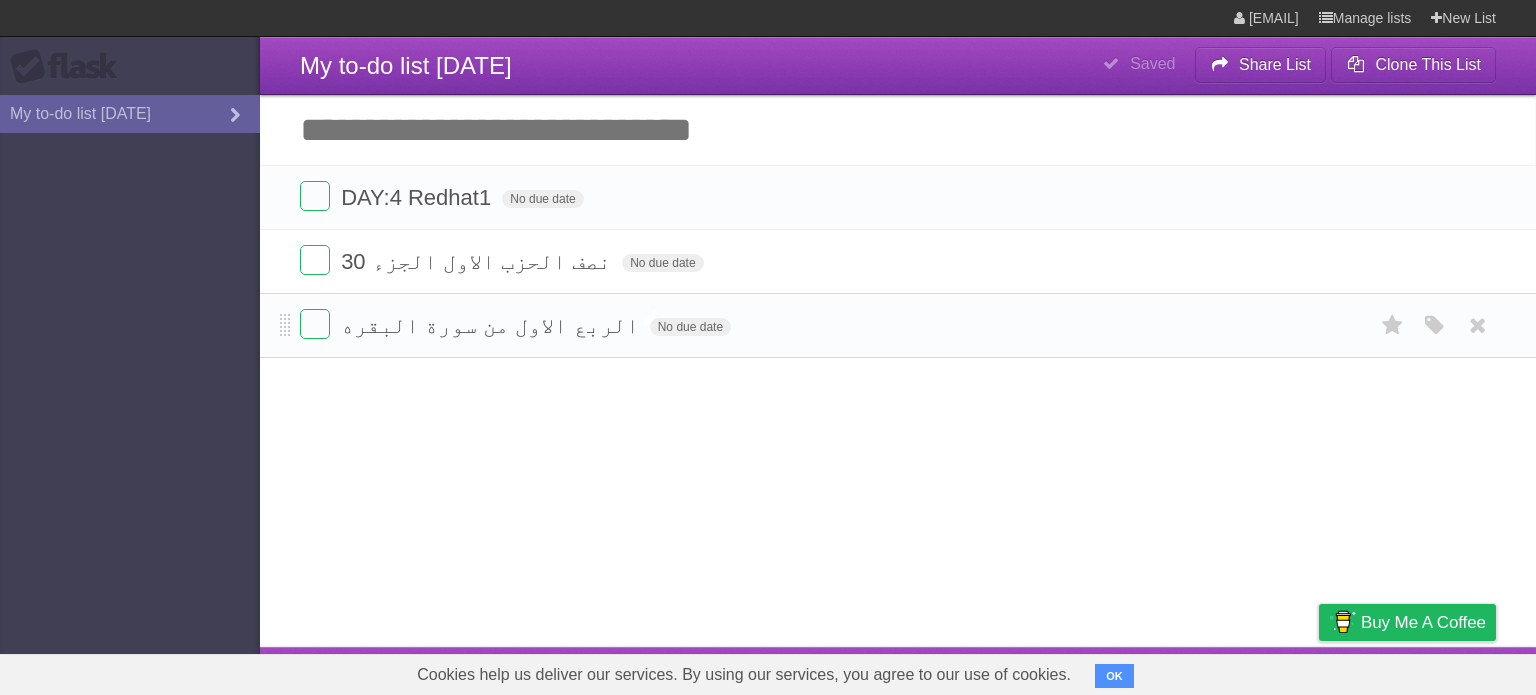 paste on "**********" 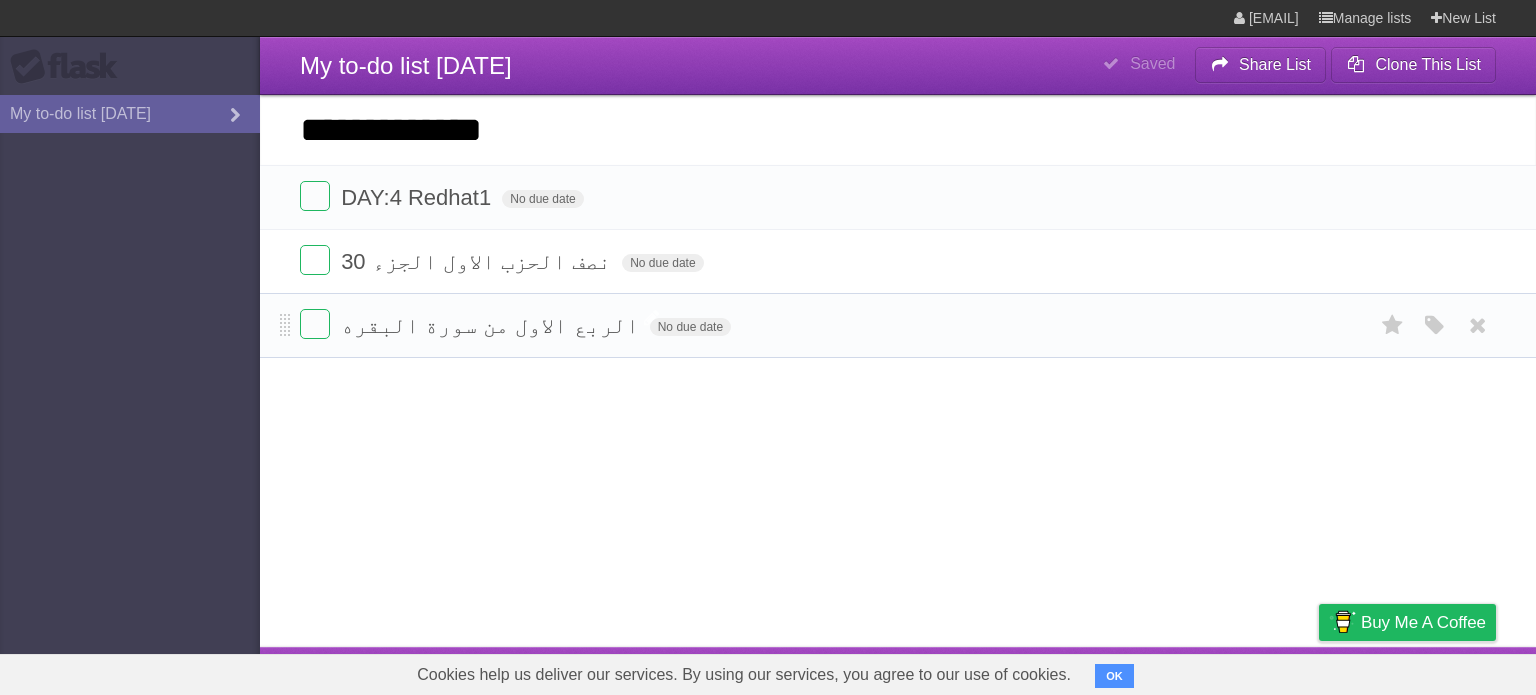type on "**********" 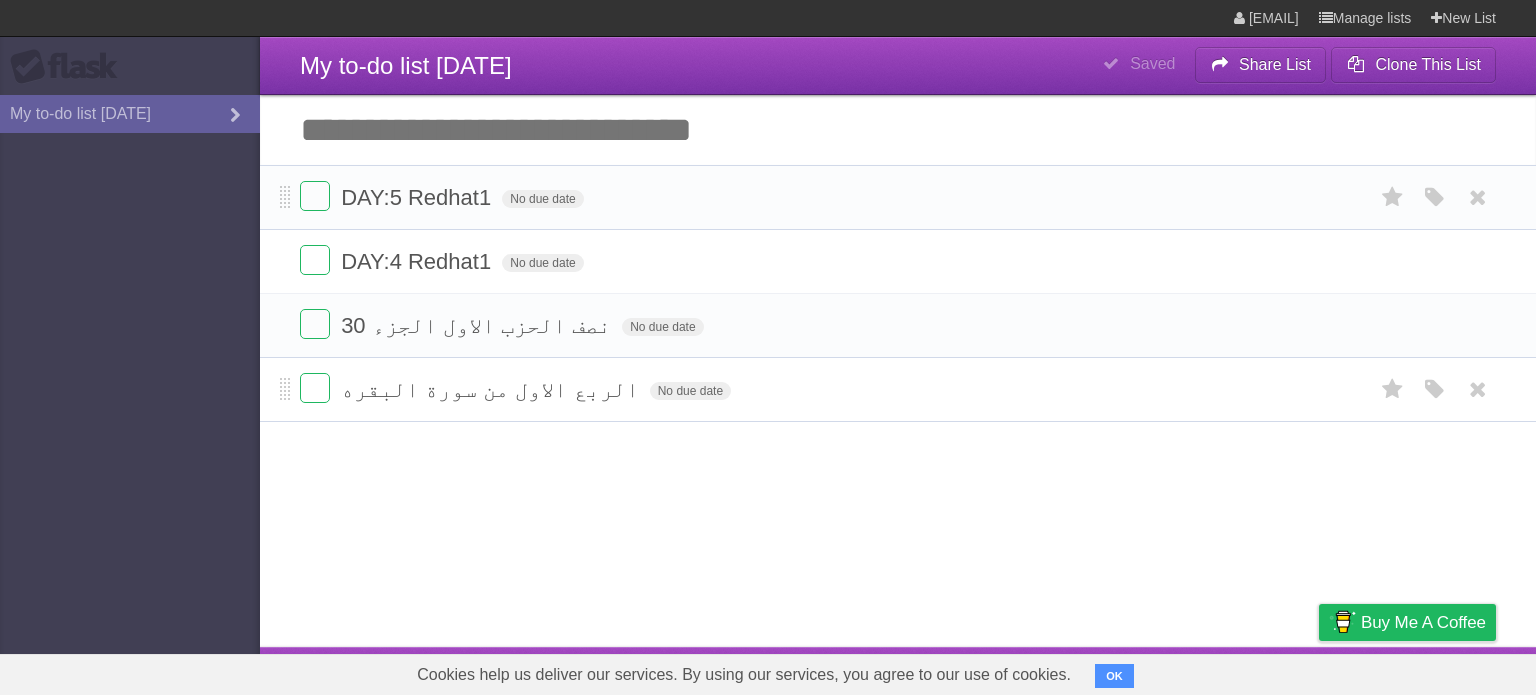 paste on "**********" 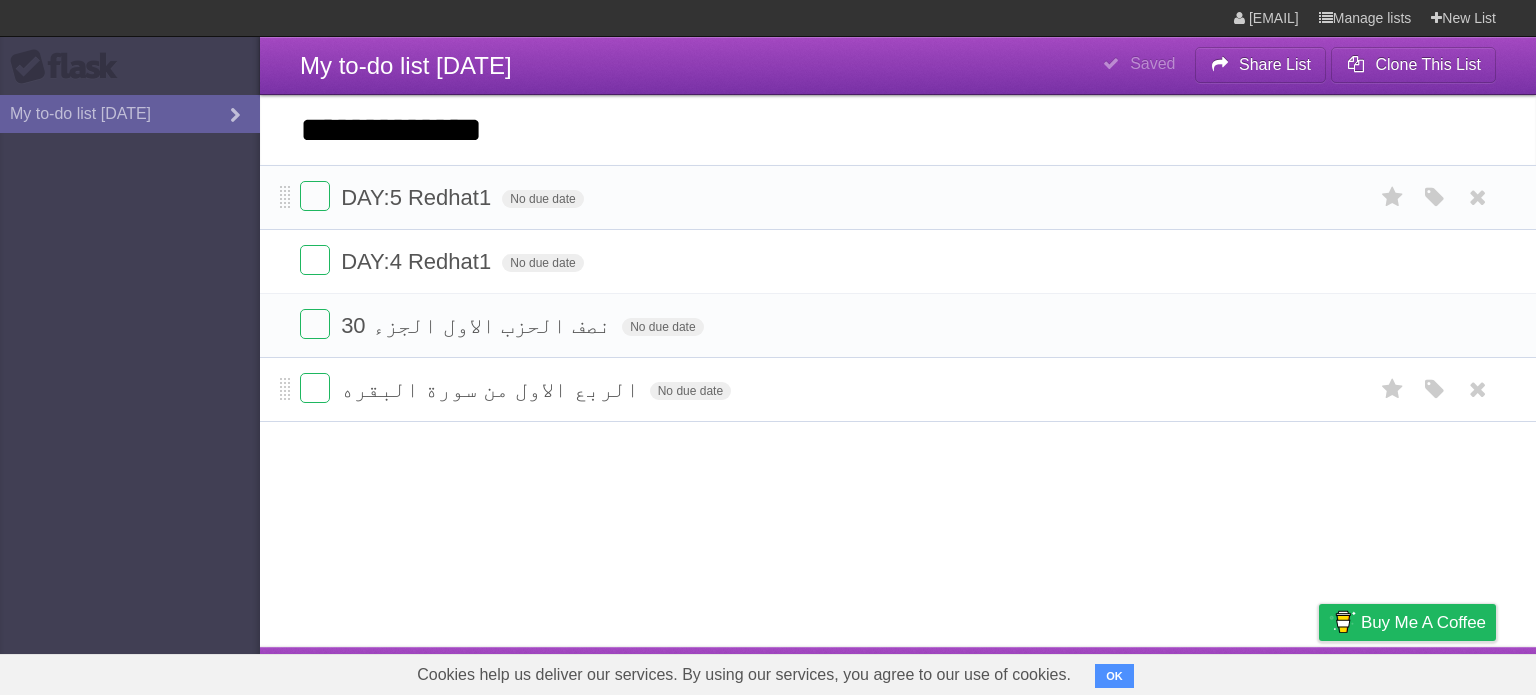 type on "**********" 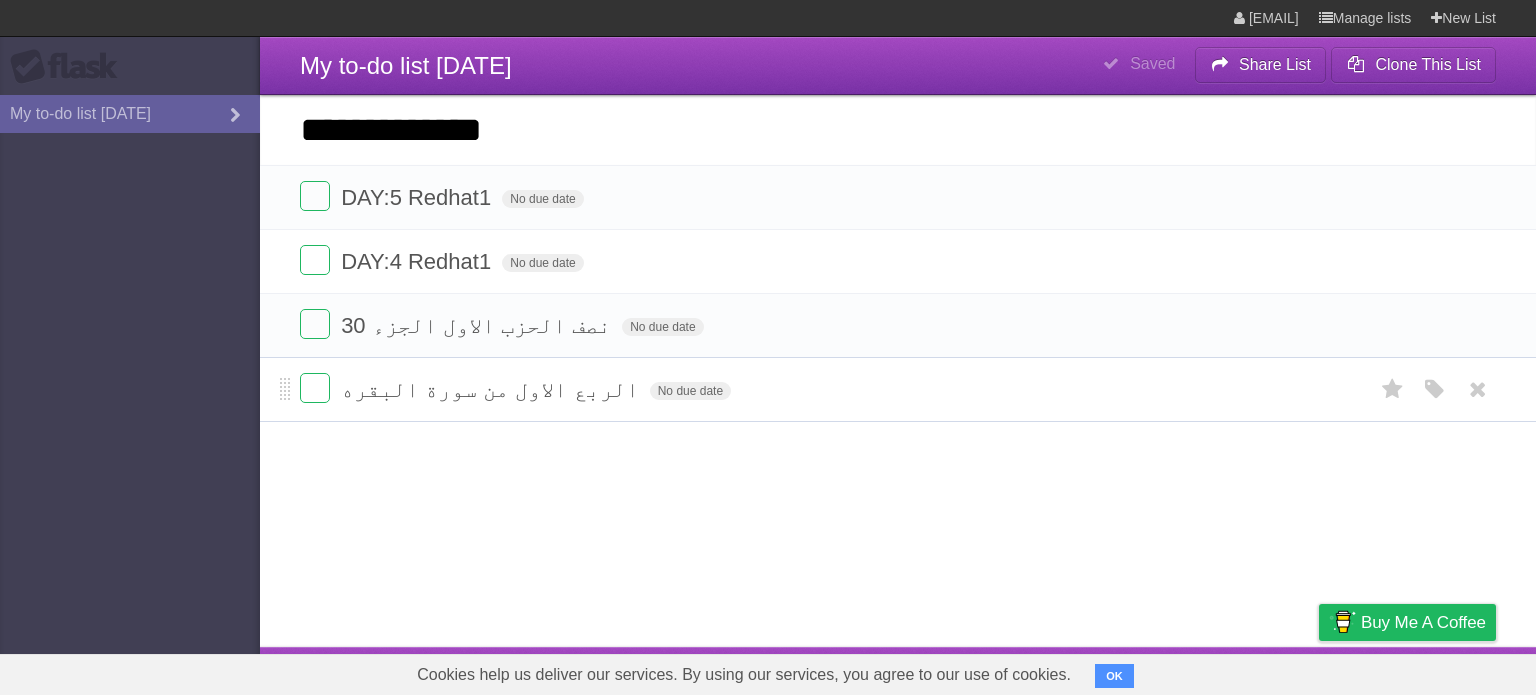 type 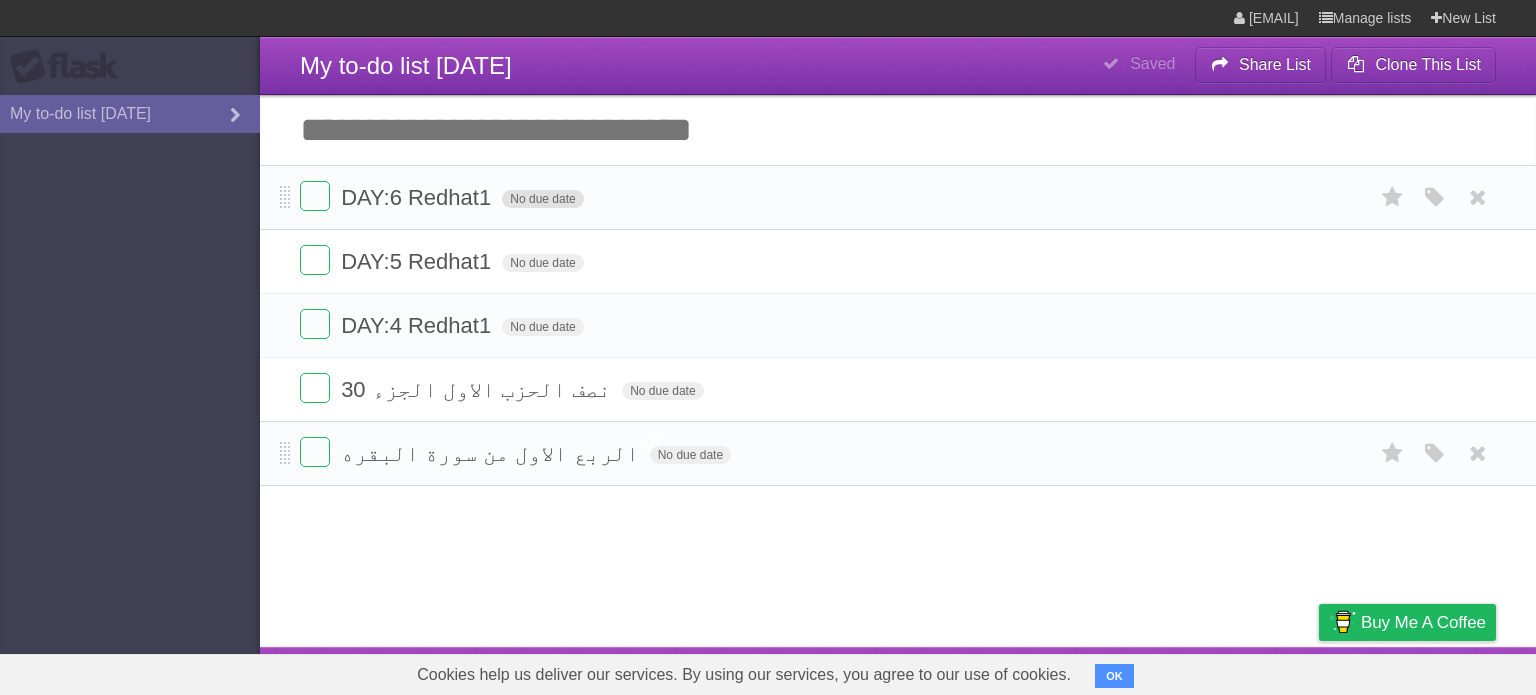 click on "No due date" at bounding box center [542, 199] 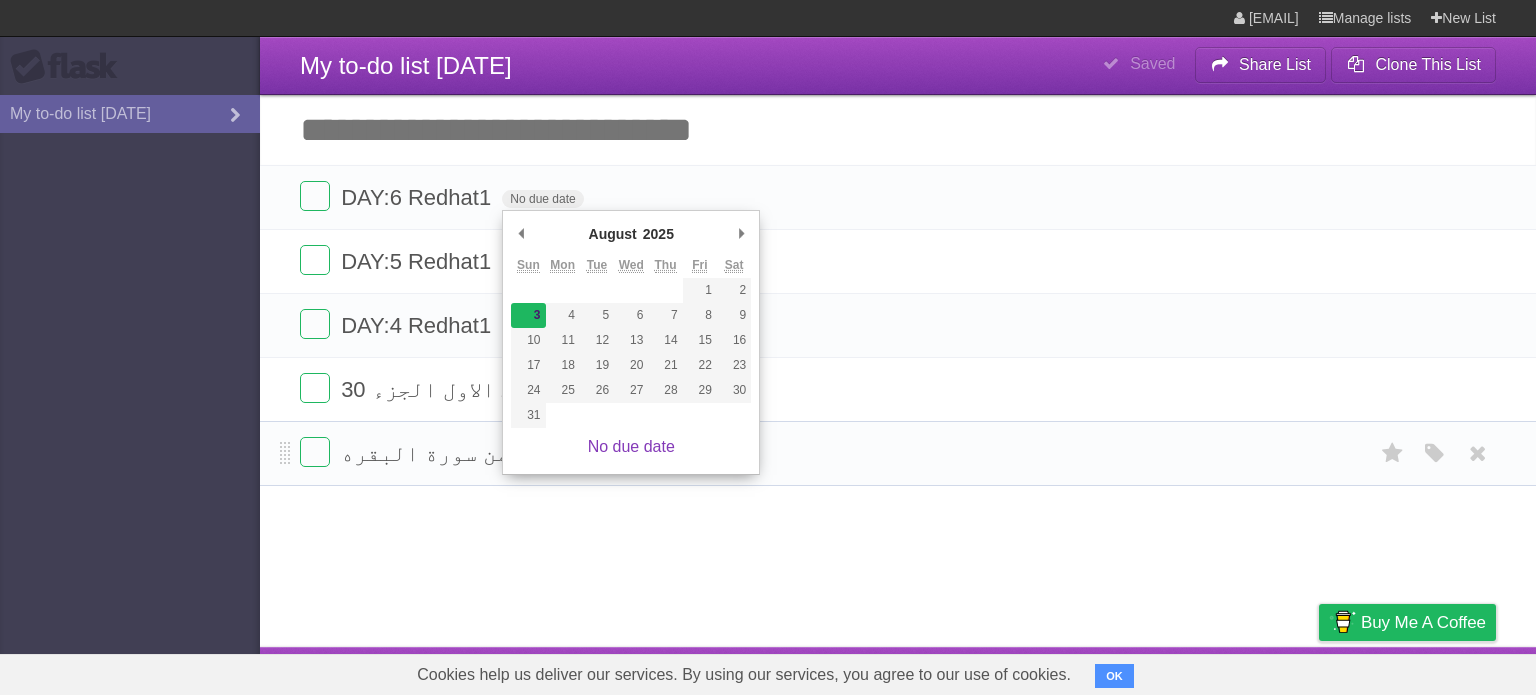type on "[DATE]" 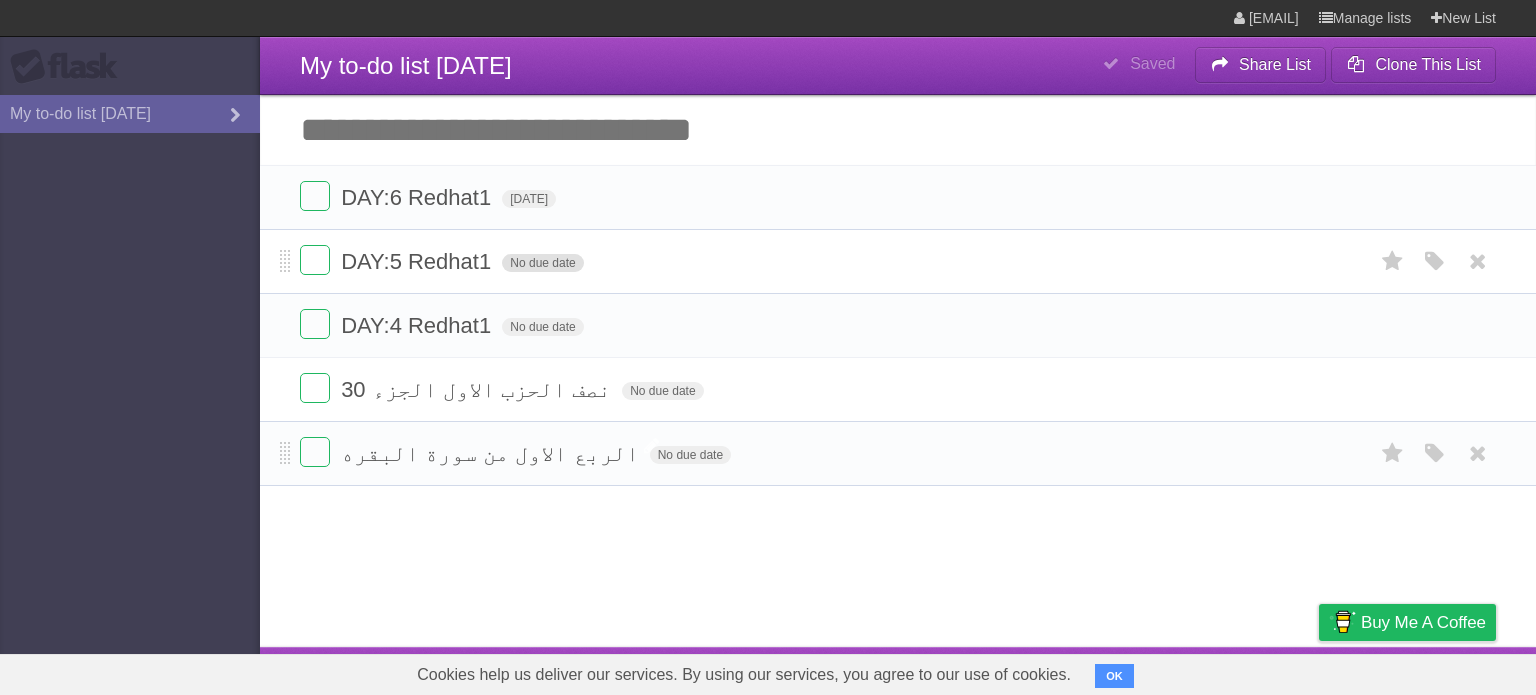 click on "No due date" at bounding box center (542, 263) 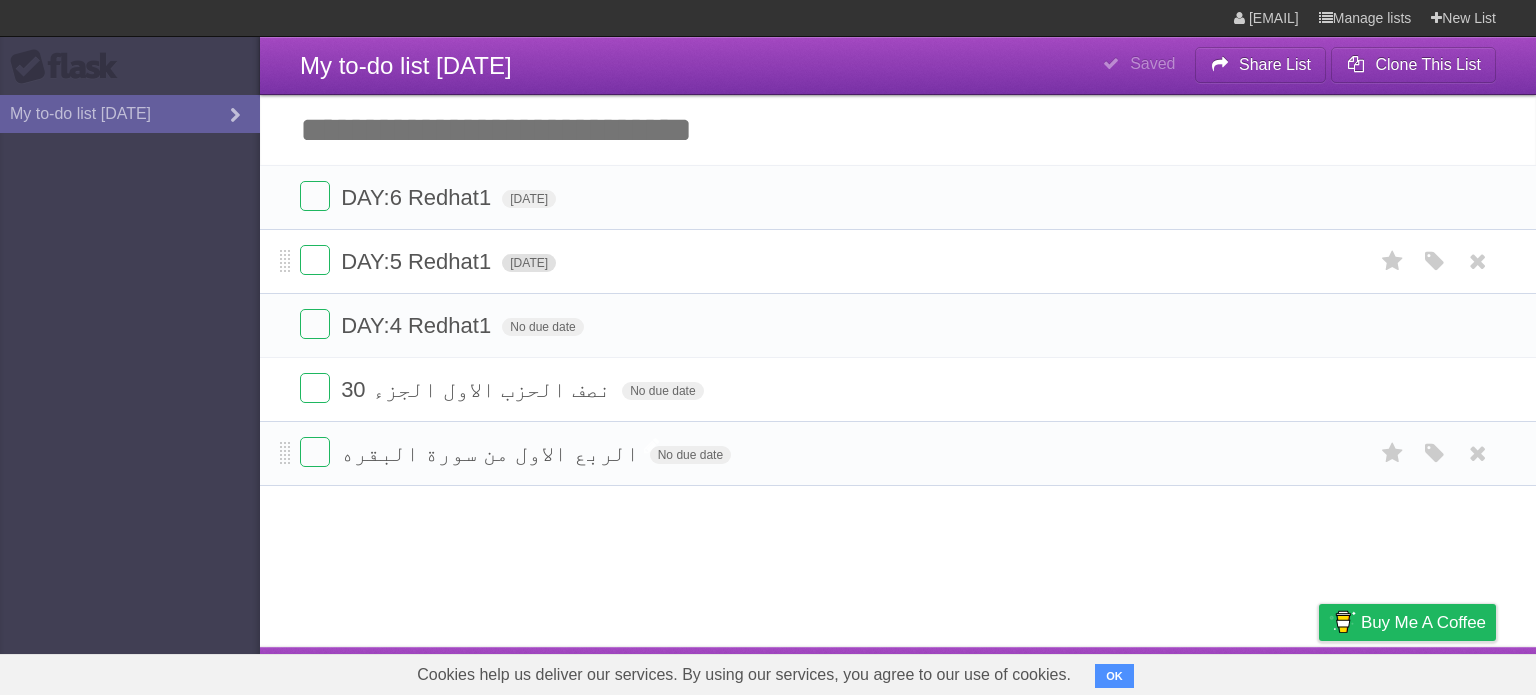 click on "[DATE]" at bounding box center (529, 263) 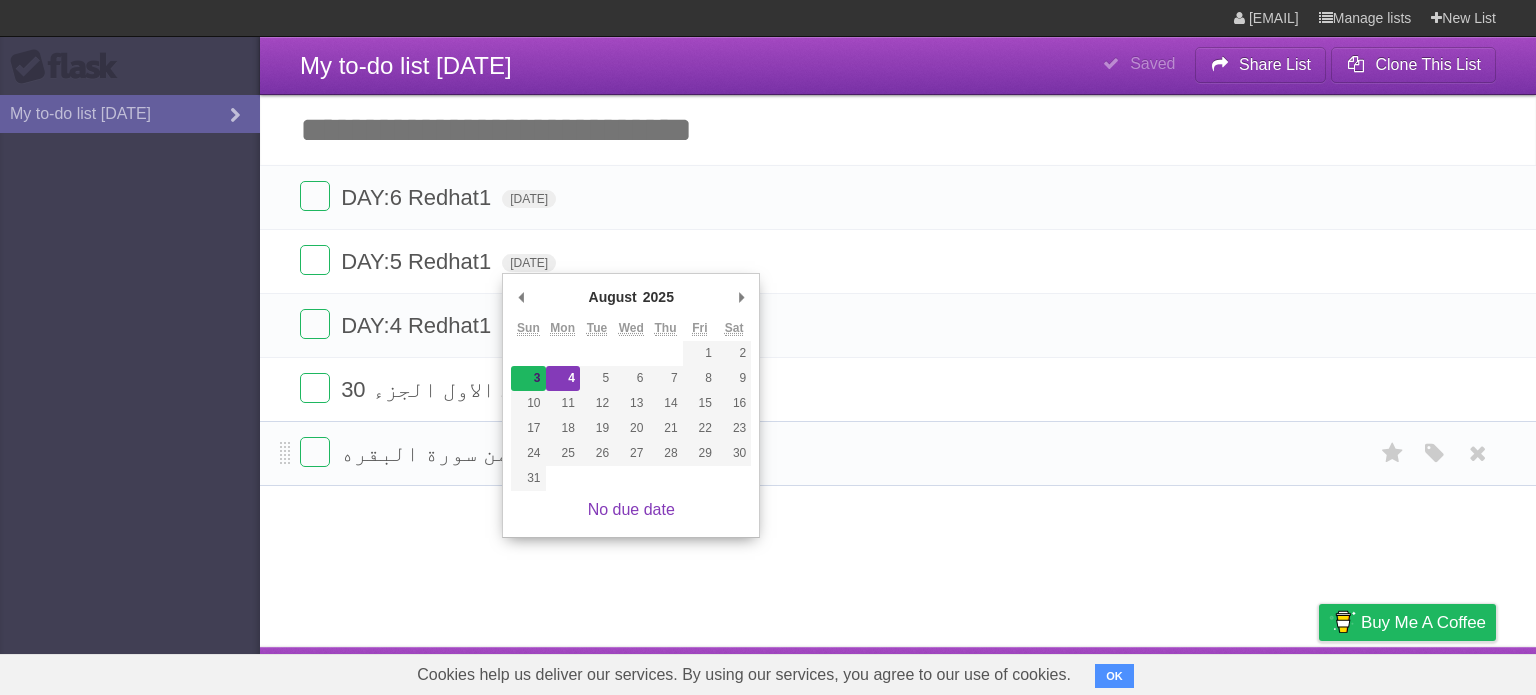 type on "[DATE]" 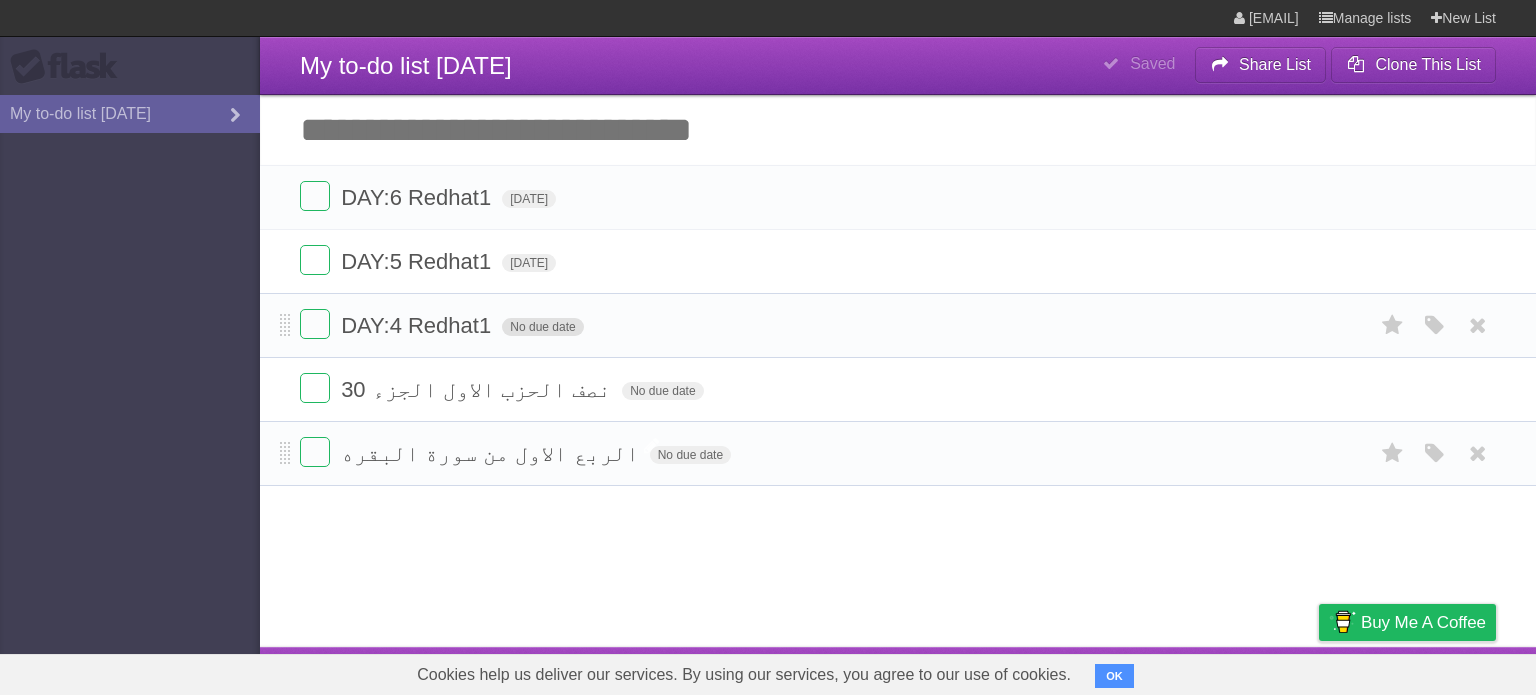 click on "DAY:4 Redhat1
No due date
White
Red
Blue
Green
Purple
Orange" at bounding box center (898, 325) 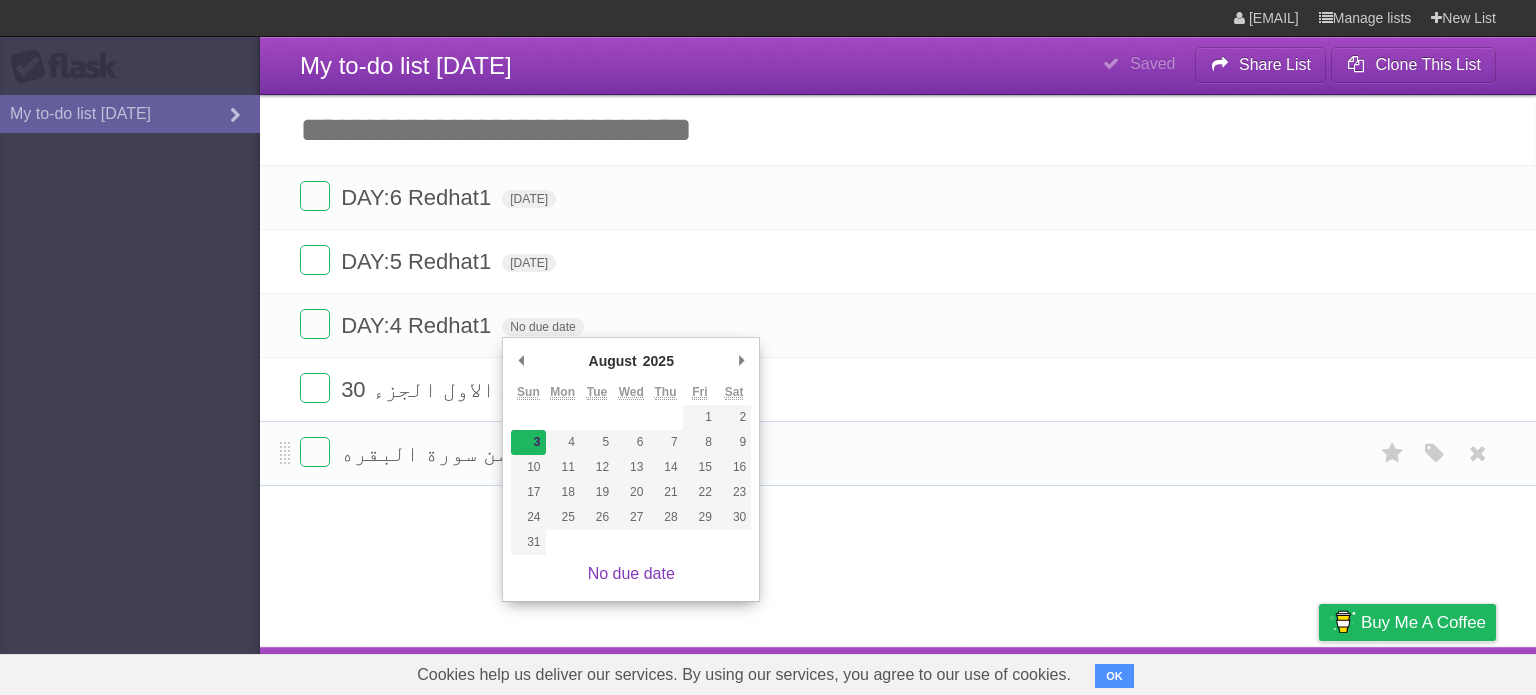 type on "[DATE]" 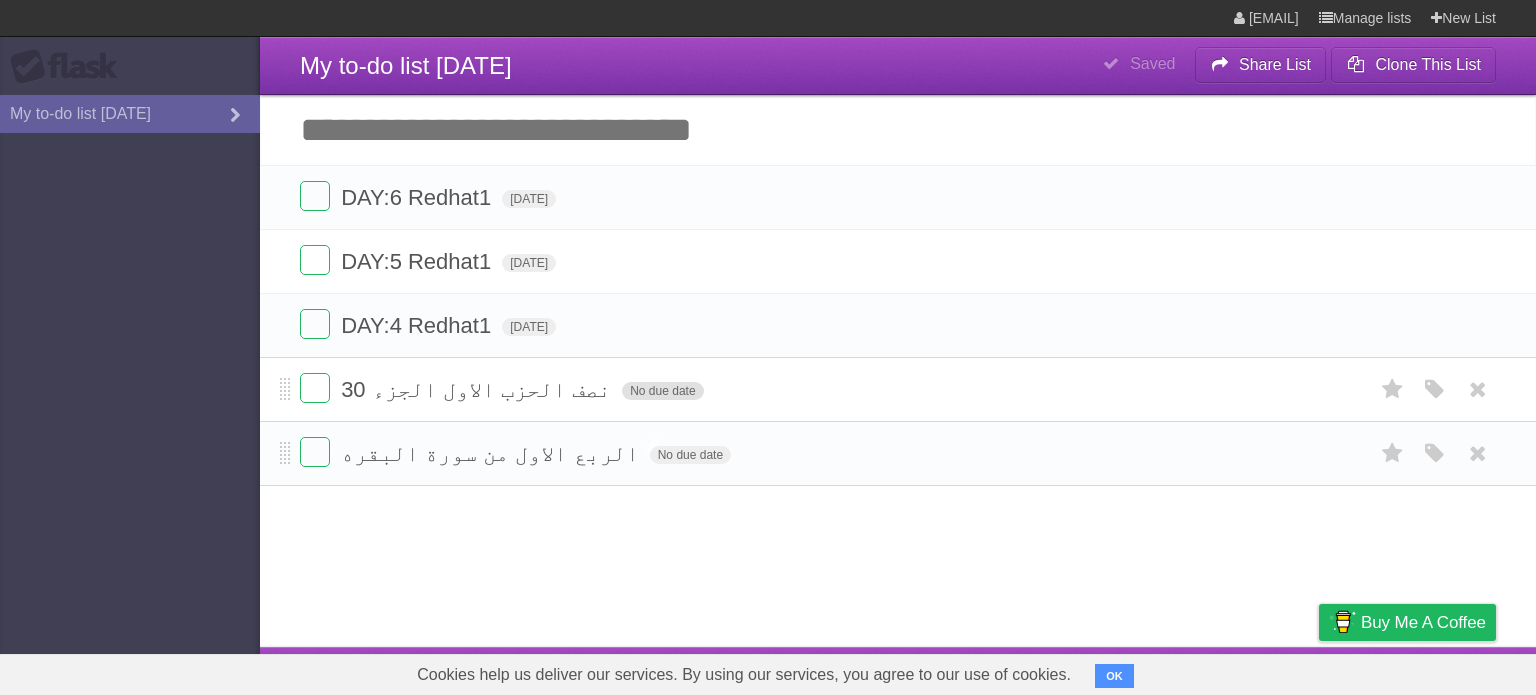 click on "No due date" at bounding box center [662, 391] 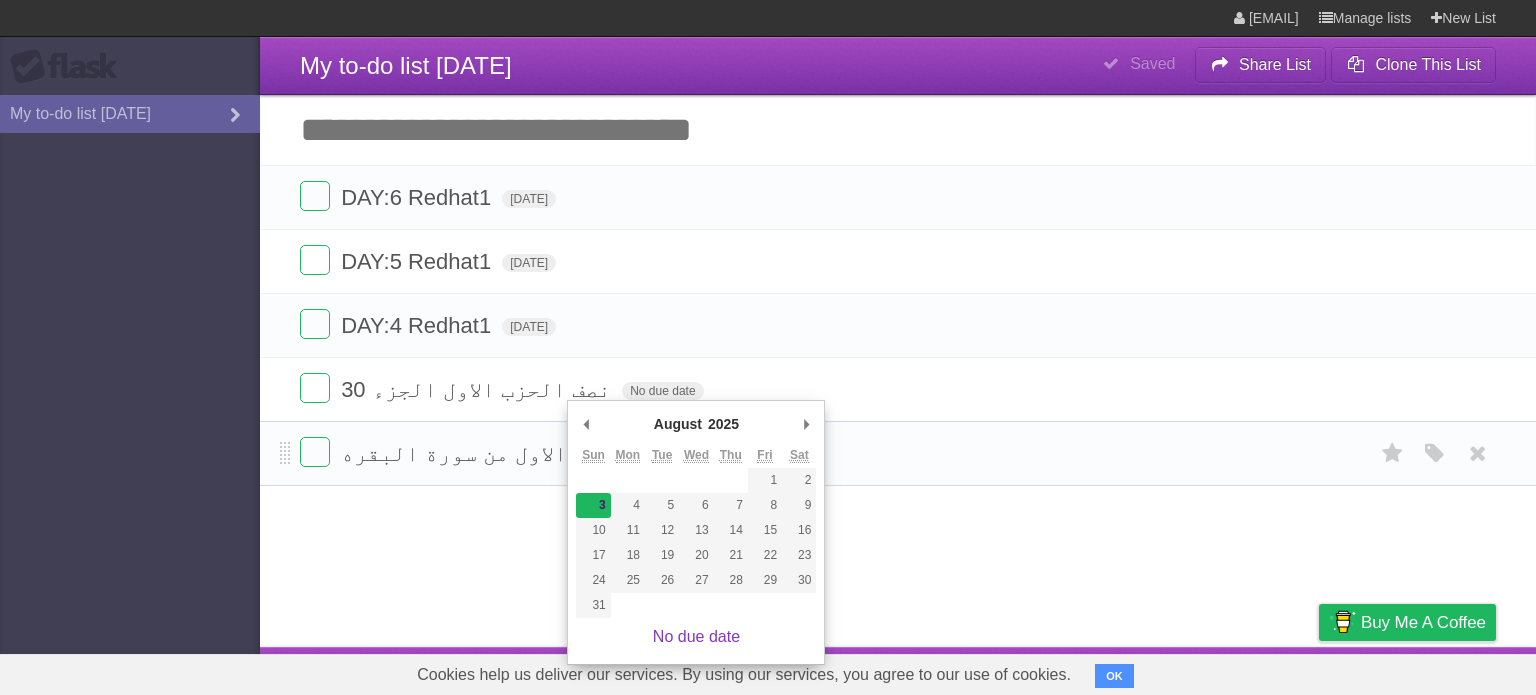 type on "[DATE]" 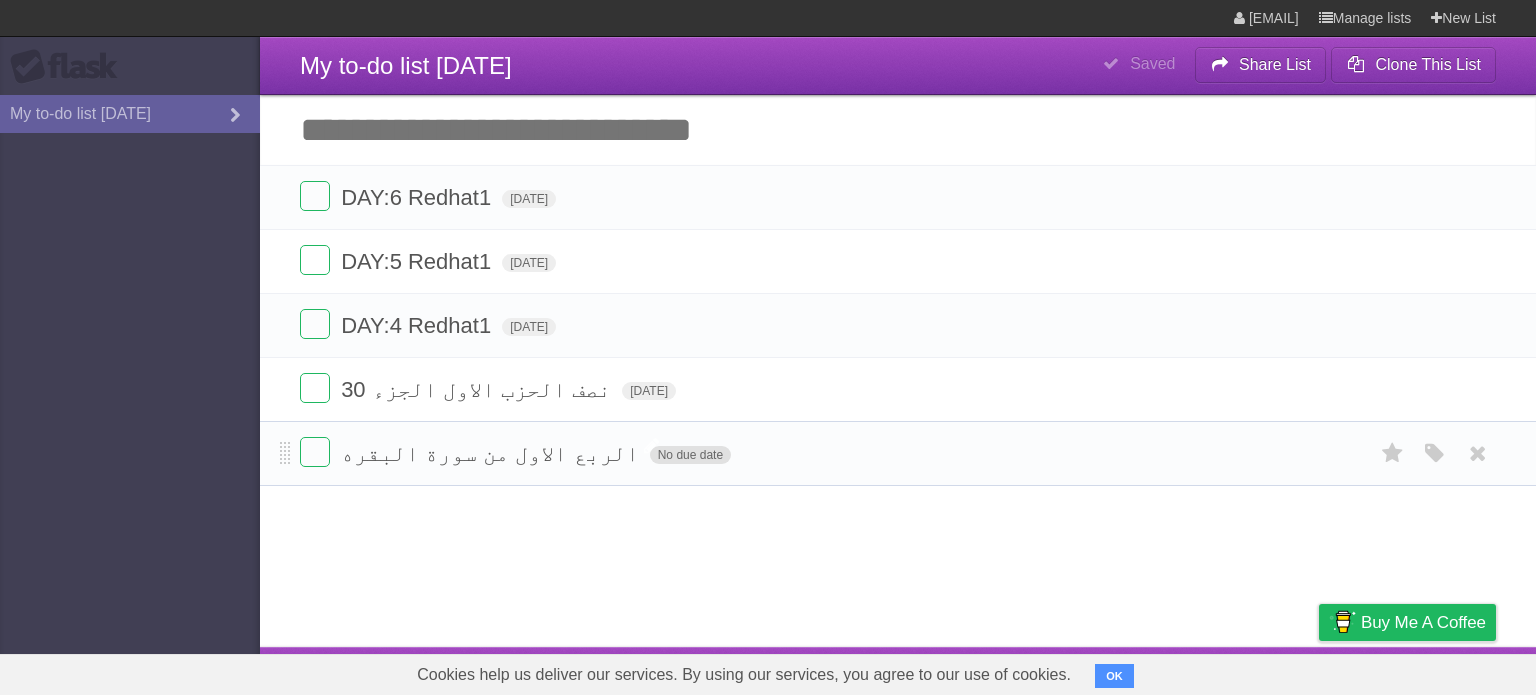 click on "No due date" at bounding box center [690, 455] 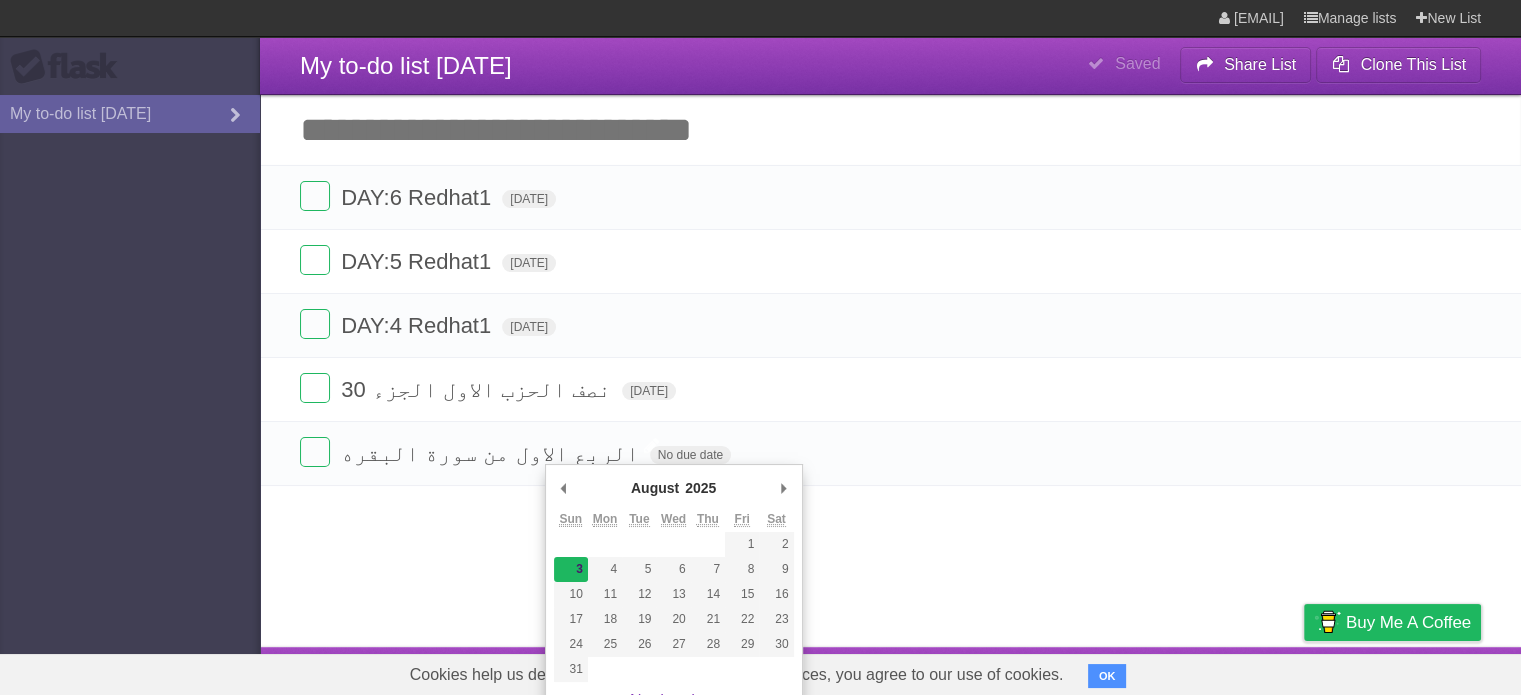 type on "[DATE]" 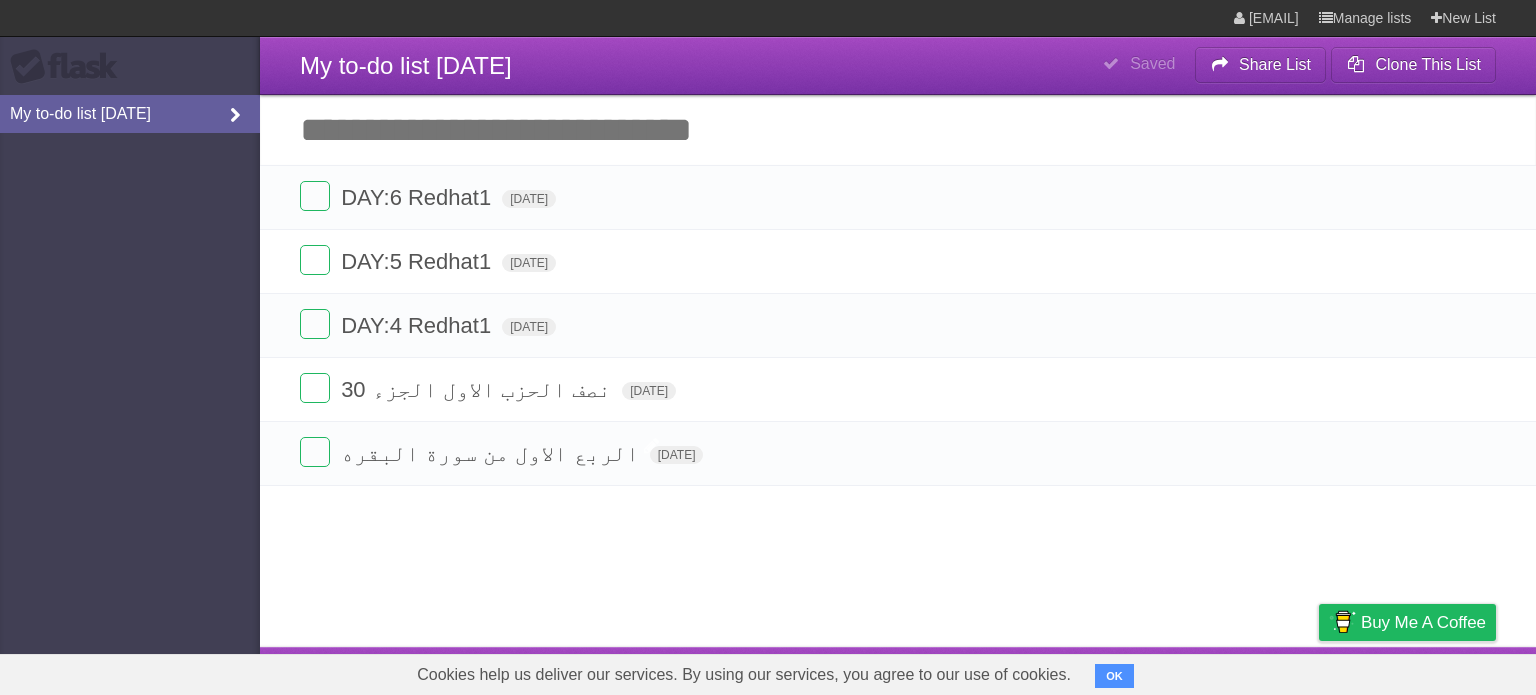 click at bounding box center (235, 116) 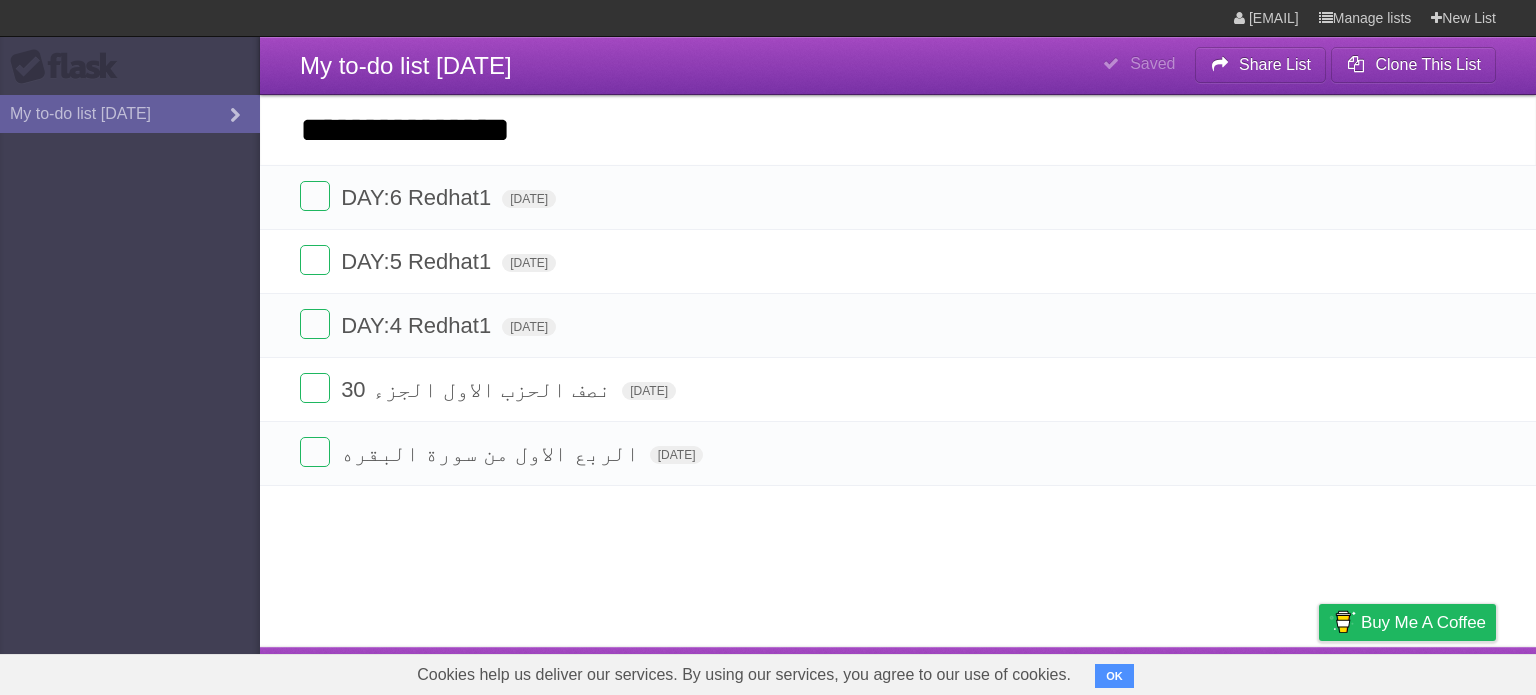 type on "**********" 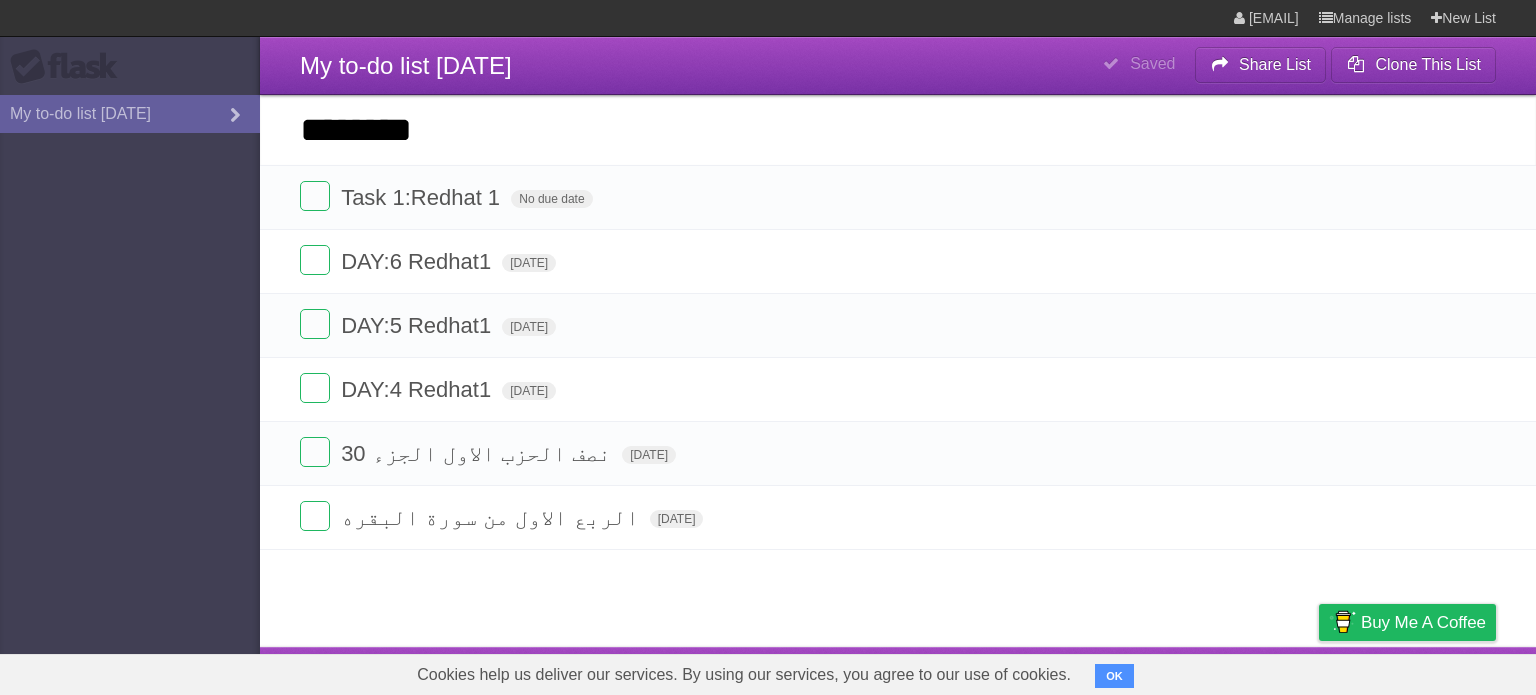 type on "********" 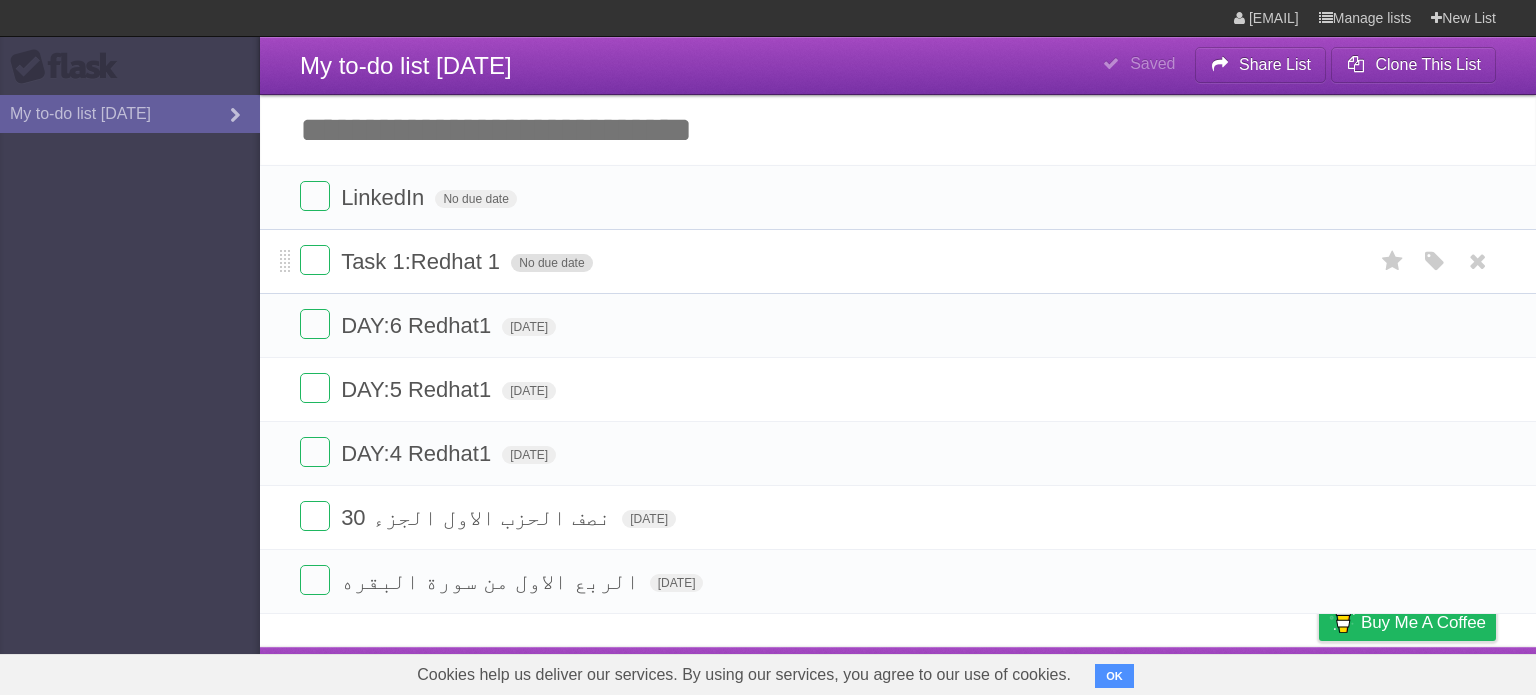 click on "No due date" at bounding box center (551, 263) 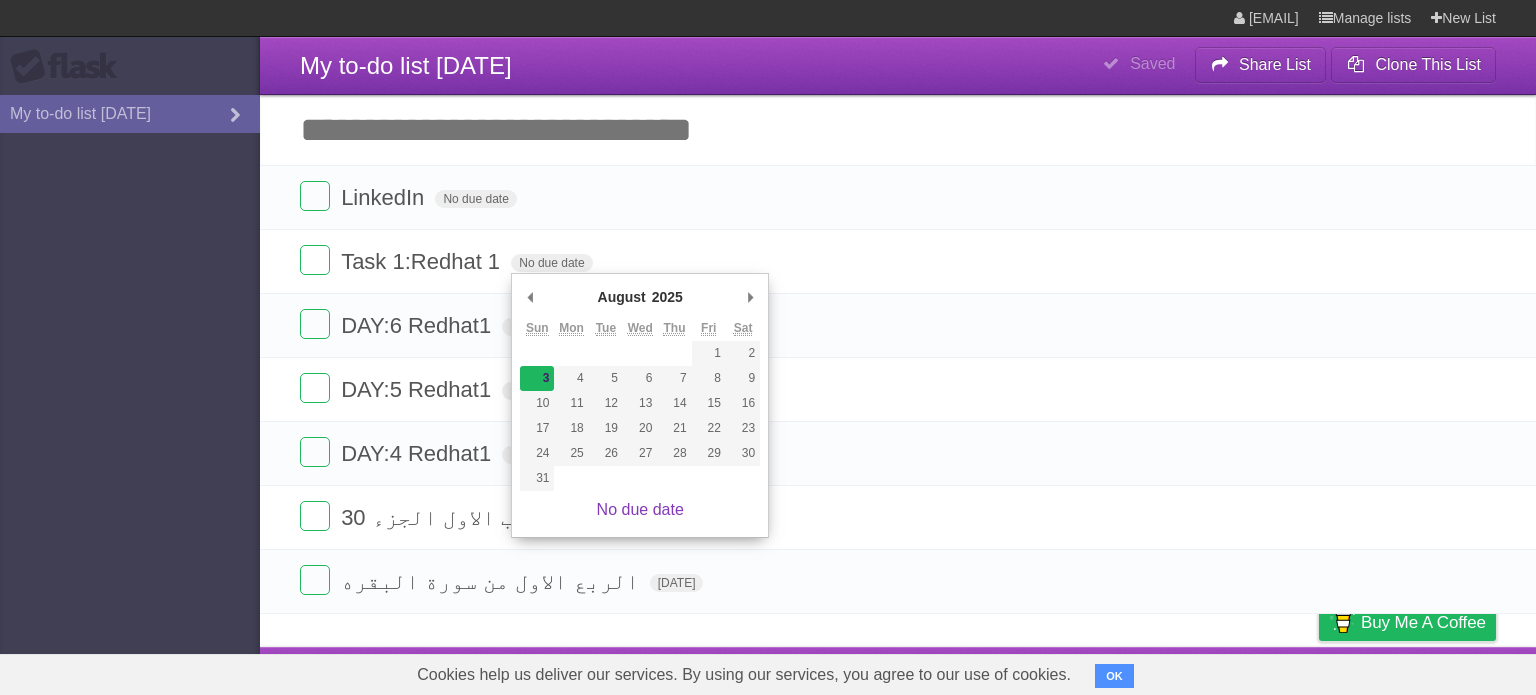 type on "[DATE]" 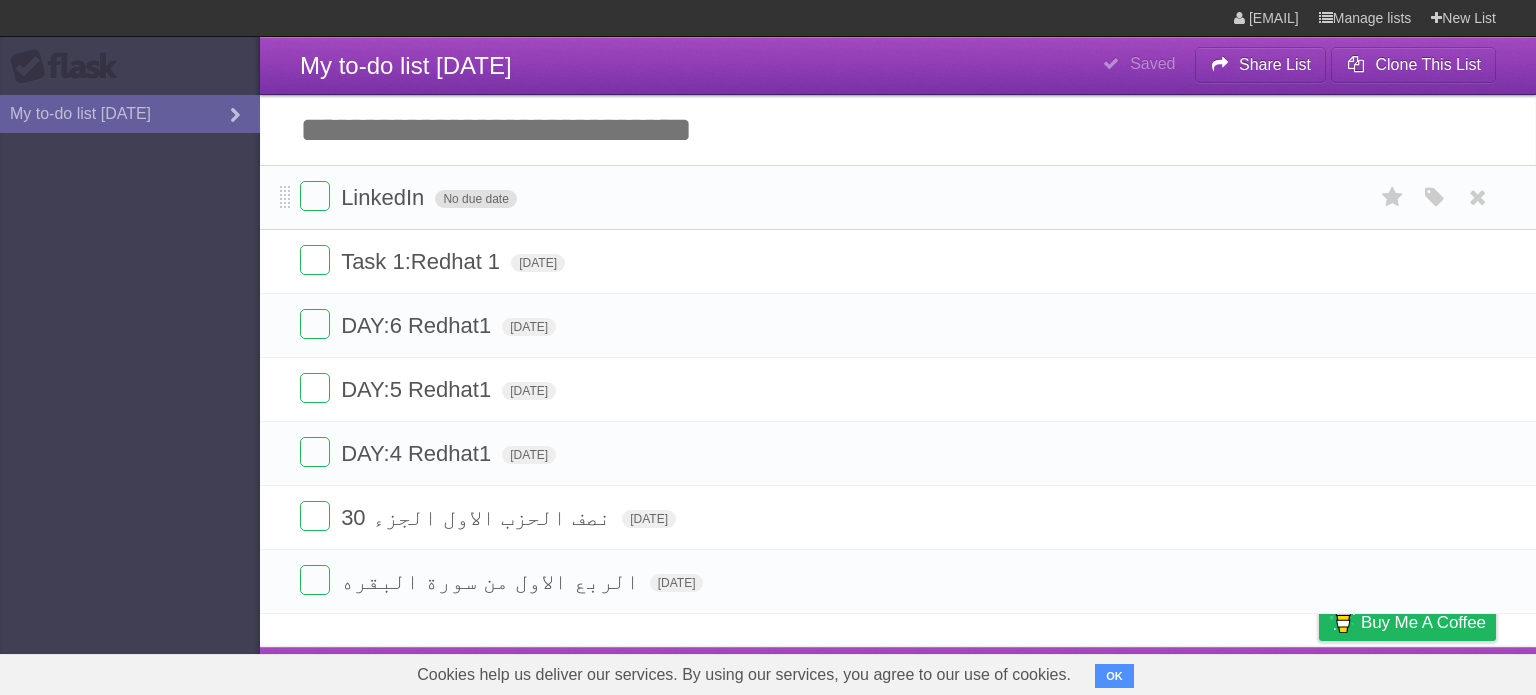click on "No due date" at bounding box center (475, 199) 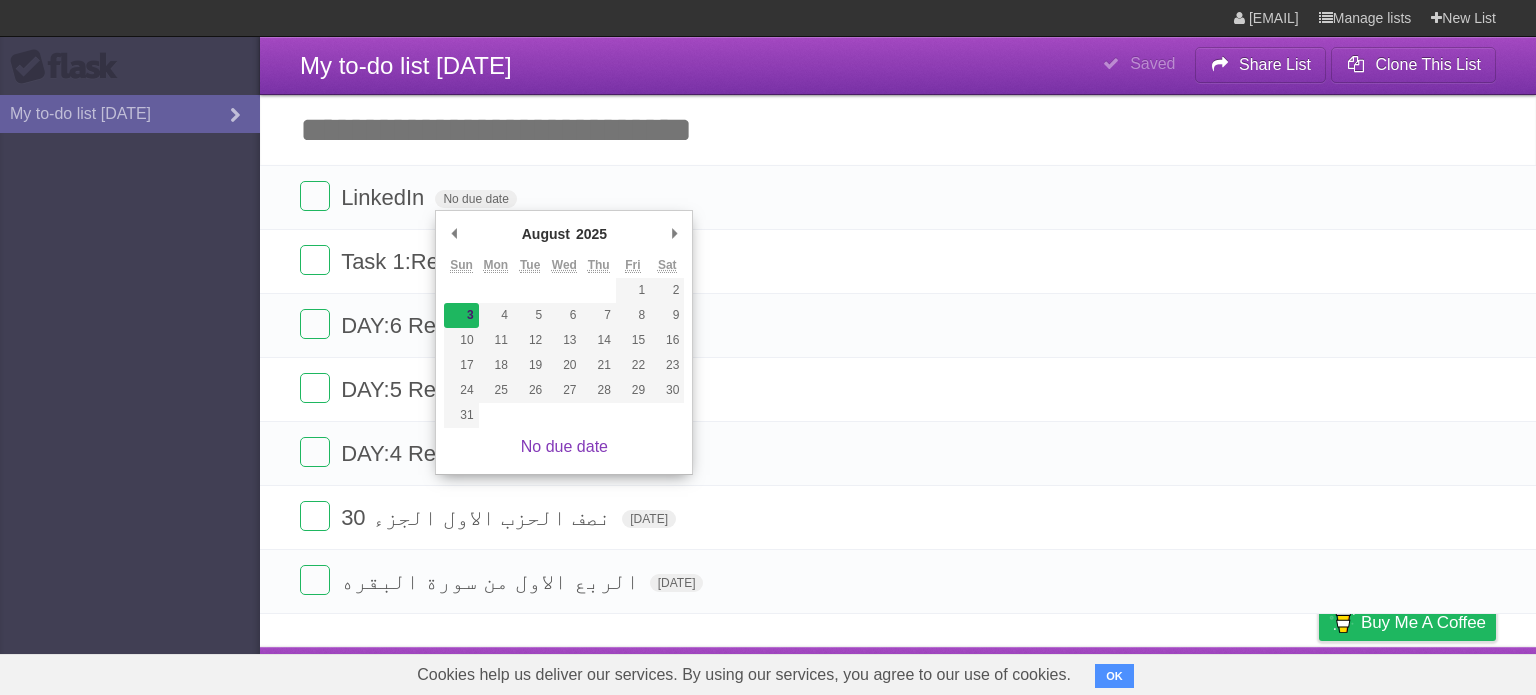 type on "[DATE]" 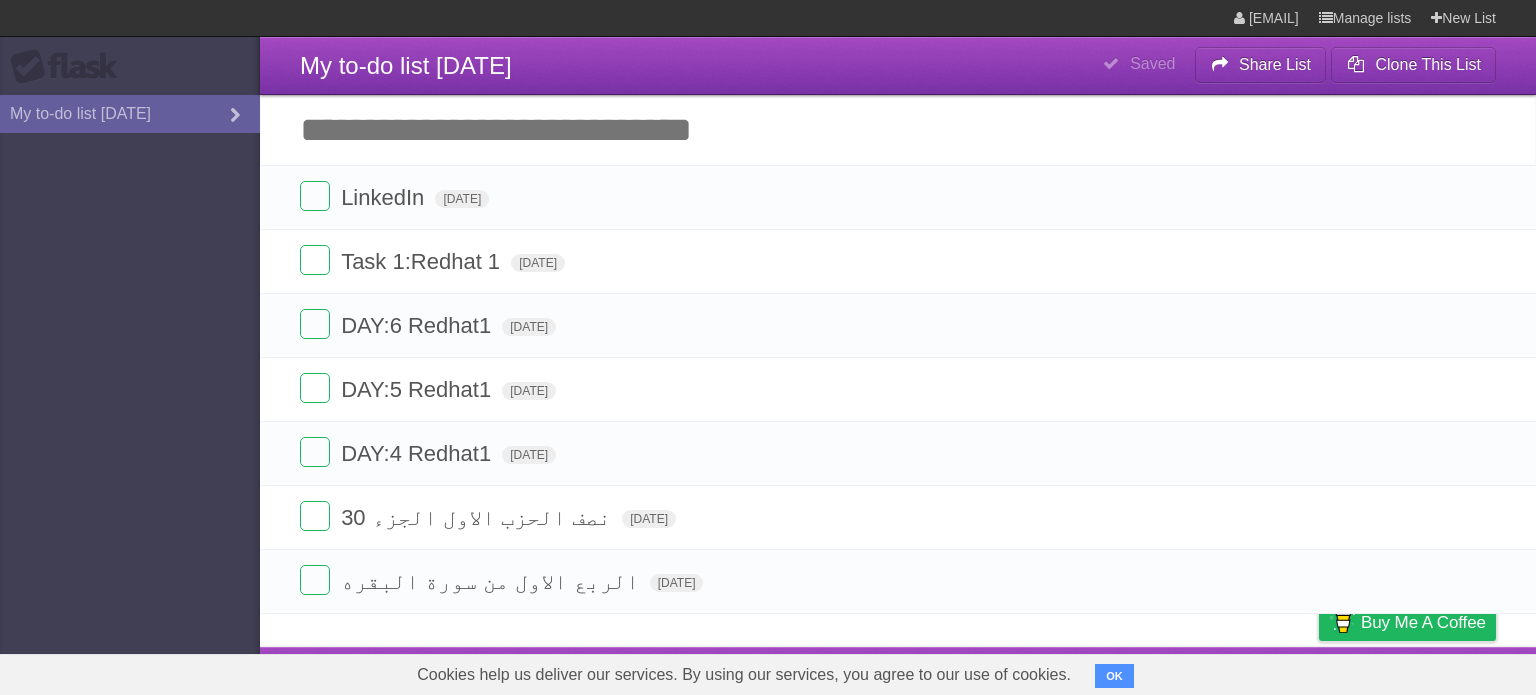 click on "[EMAIL]
Manage lists
New List" at bounding box center (768, 18) 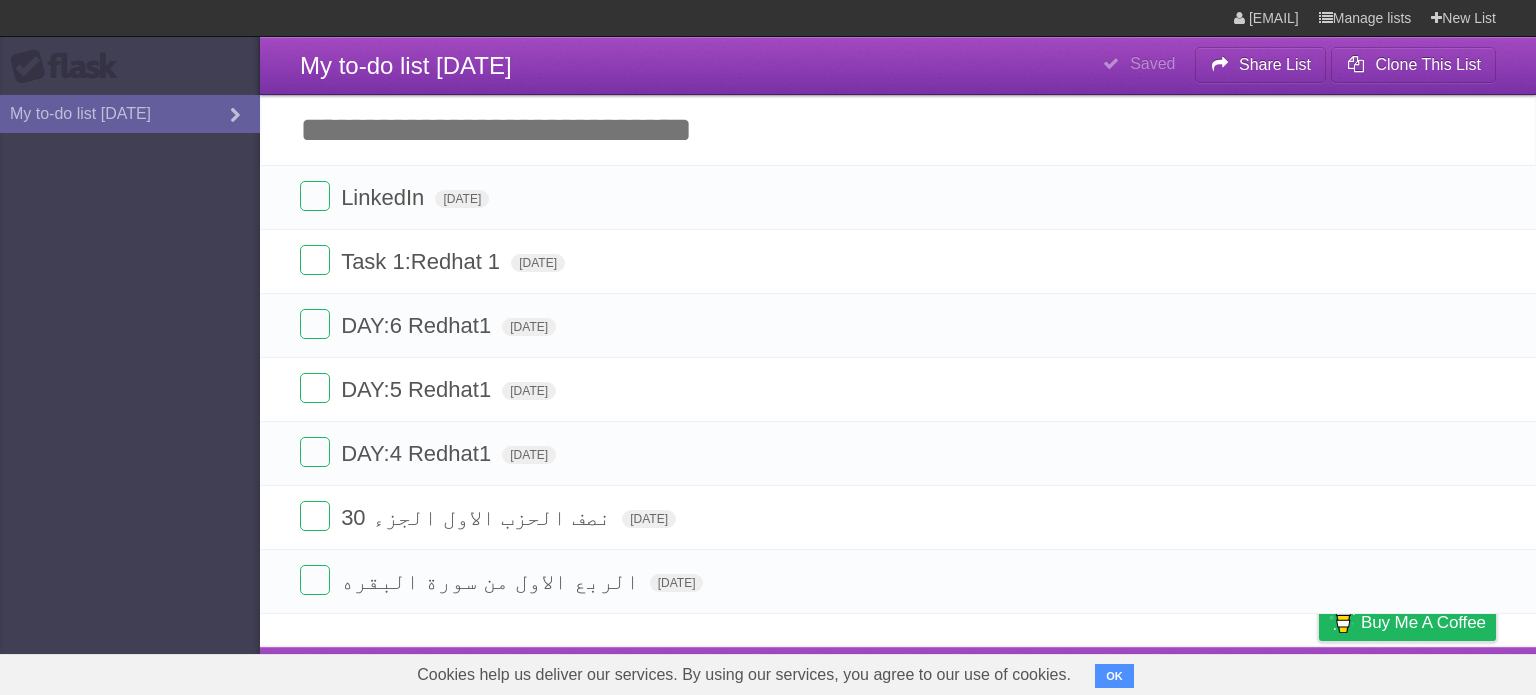 click on "Add another task" at bounding box center (898, 130) 